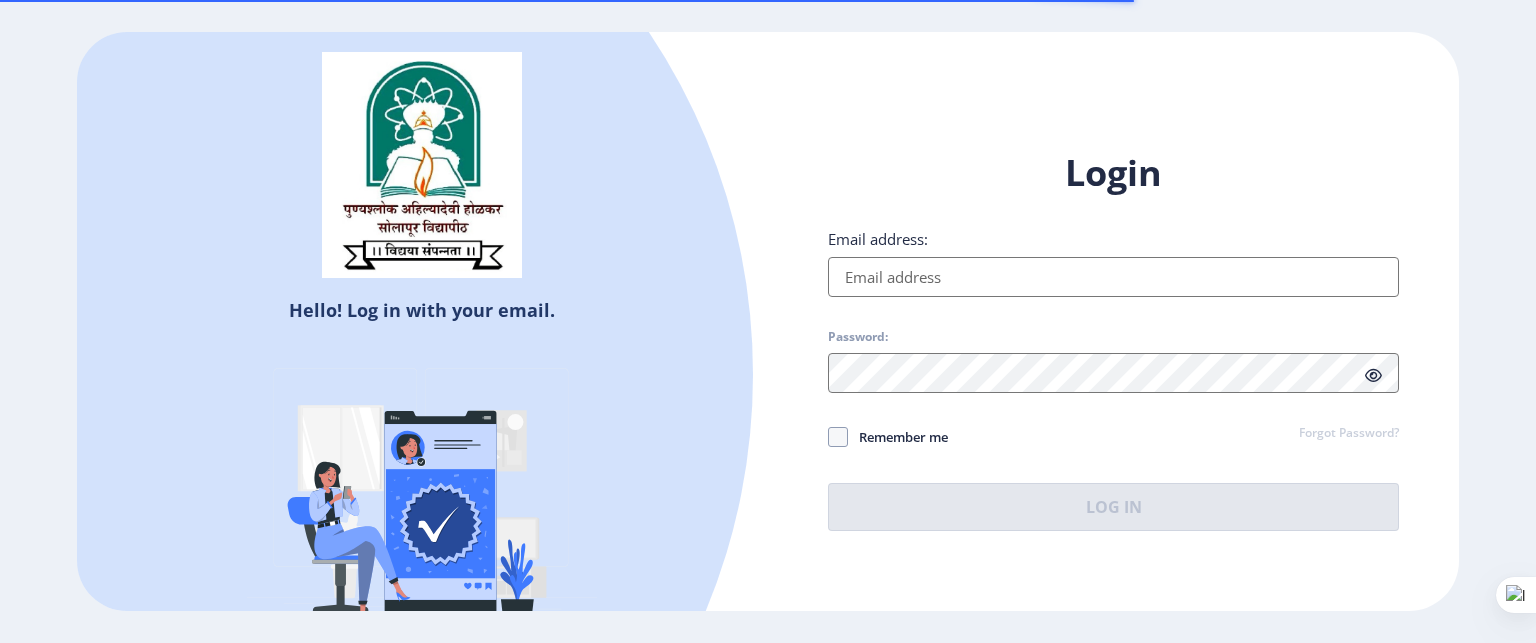 scroll, scrollTop: 0, scrollLeft: 0, axis: both 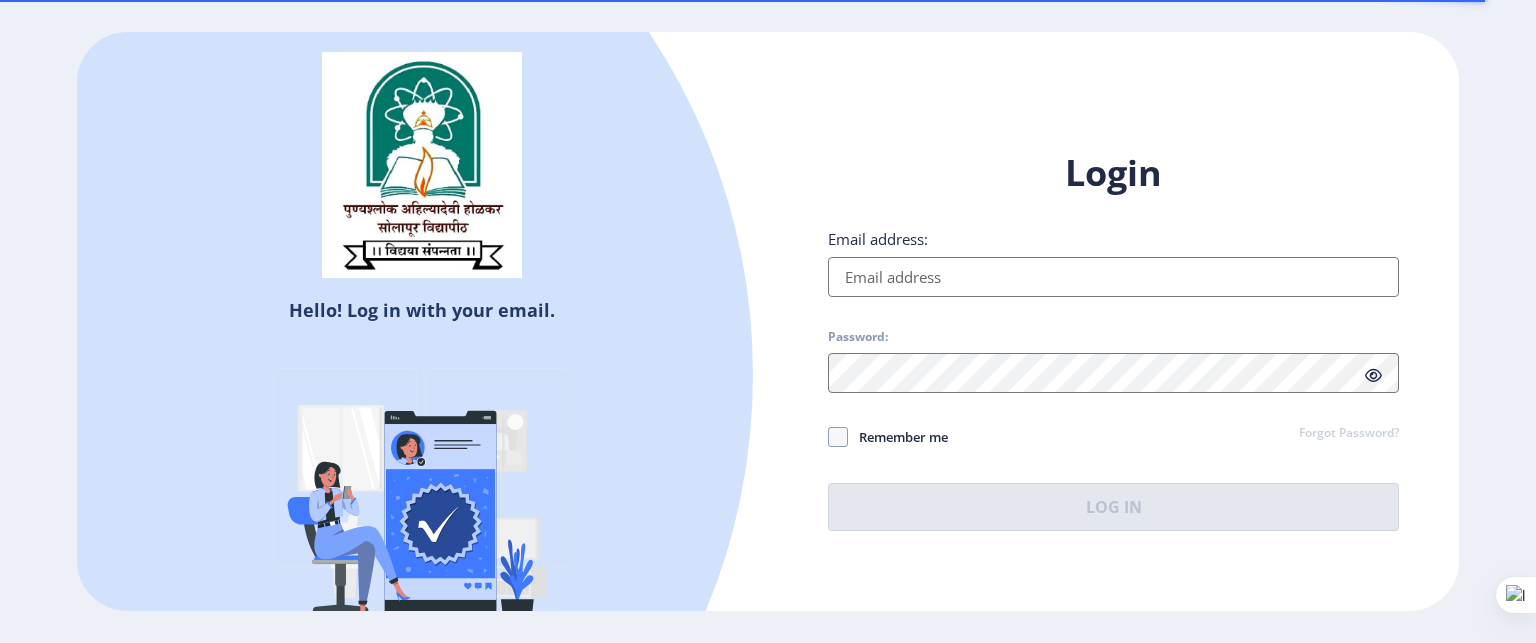 type on "[USERNAME]@[DOMAIN]" 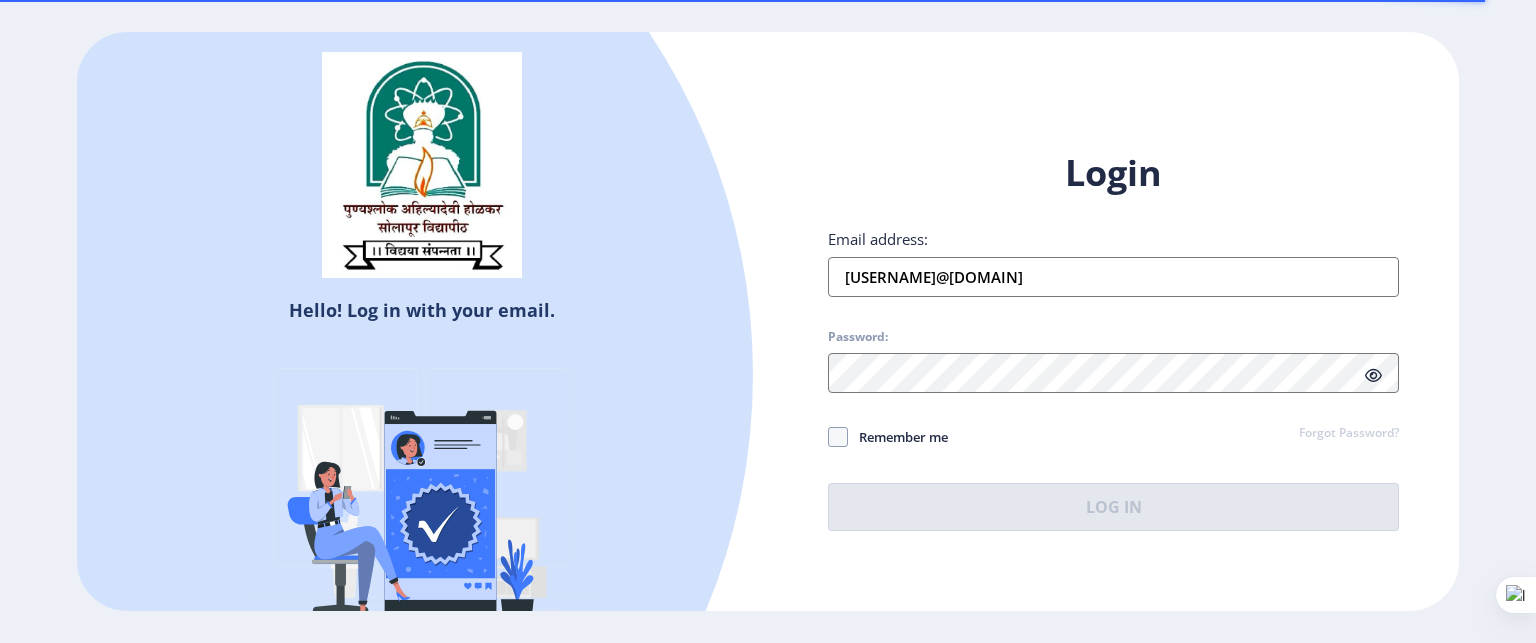 click 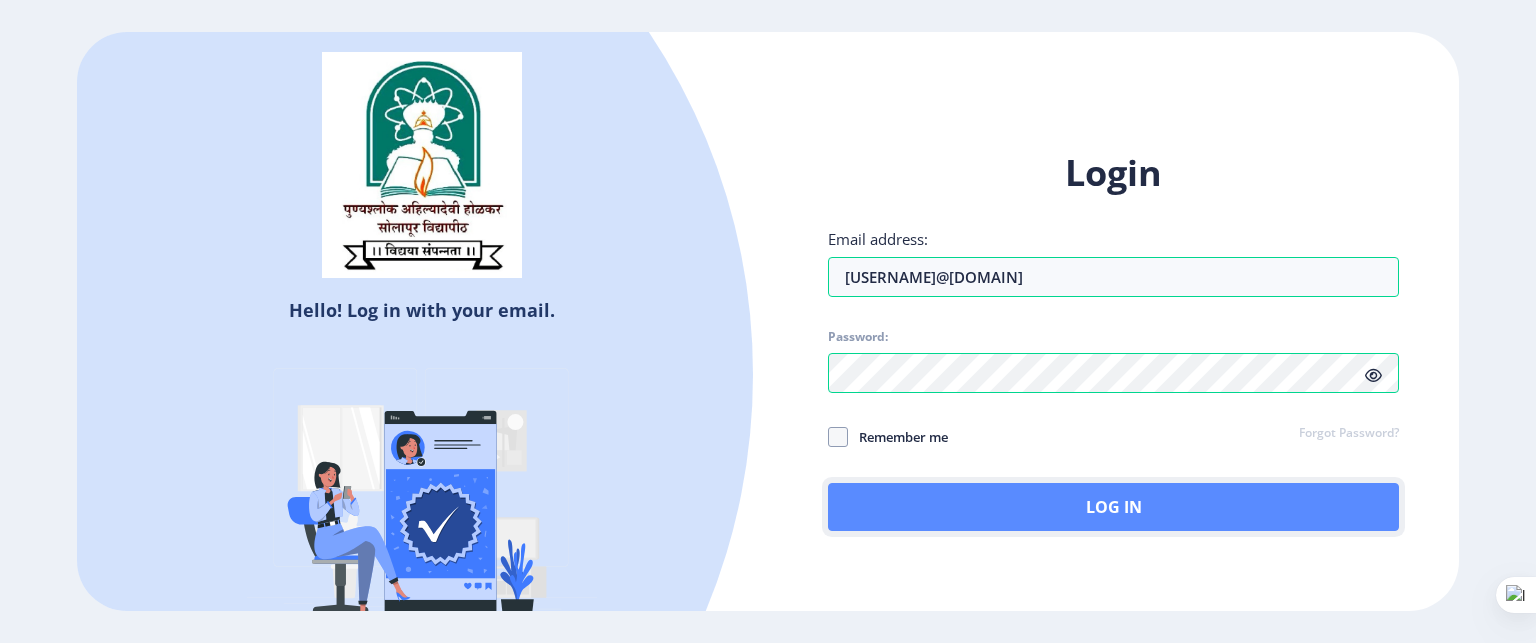 click on "Log In" 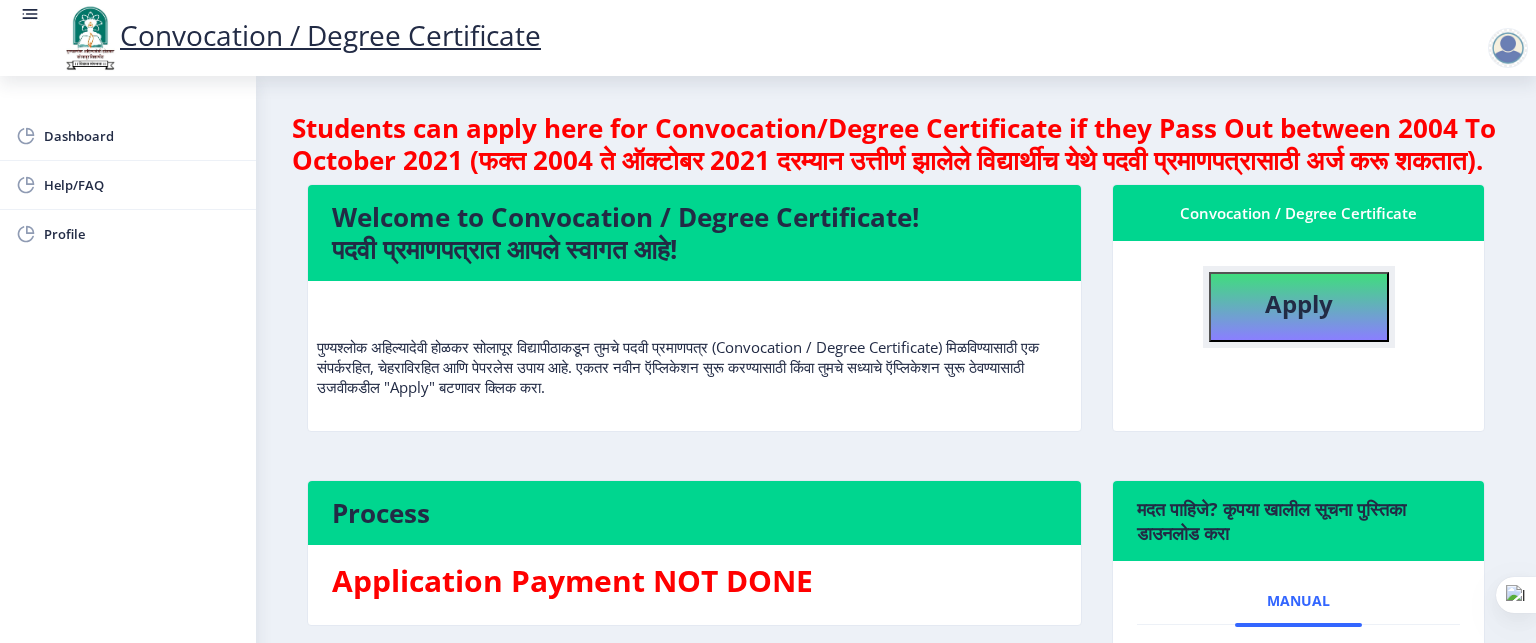 click on "Apply" 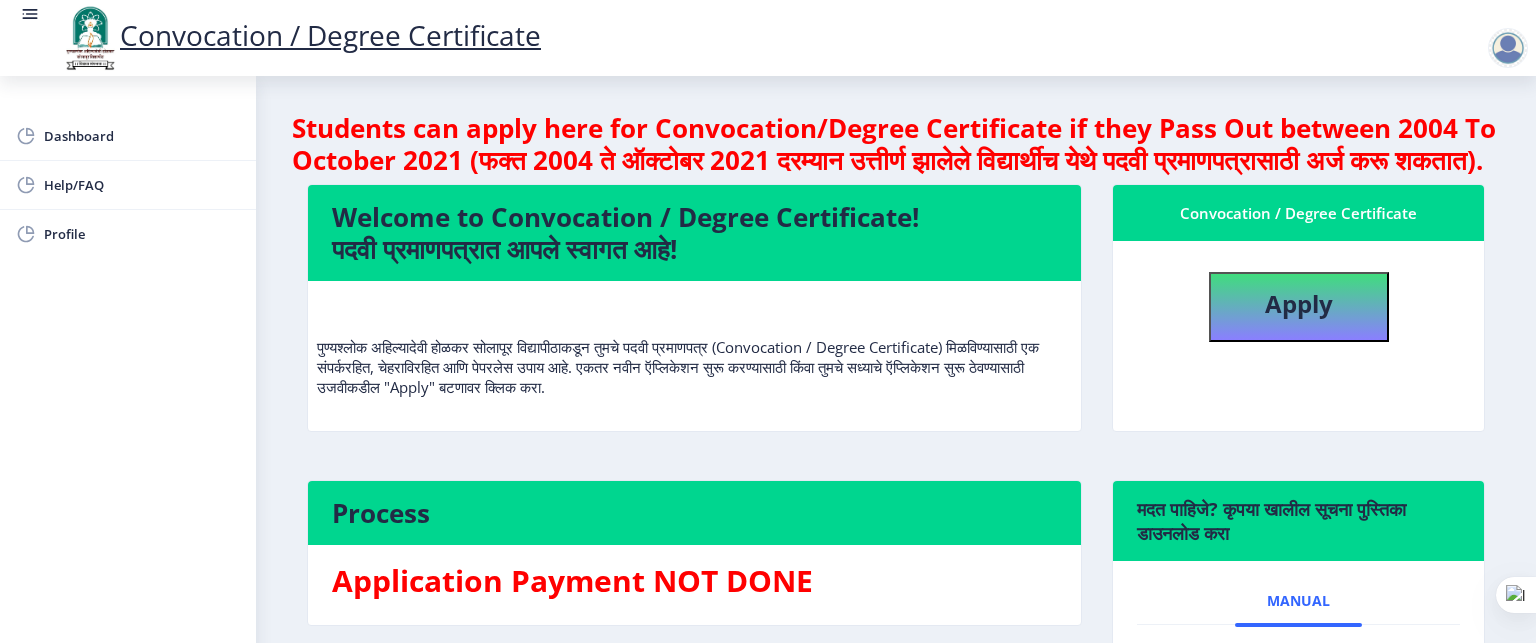 select 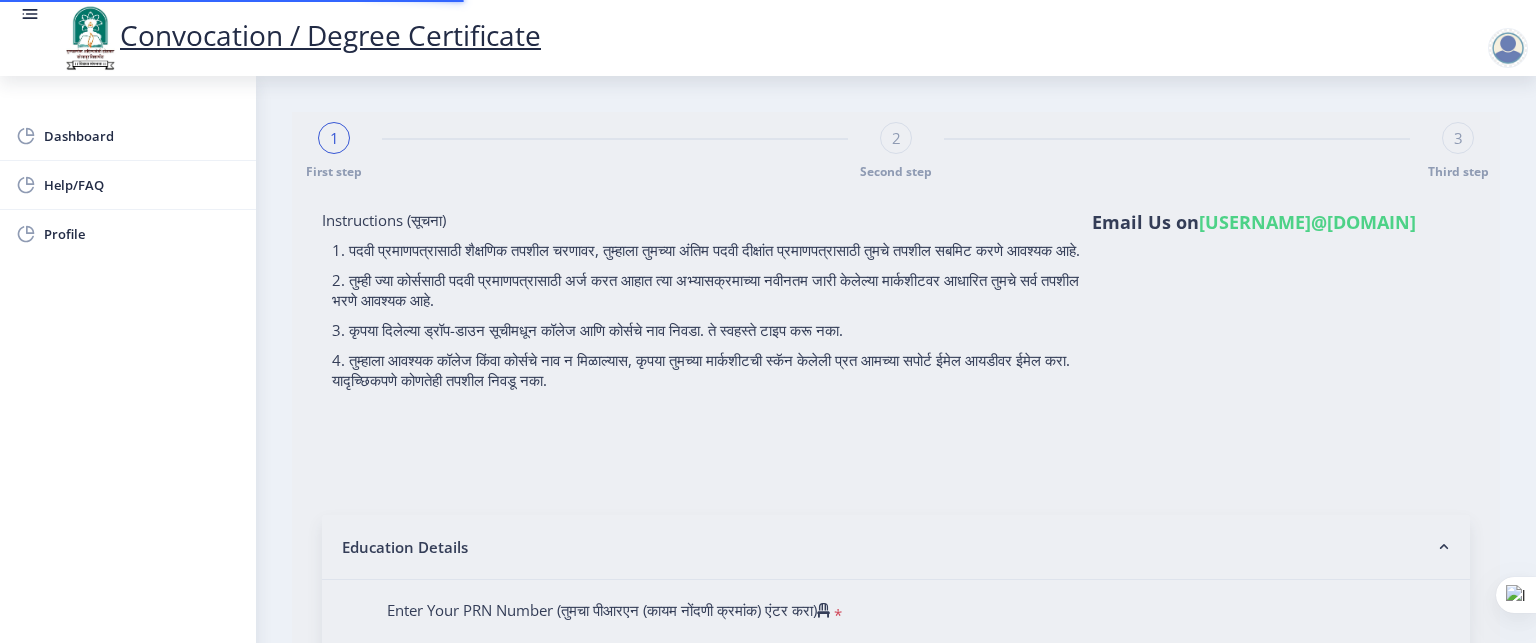 type on "[FIRST] [MIDDLE] [LAST]" 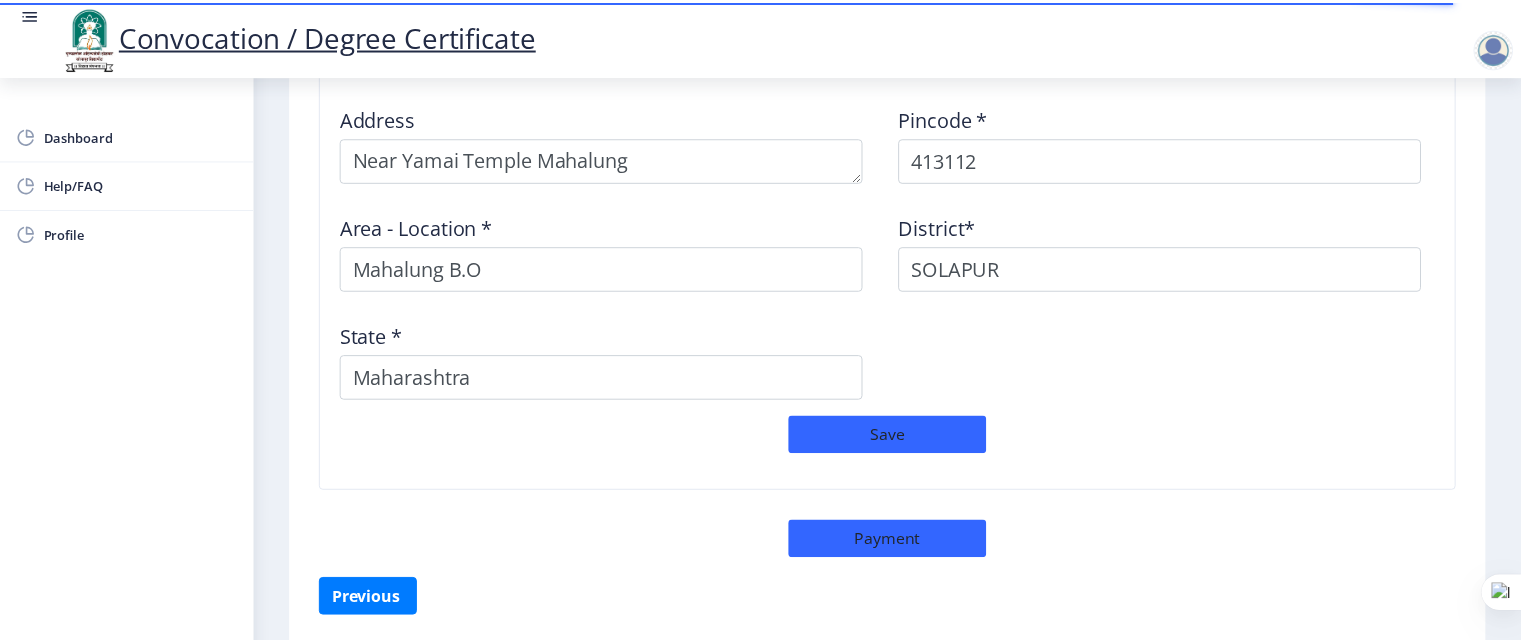 scroll, scrollTop: 1751, scrollLeft: 0, axis: vertical 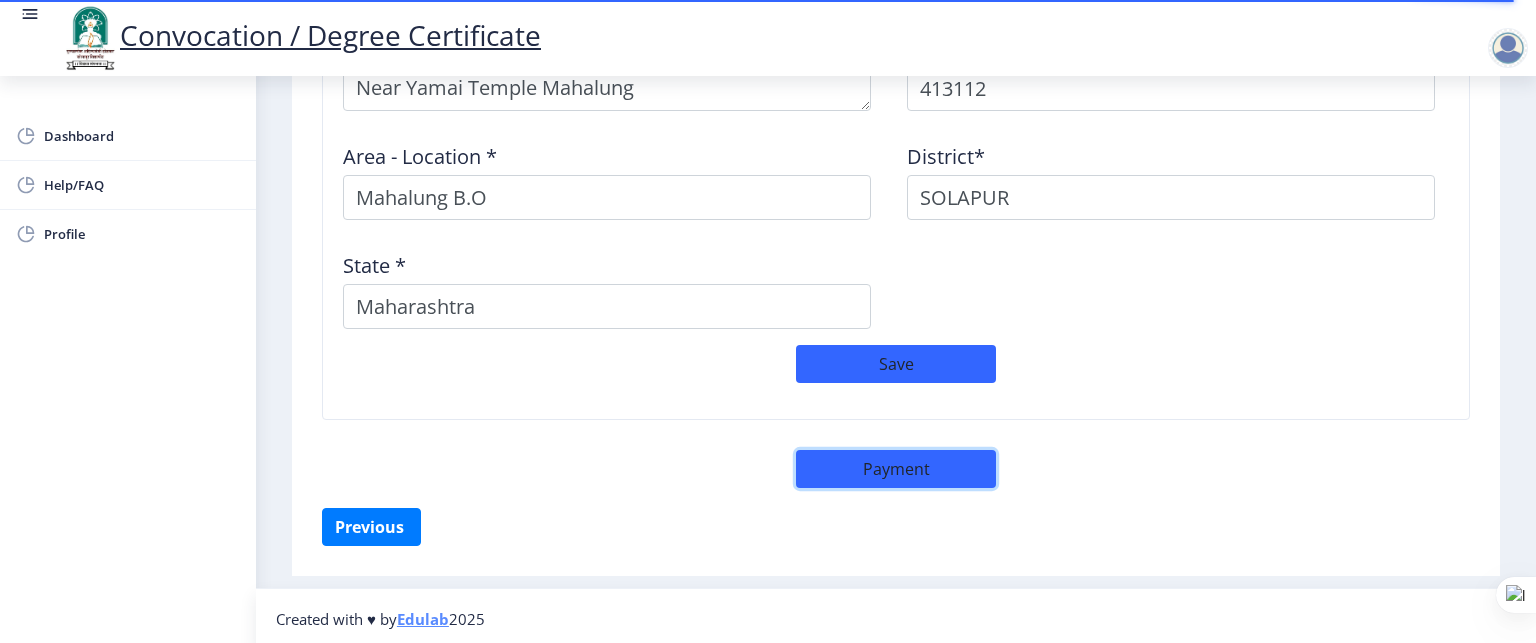 click on "Payment" 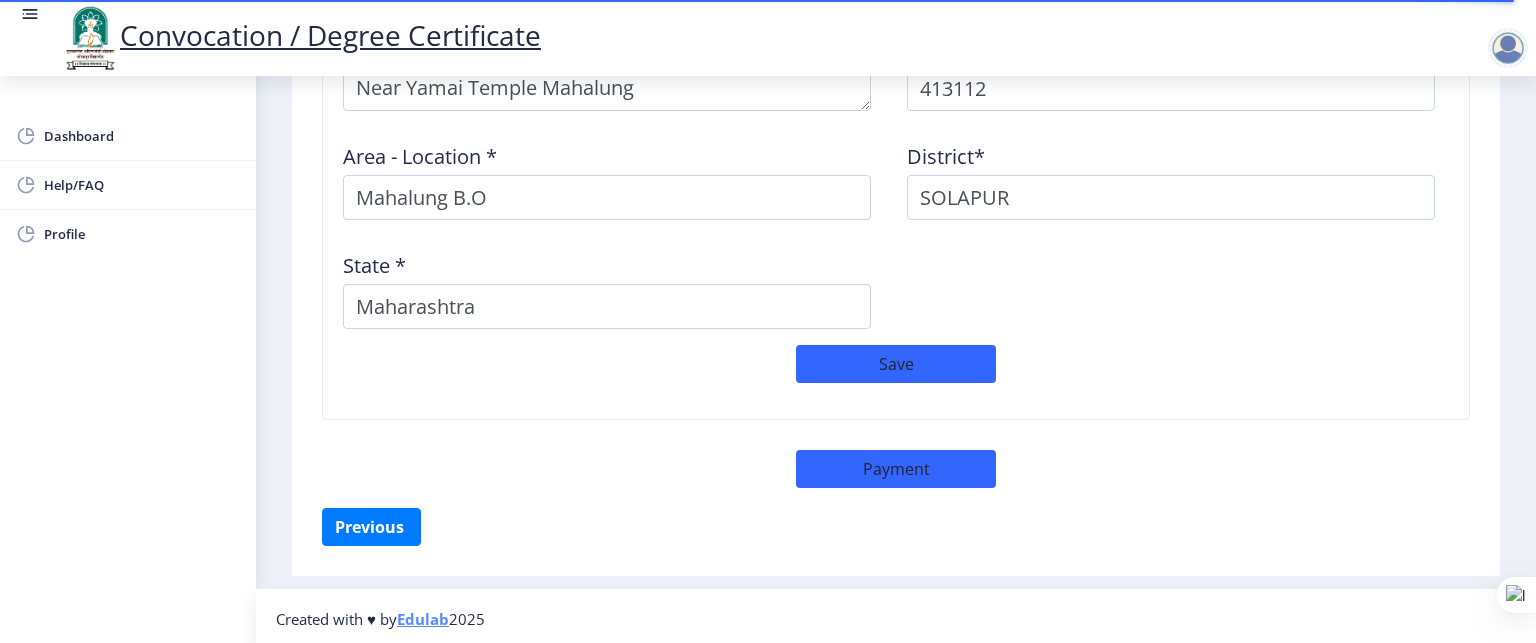 select on "sealed" 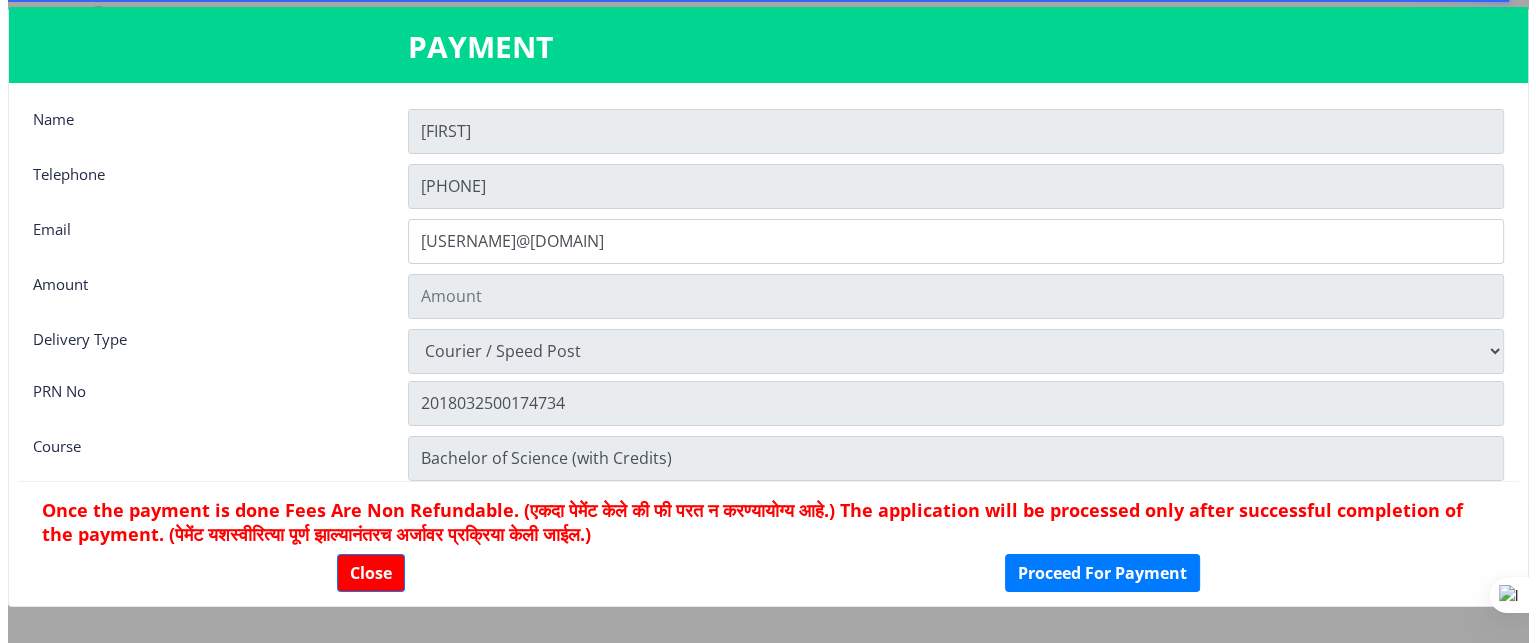 scroll, scrollTop: 1750, scrollLeft: 0, axis: vertical 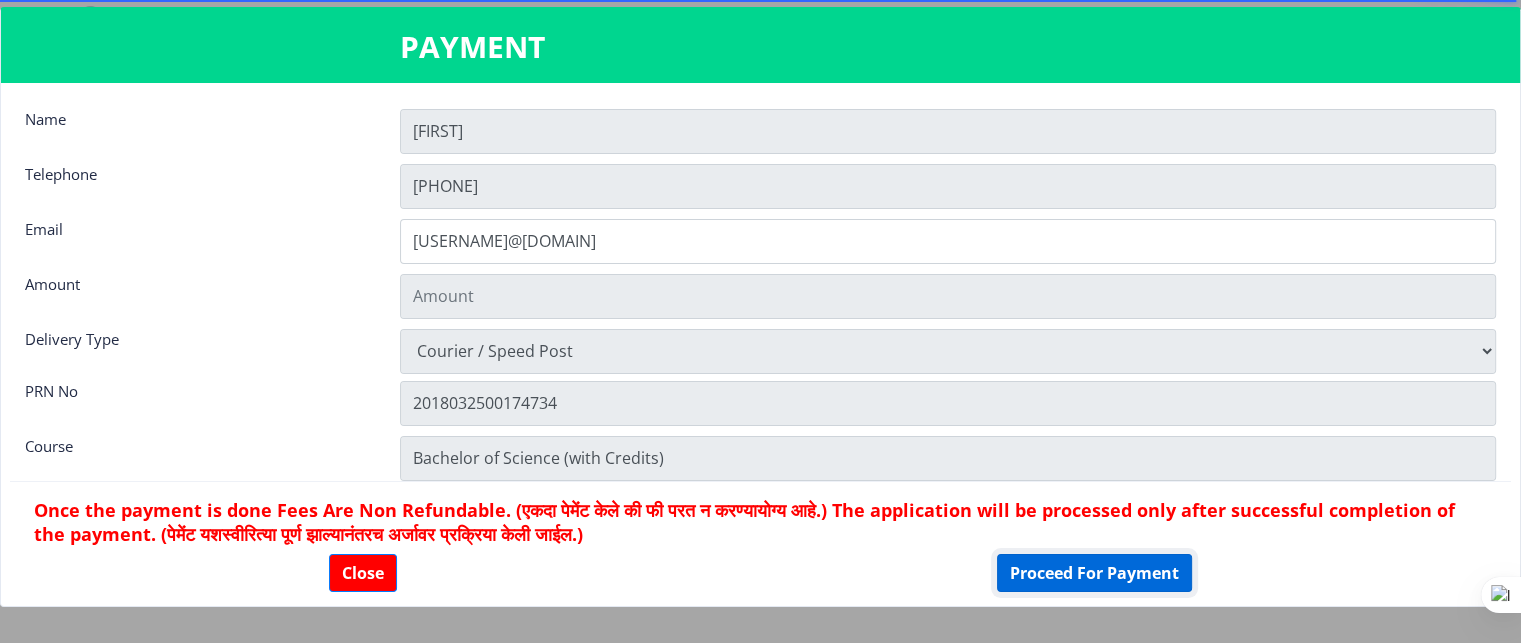 click on "Proceed For Payment" 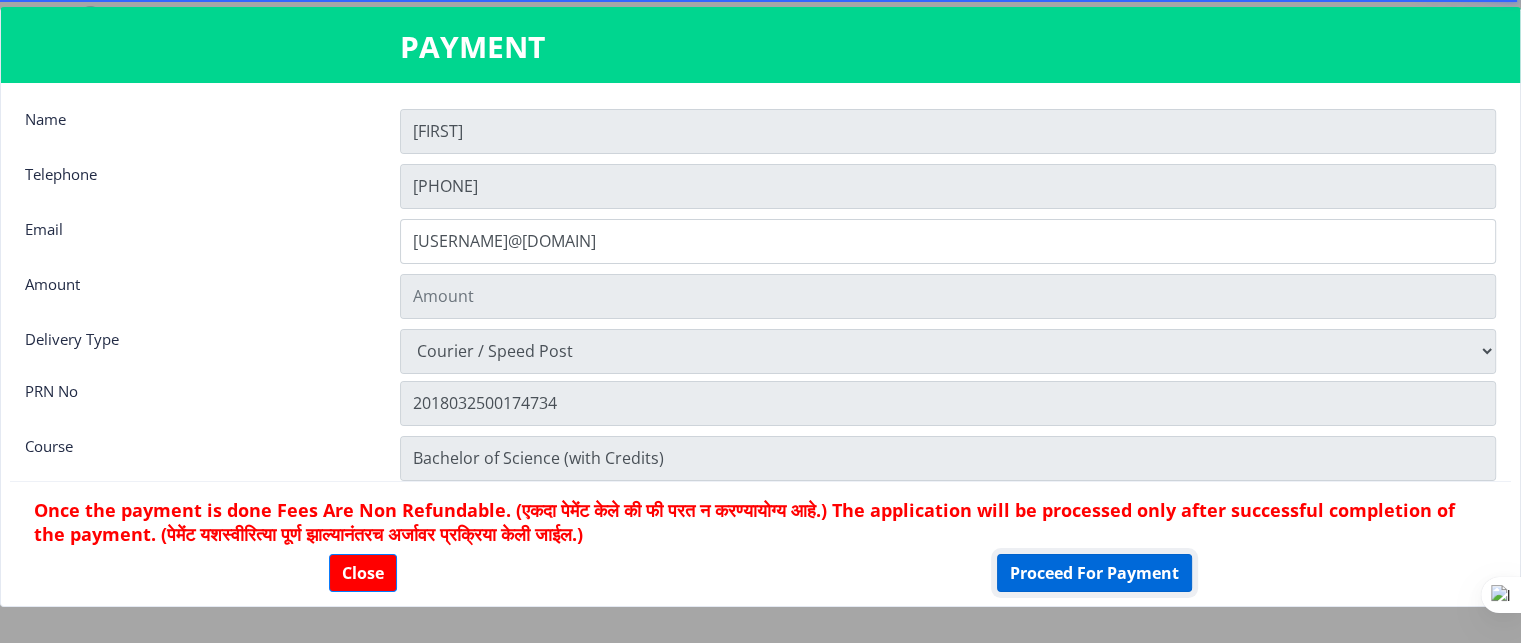 click on "Proceed For Payment" 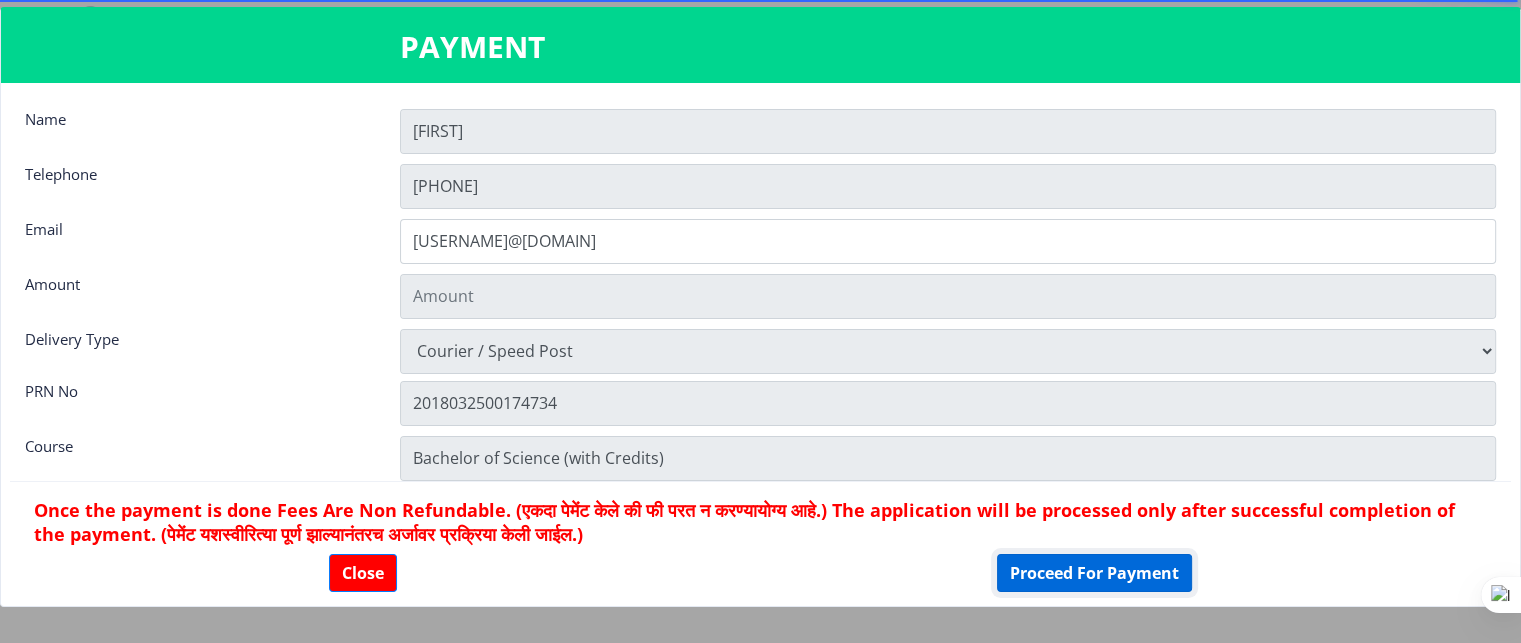 click on "Proceed For Payment" 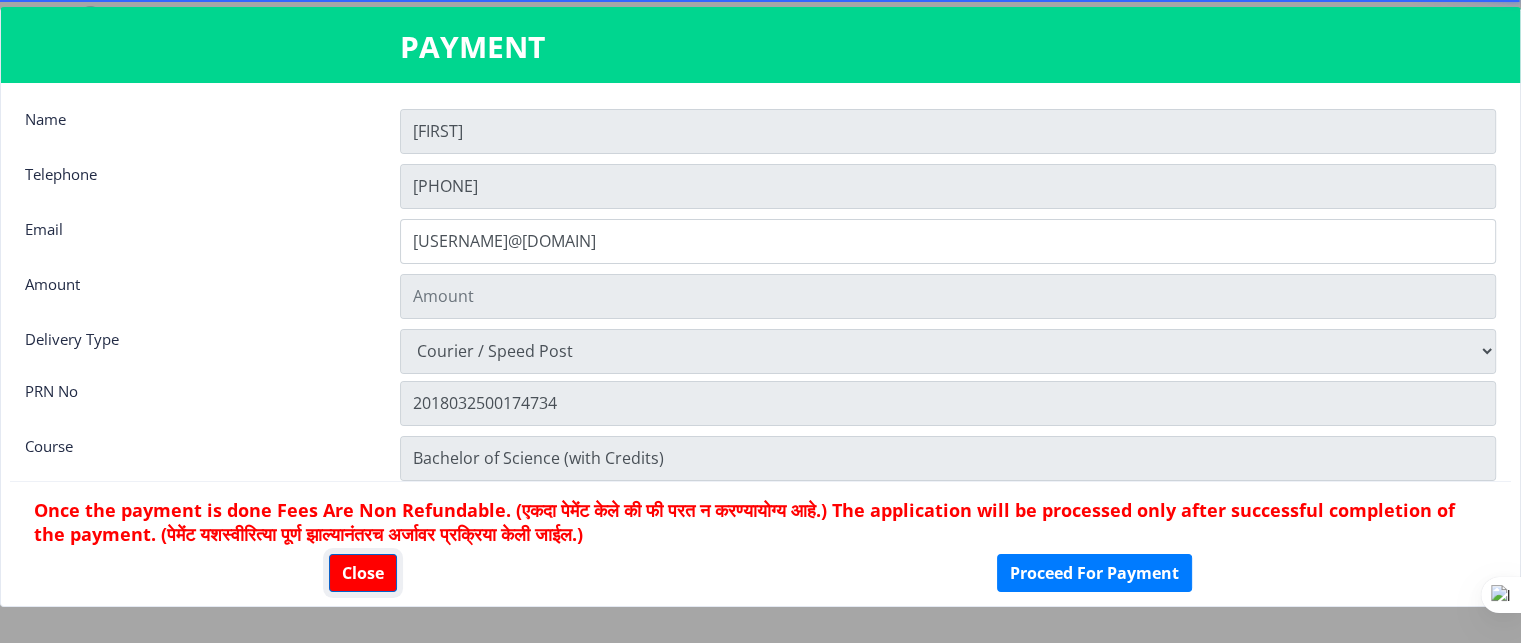 click on "Close" 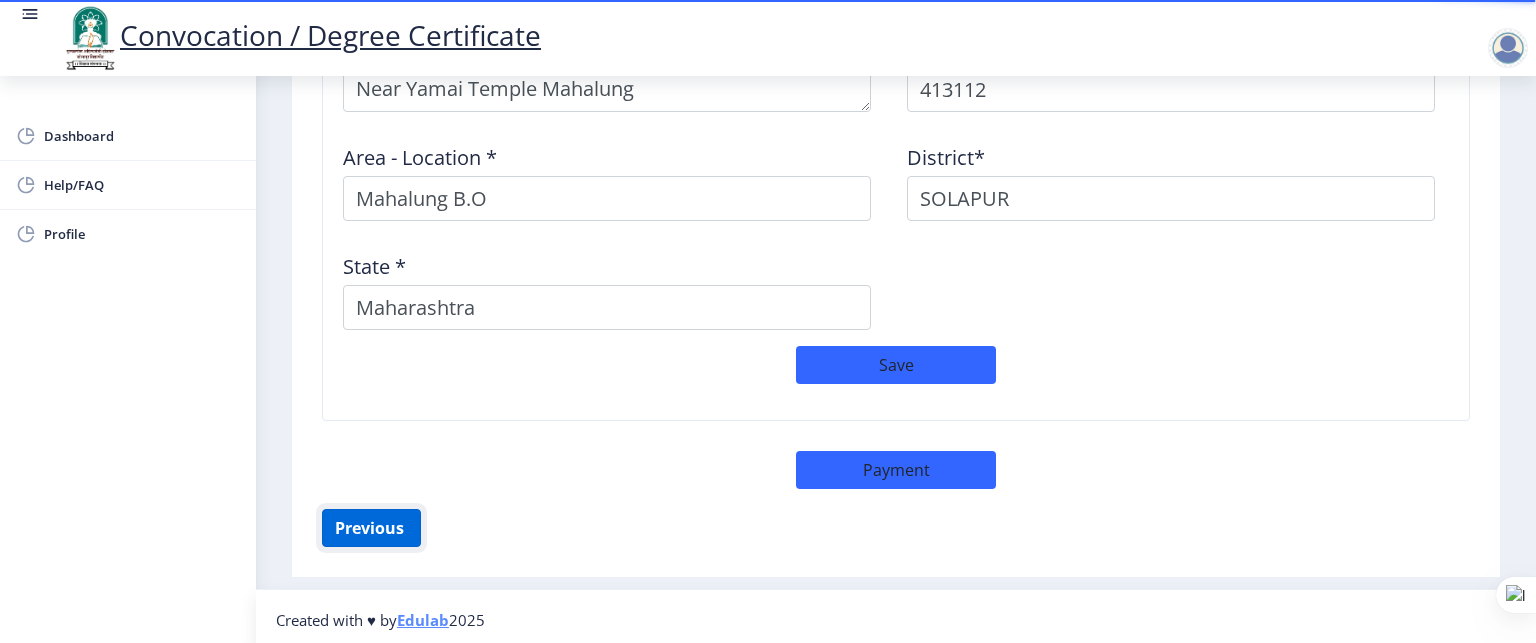 click on "Previous ‍" 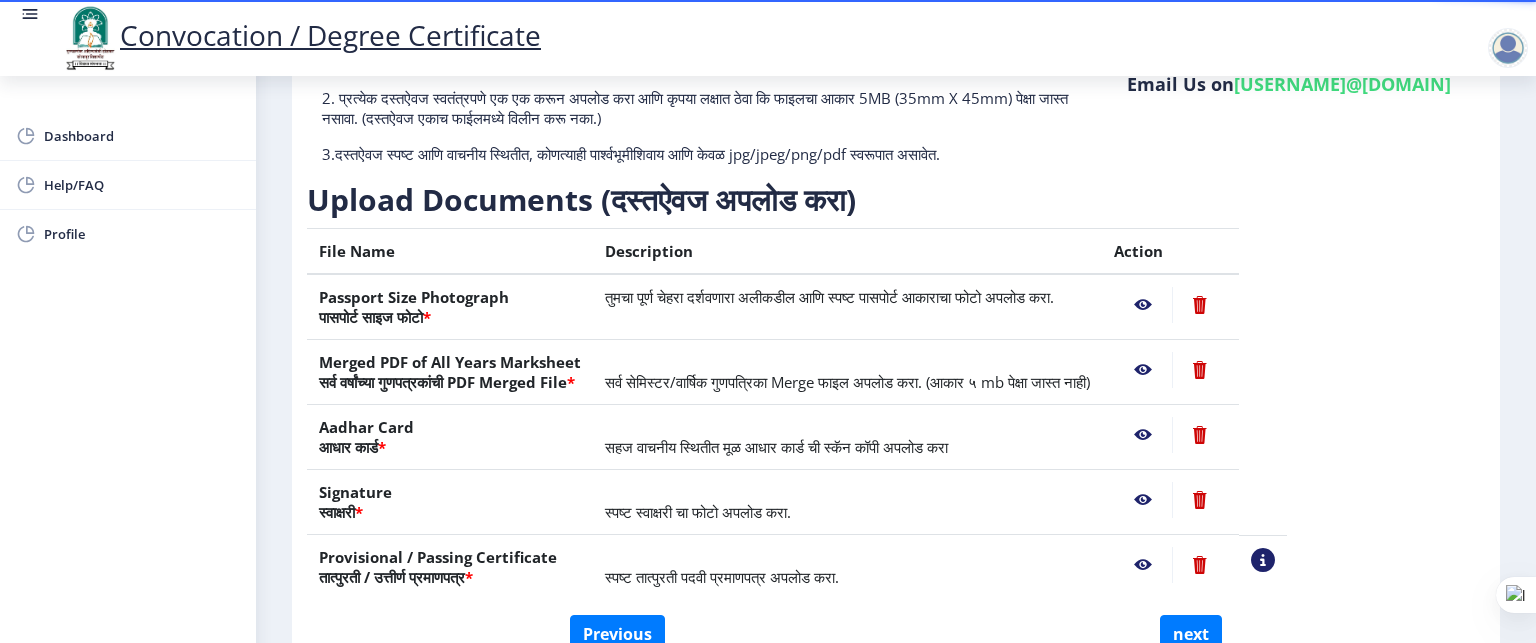 scroll, scrollTop: 304, scrollLeft: 0, axis: vertical 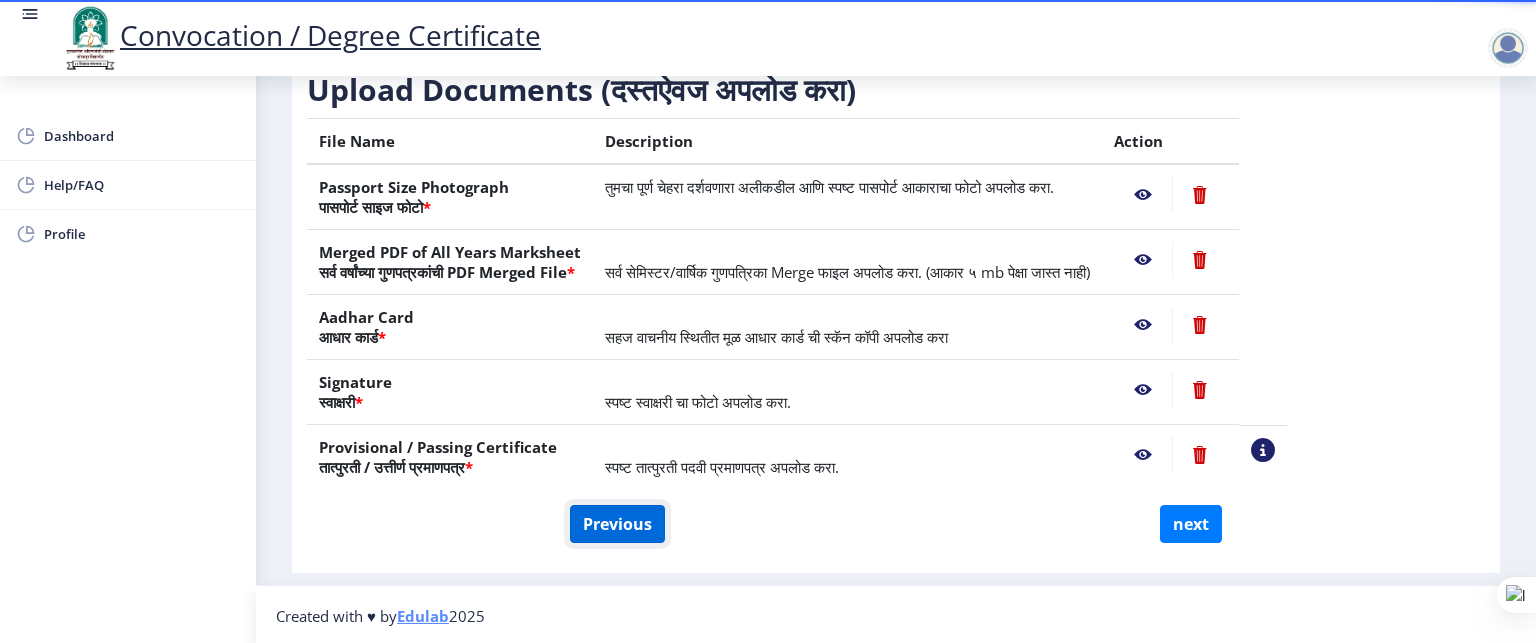 click on "Previous" 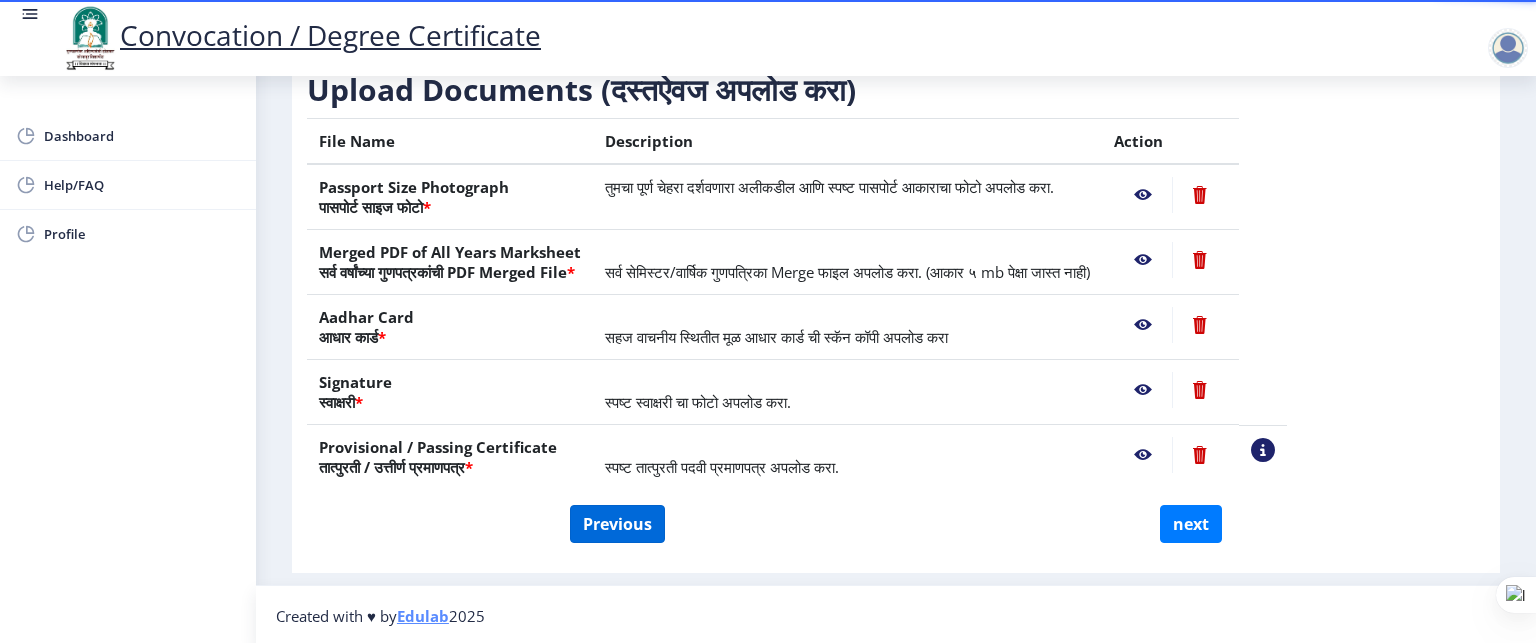 select on "Regular" 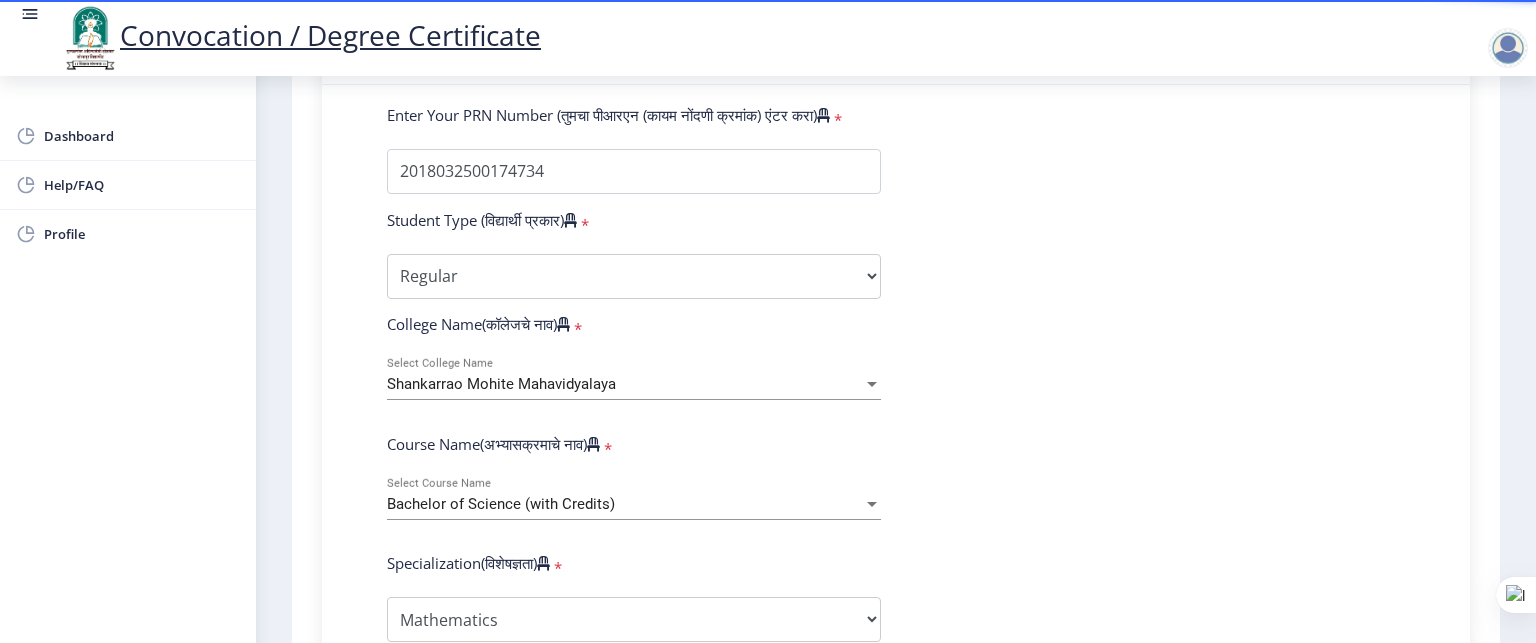 scroll, scrollTop: 496, scrollLeft: 0, axis: vertical 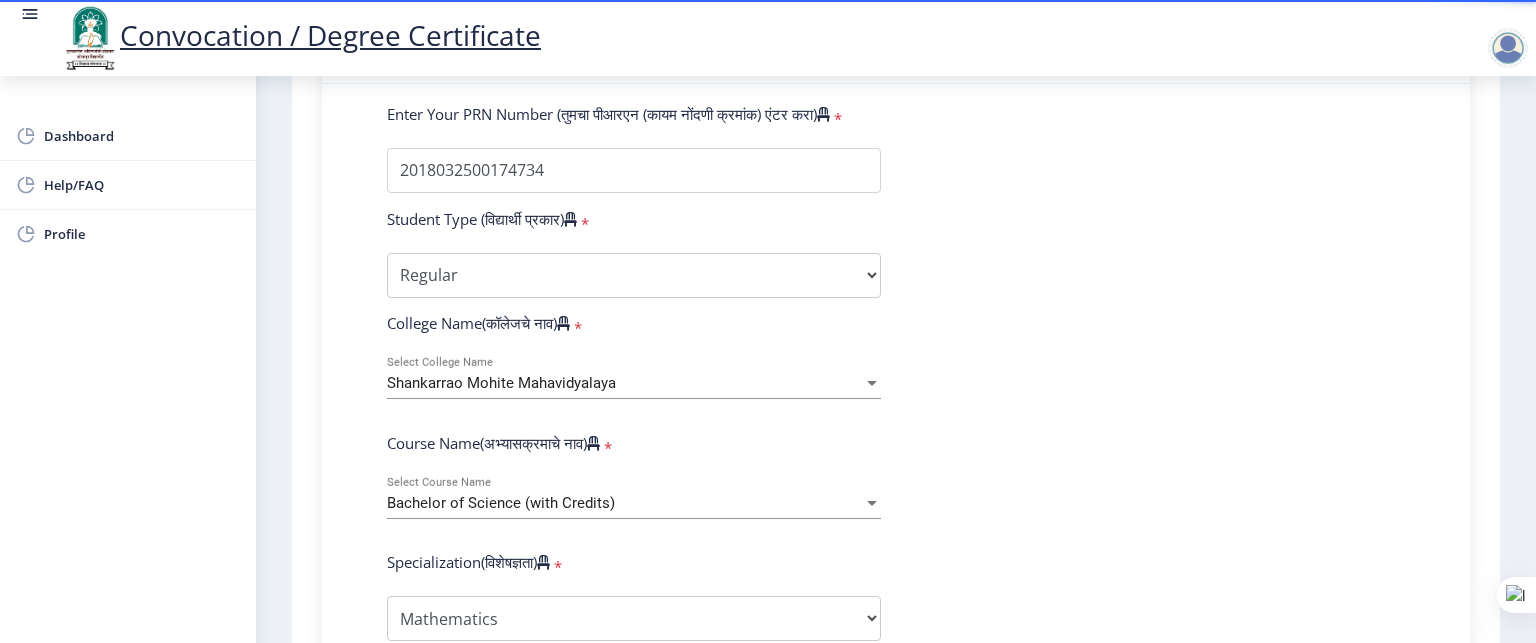 click on "Shankarrao Mohite Mahavidyalaya" at bounding box center (501, 383) 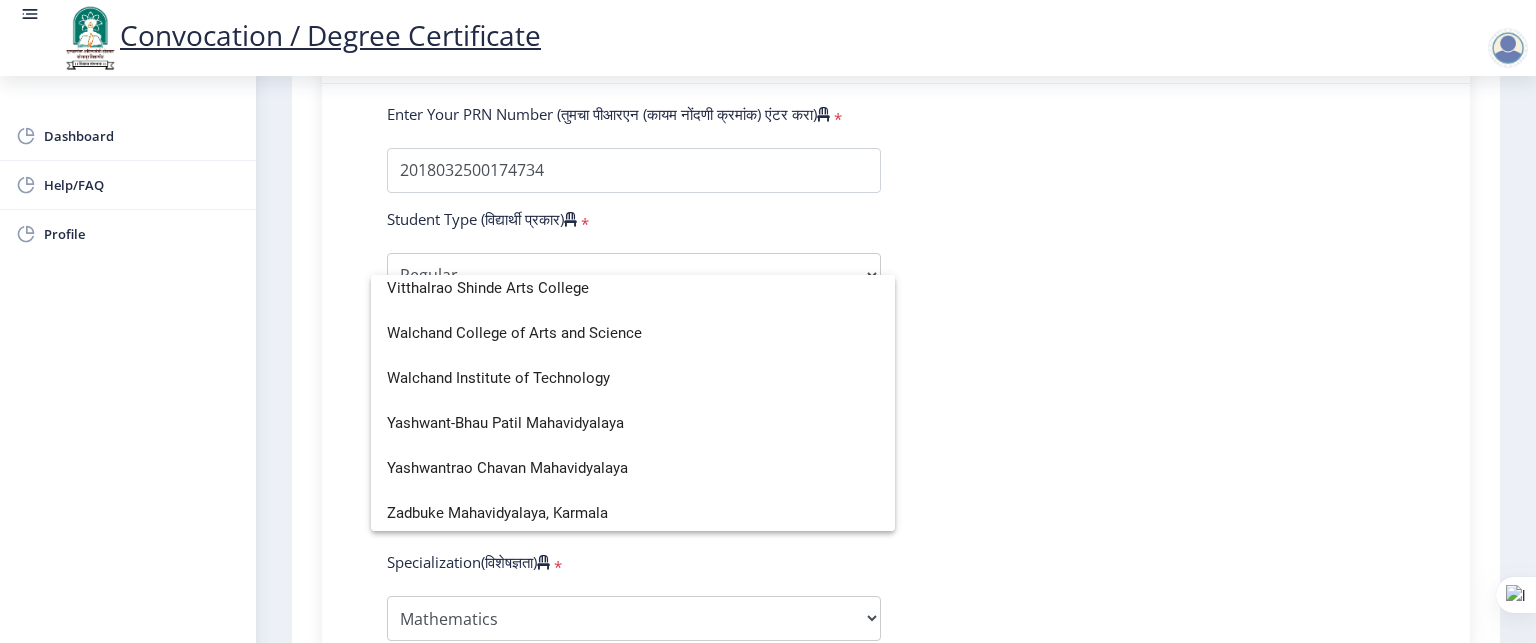 scroll, scrollTop: 6842, scrollLeft: 0, axis: vertical 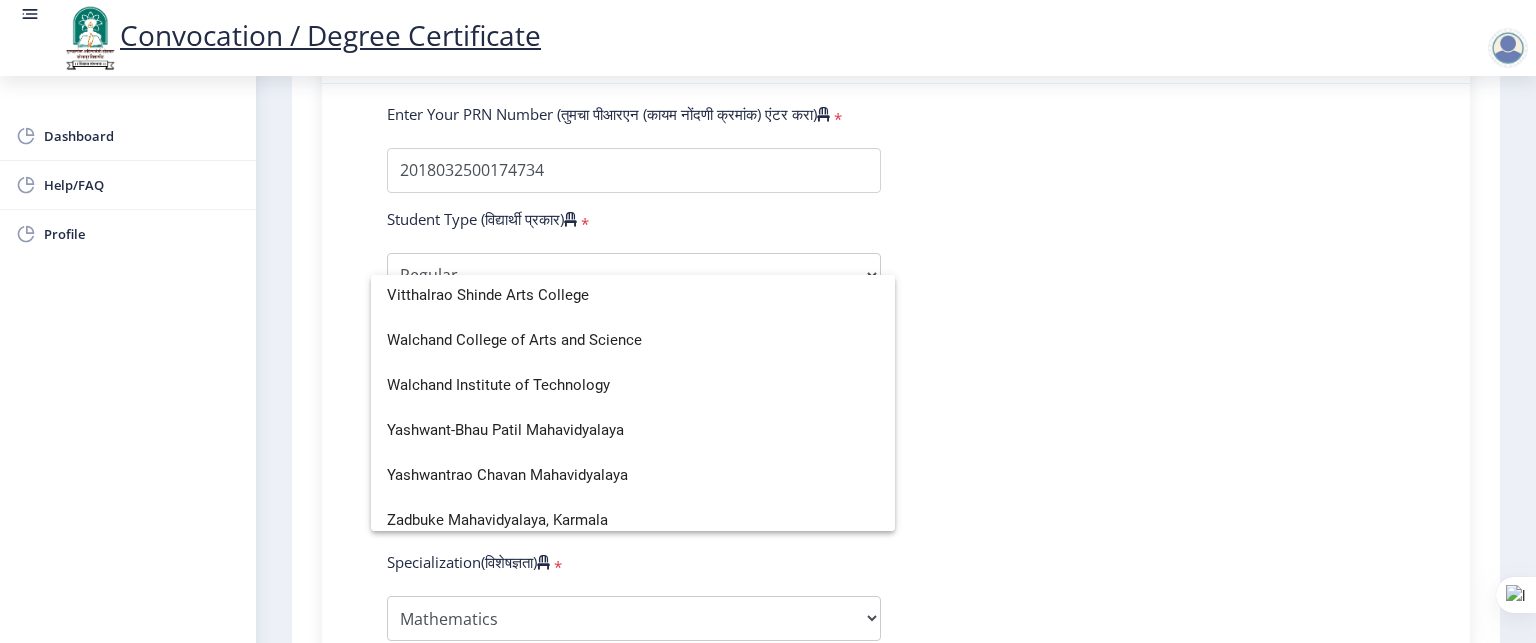 click 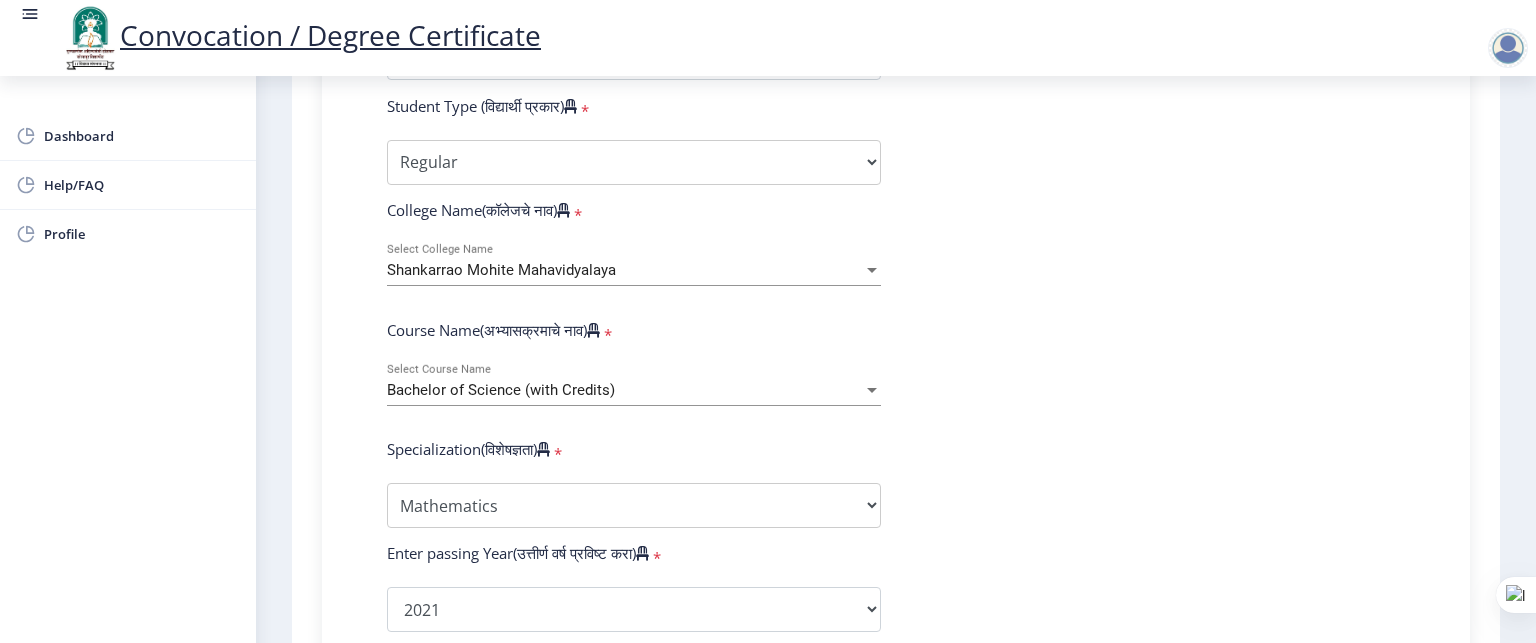 scroll, scrollTop: 611, scrollLeft: 0, axis: vertical 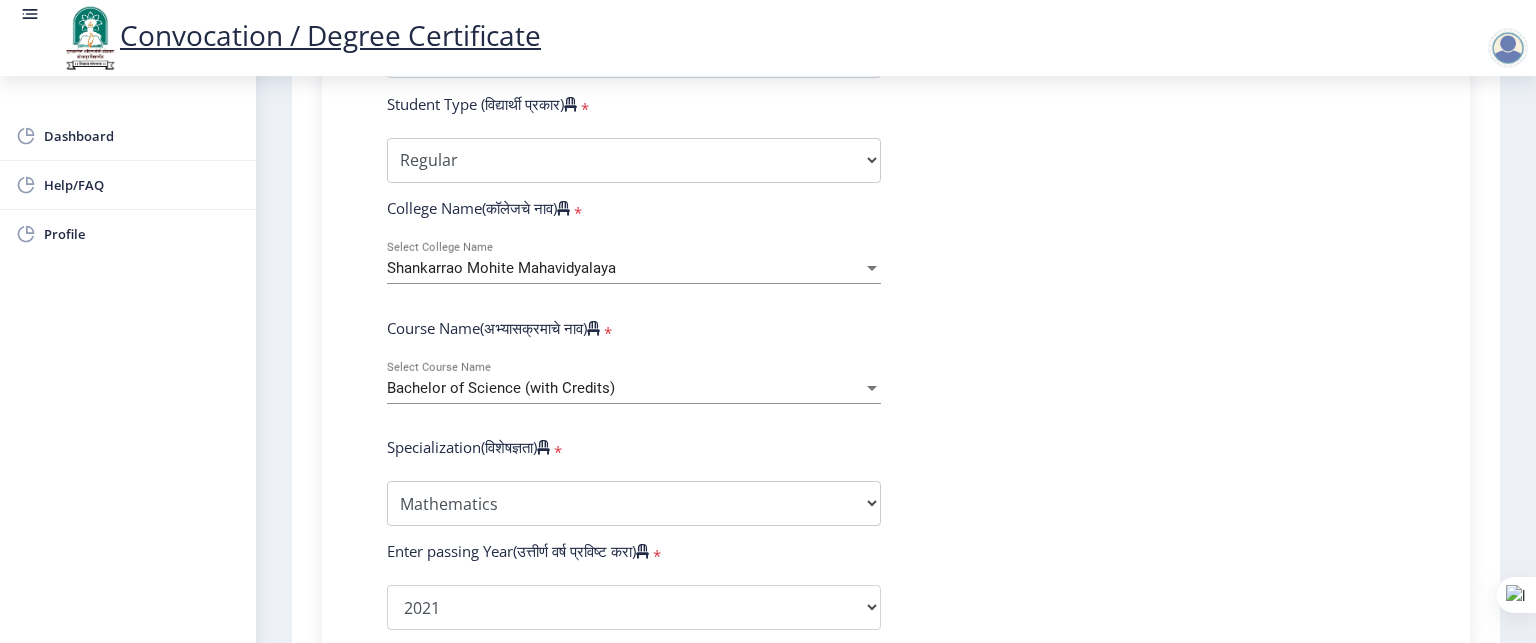 click on "Bachelor of Science (with Credits) Select Course Name" 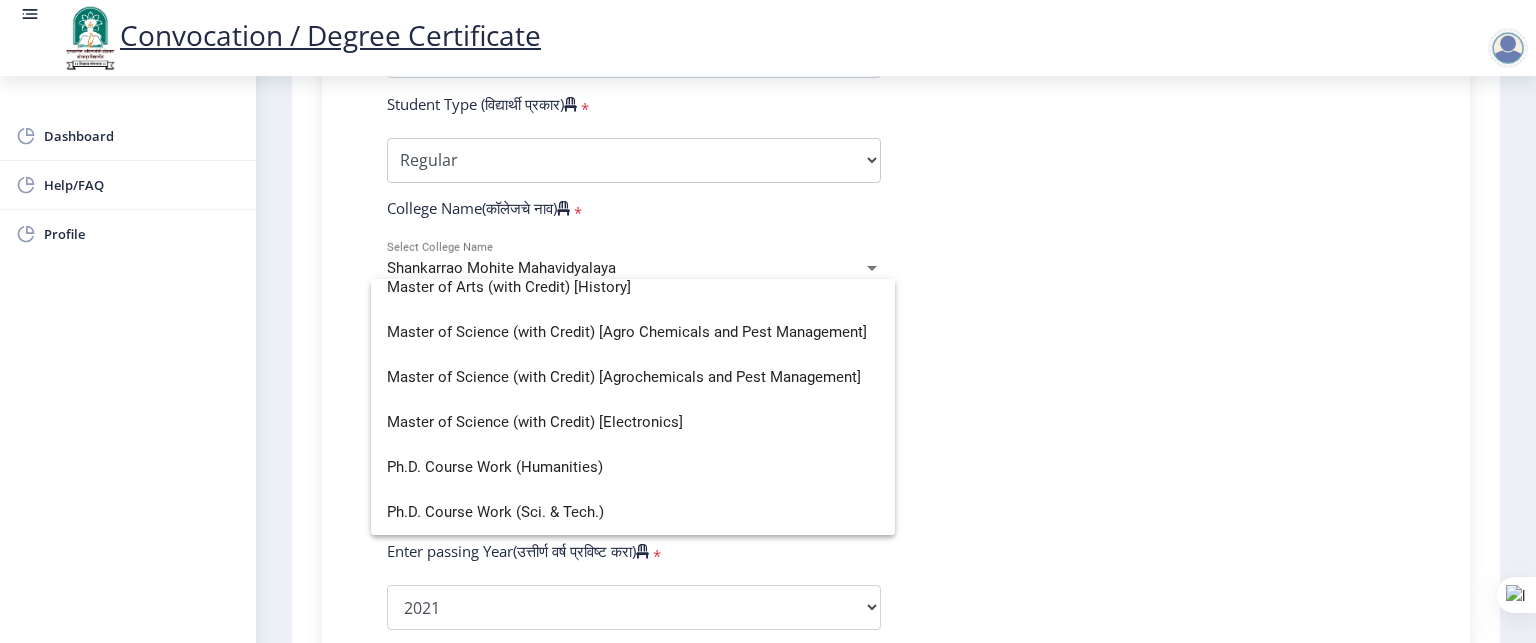 scroll, scrollTop: 0, scrollLeft: 0, axis: both 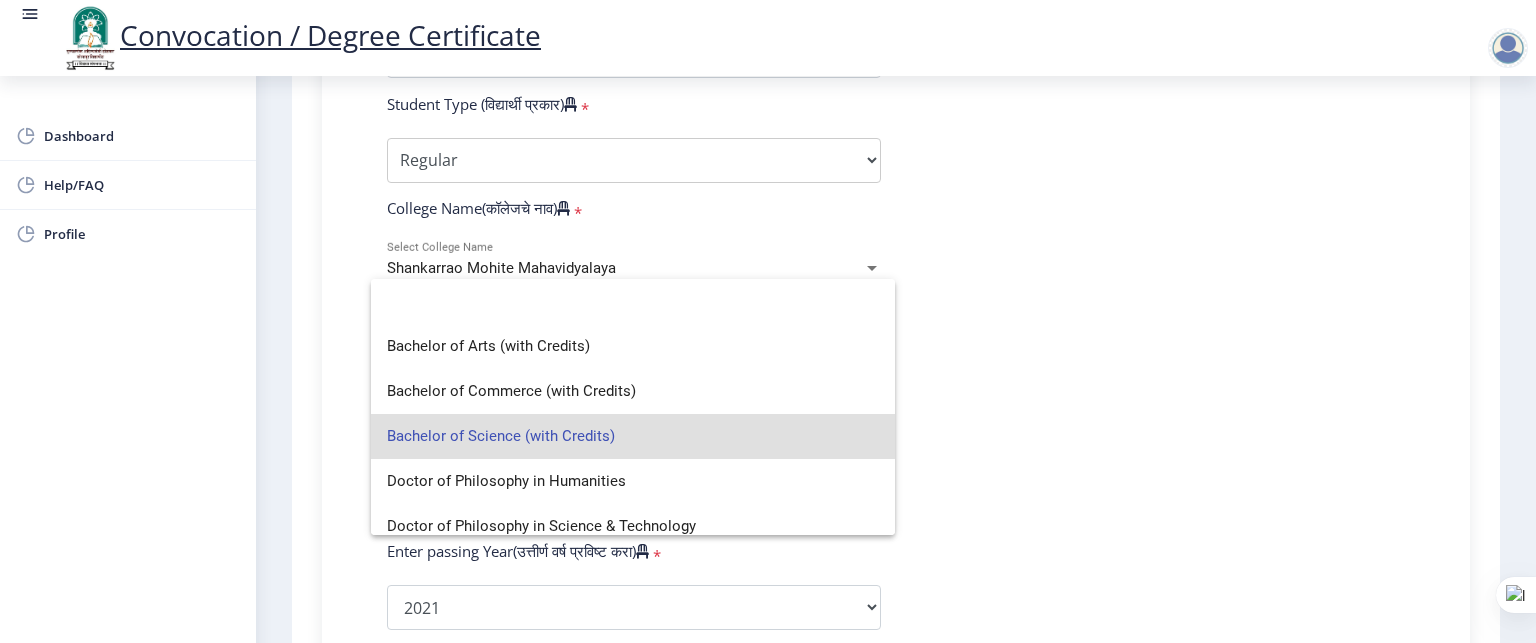 click 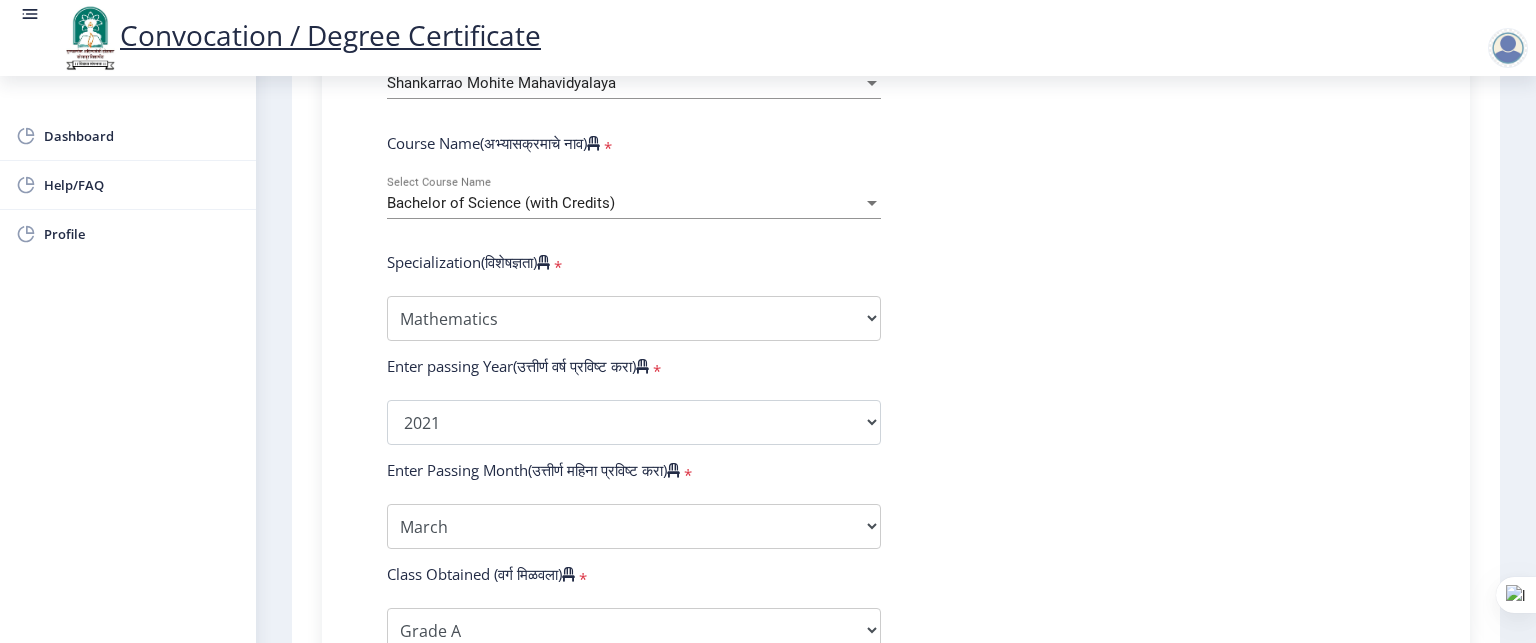 scroll, scrollTop: 797, scrollLeft: 0, axis: vertical 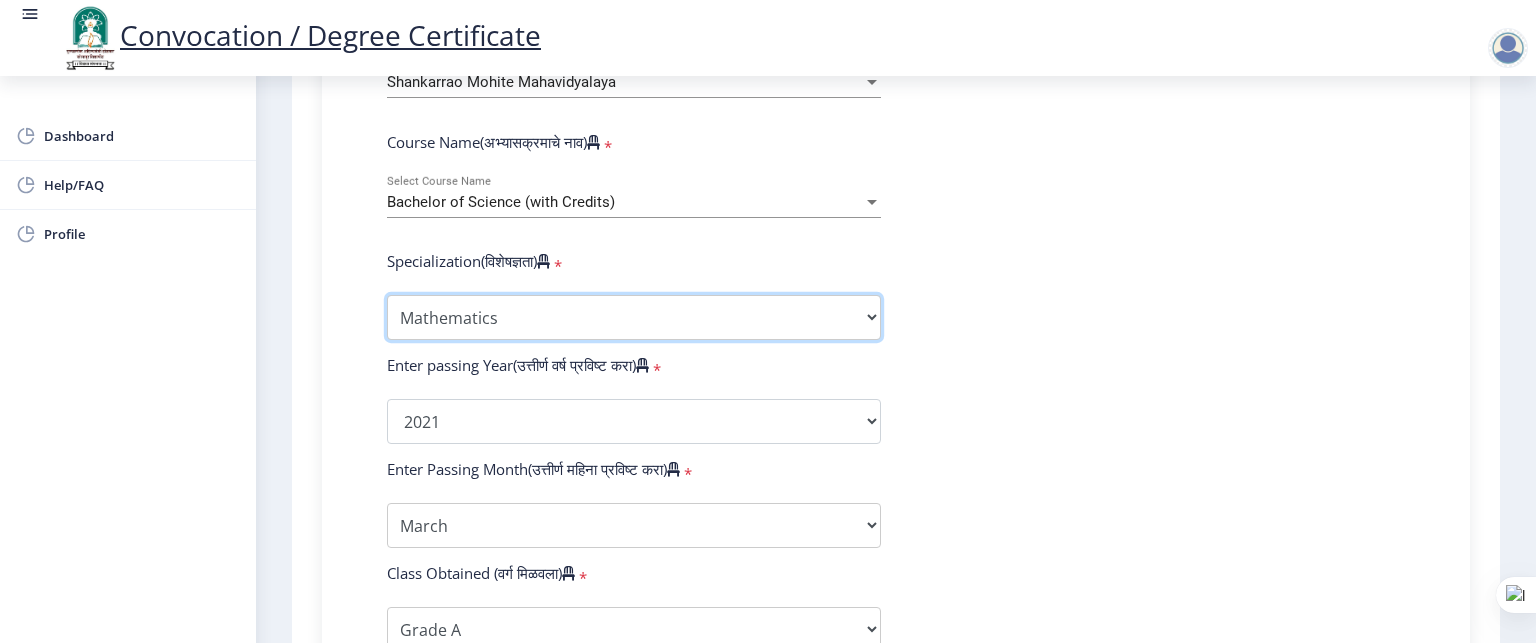 click on "Specialization Botany Chemistry Computer Science Electronics Geology Mathematics Microbiology Physics Statistics Zoology Other" at bounding box center [634, 317] 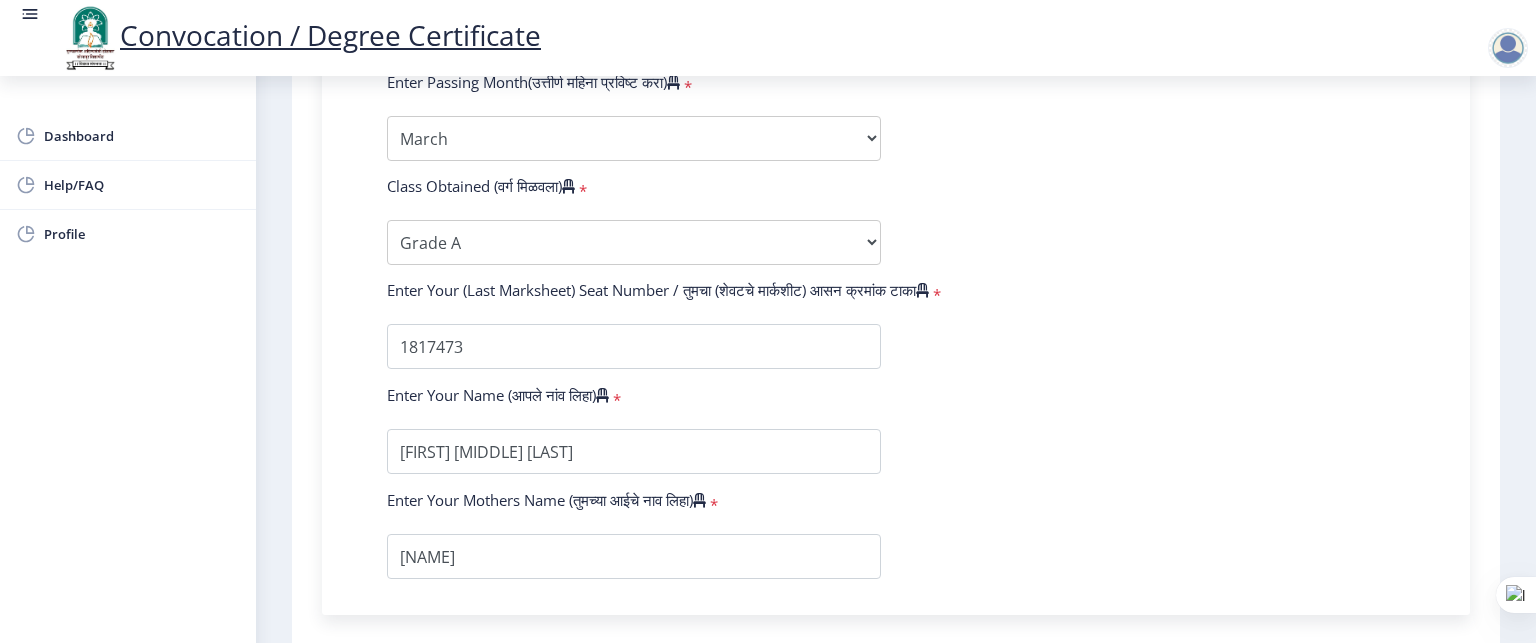 scroll, scrollTop: 1396, scrollLeft: 0, axis: vertical 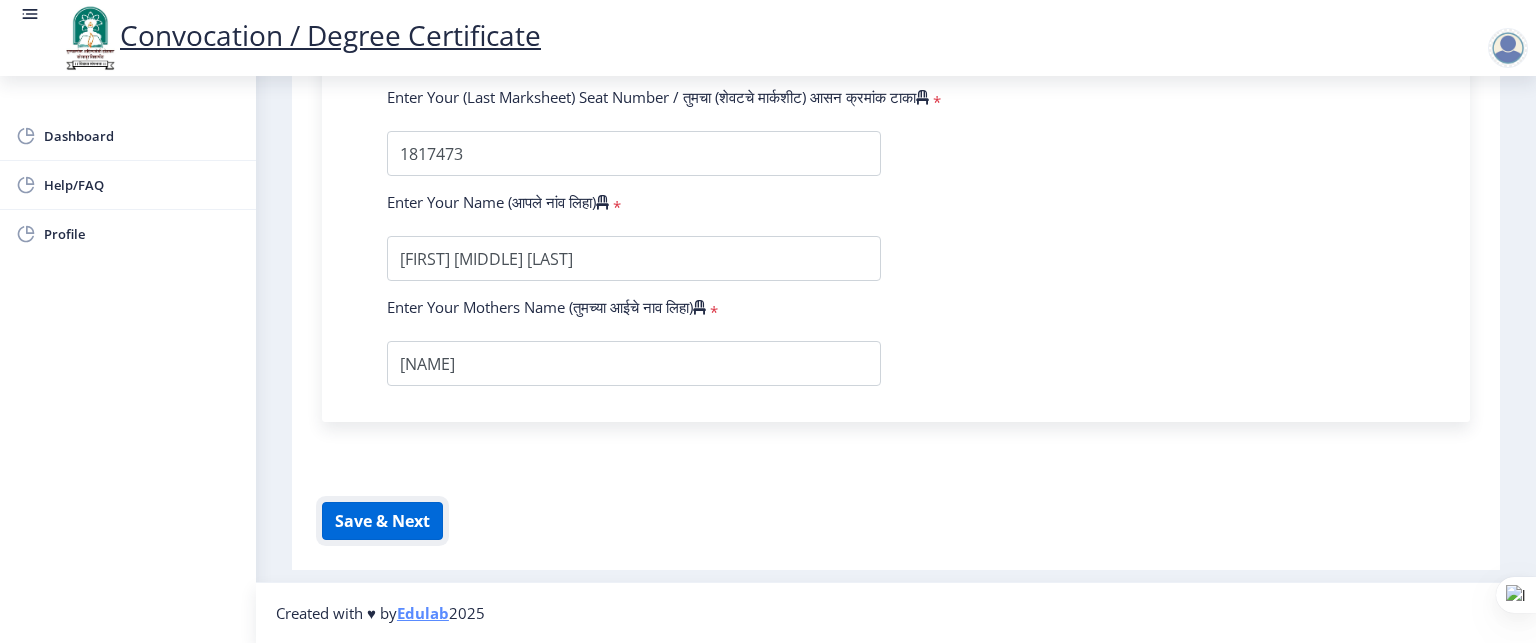 click on "Save & Next" 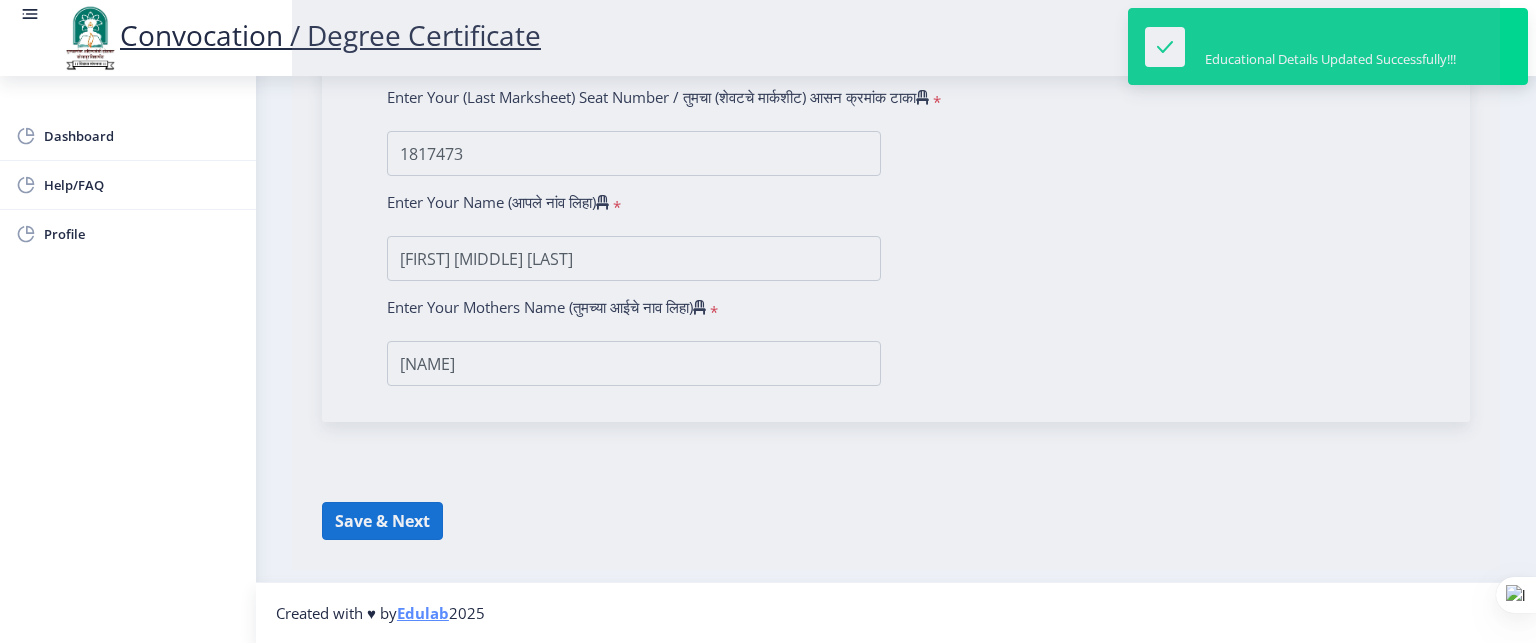 select 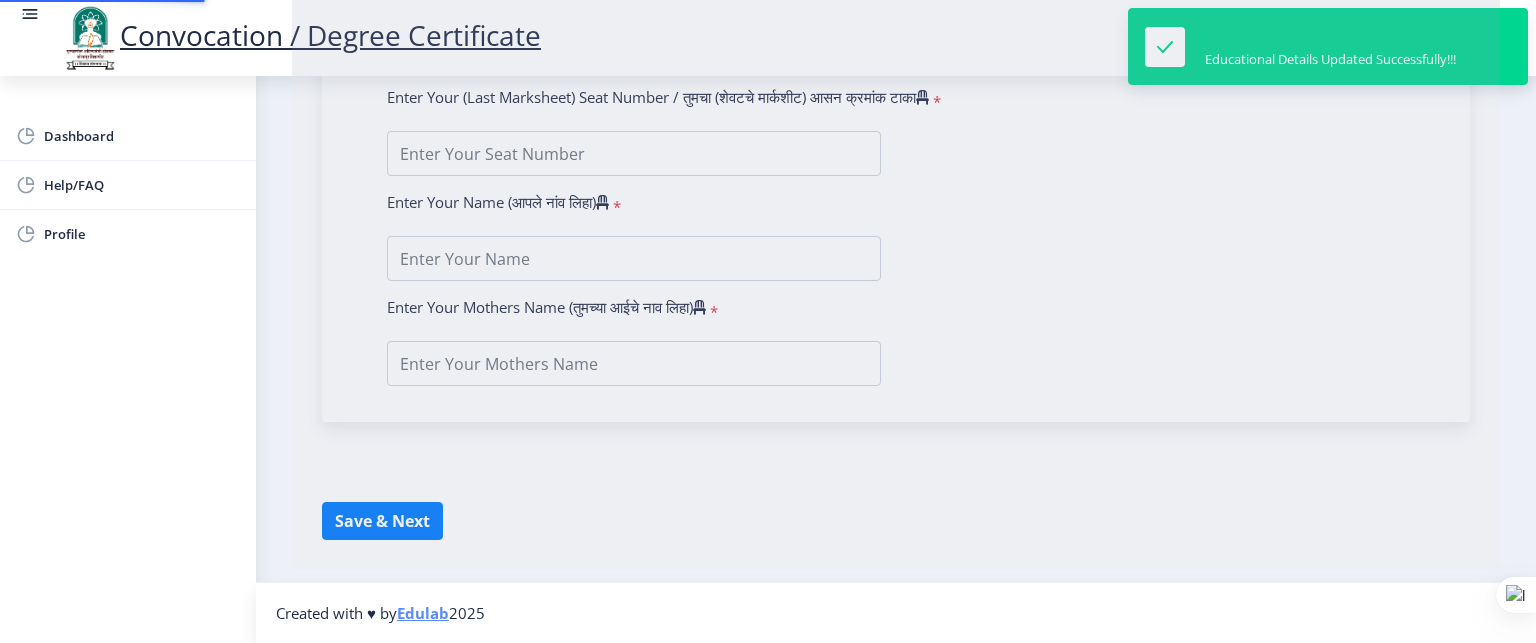 scroll, scrollTop: 0, scrollLeft: 0, axis: both 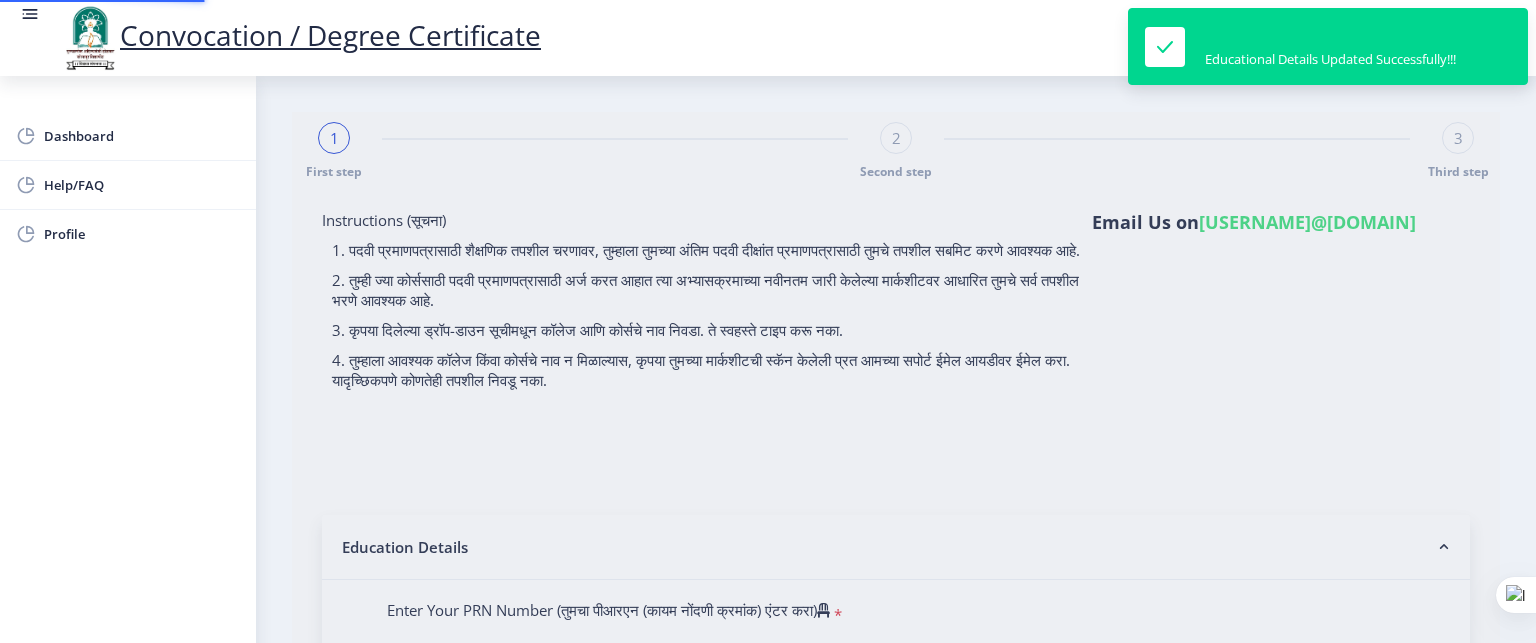 type on "[FIRST] [MIDDLE] [LAST]" 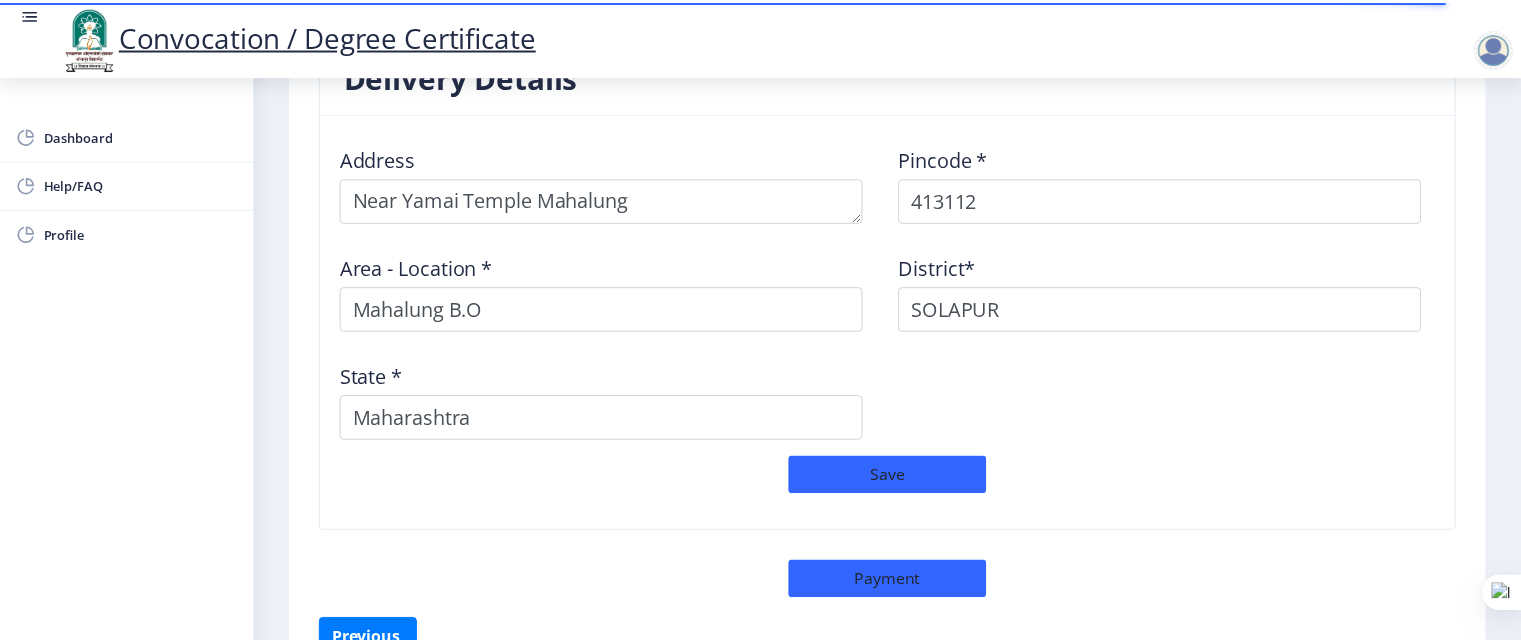 scroll, scrollTop: 1751, scrollLeft: 0, axis: vertical 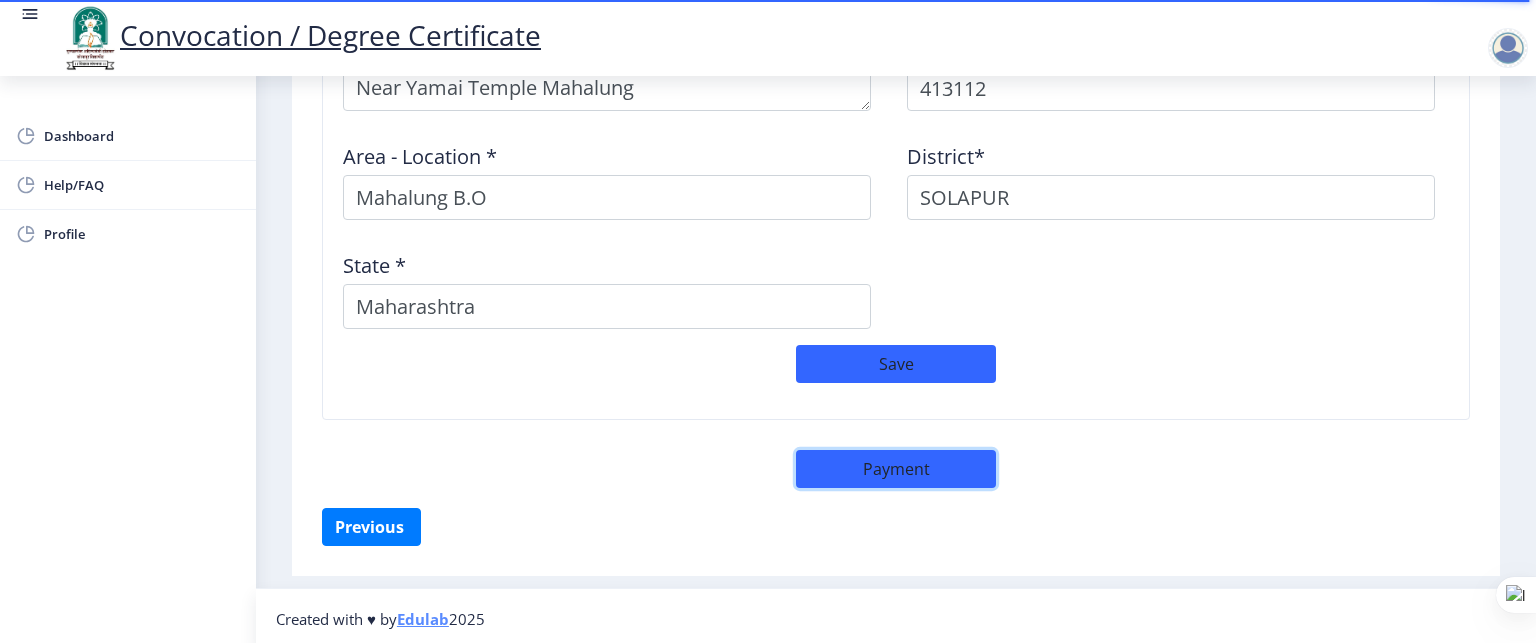 click on "Payment" 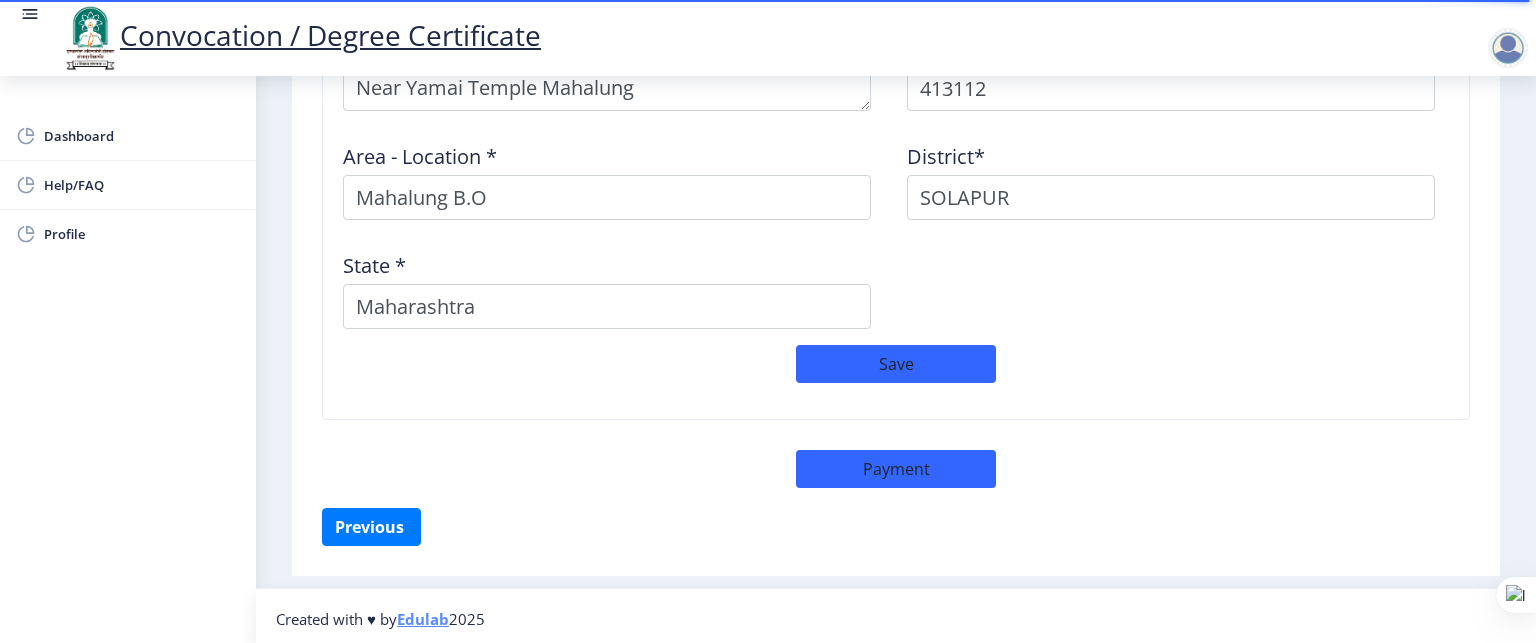 select on "sealed" 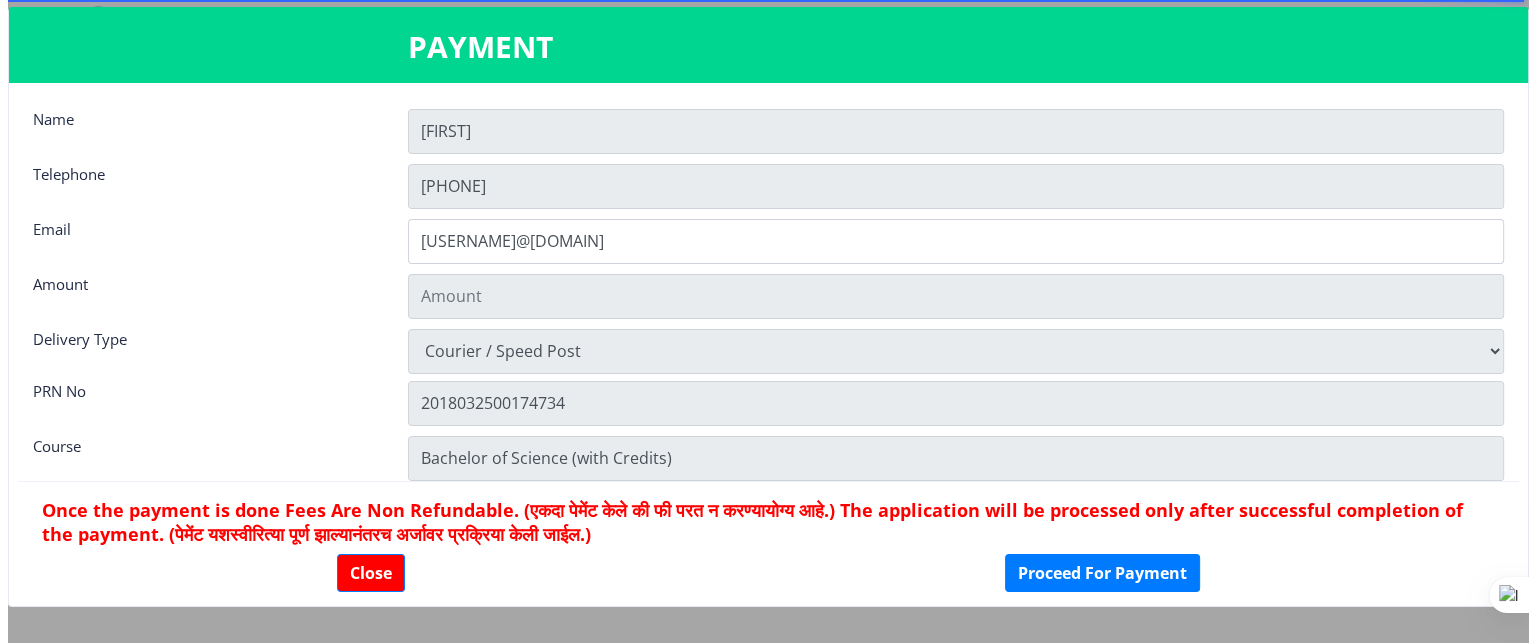 scroll, scrollTop: 1750, scrollLeft: 0, axis: vertical 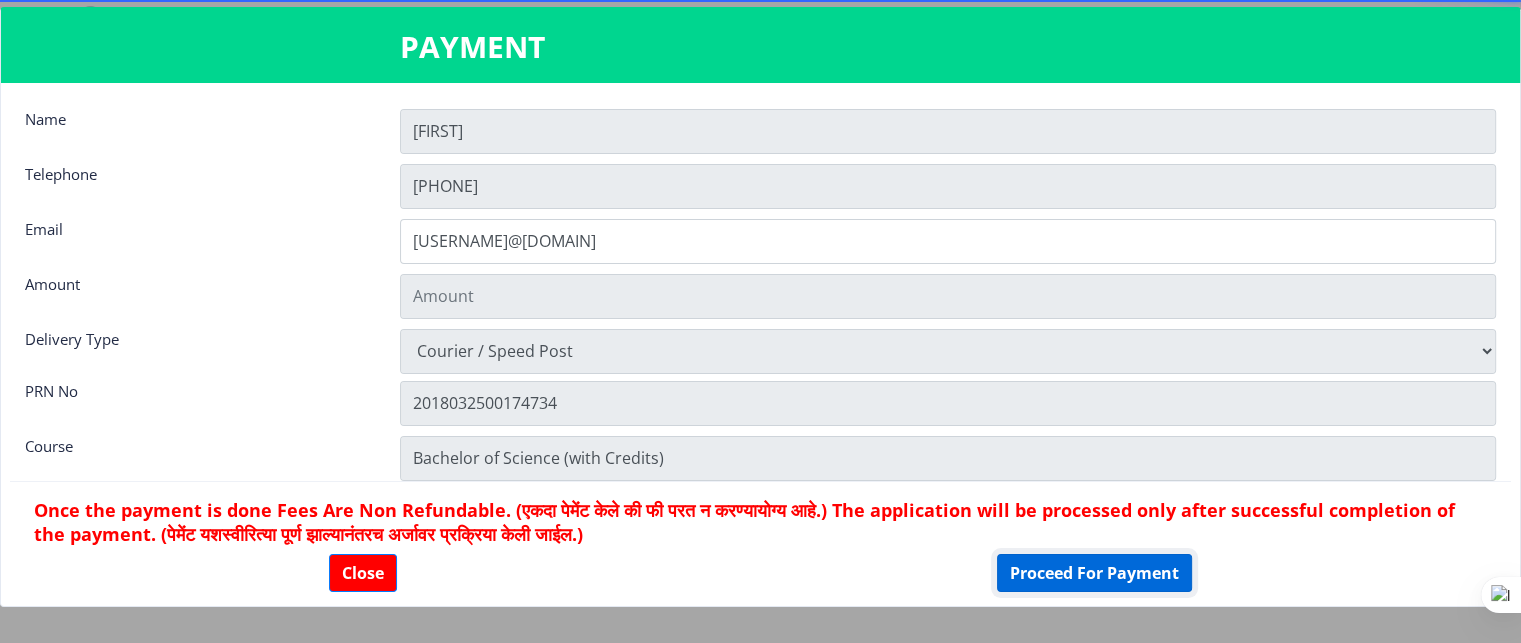 click on "Proceed For Payment" 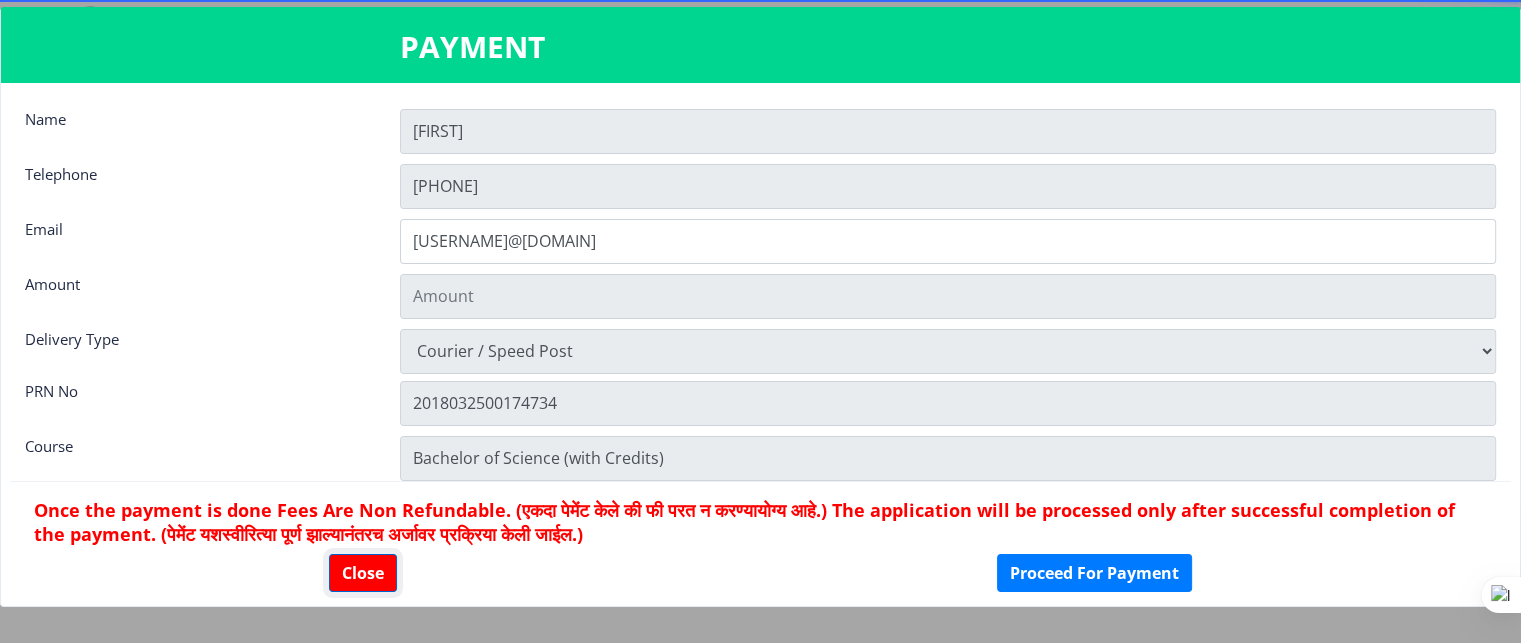 click on "Close" 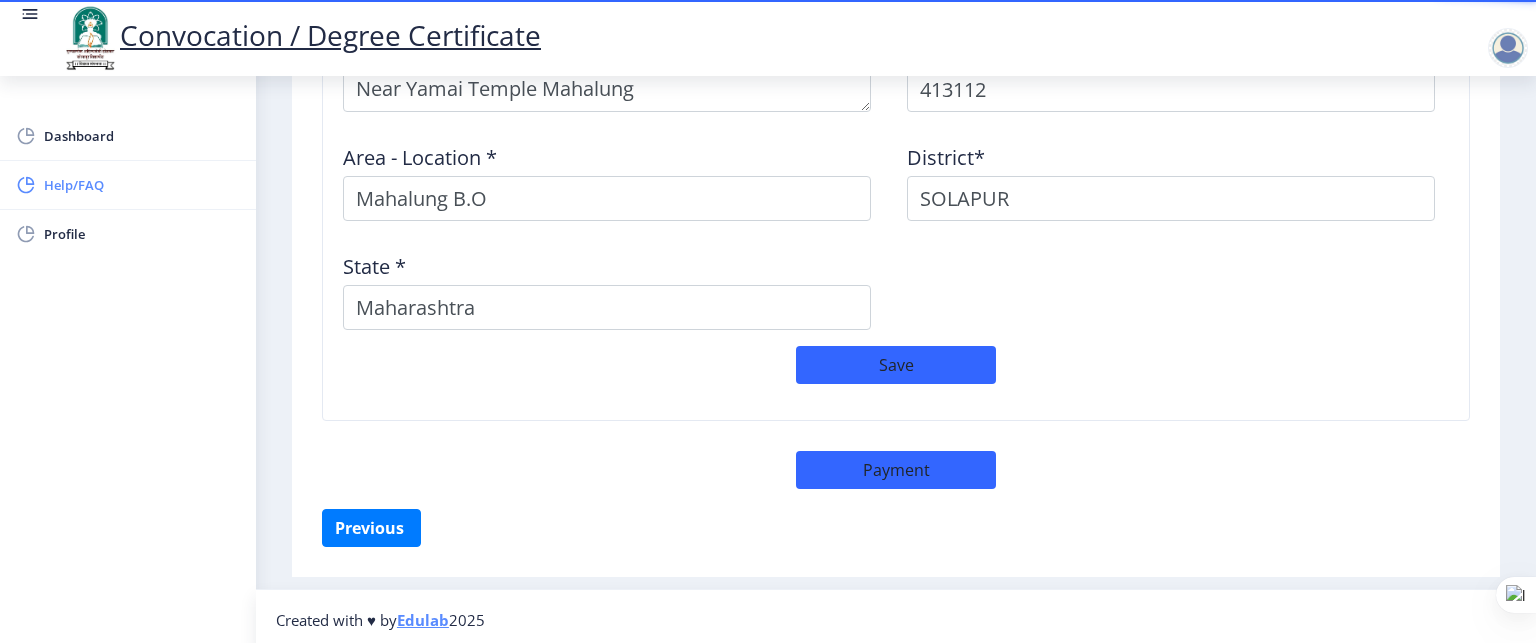 click on "Help/FAQ" 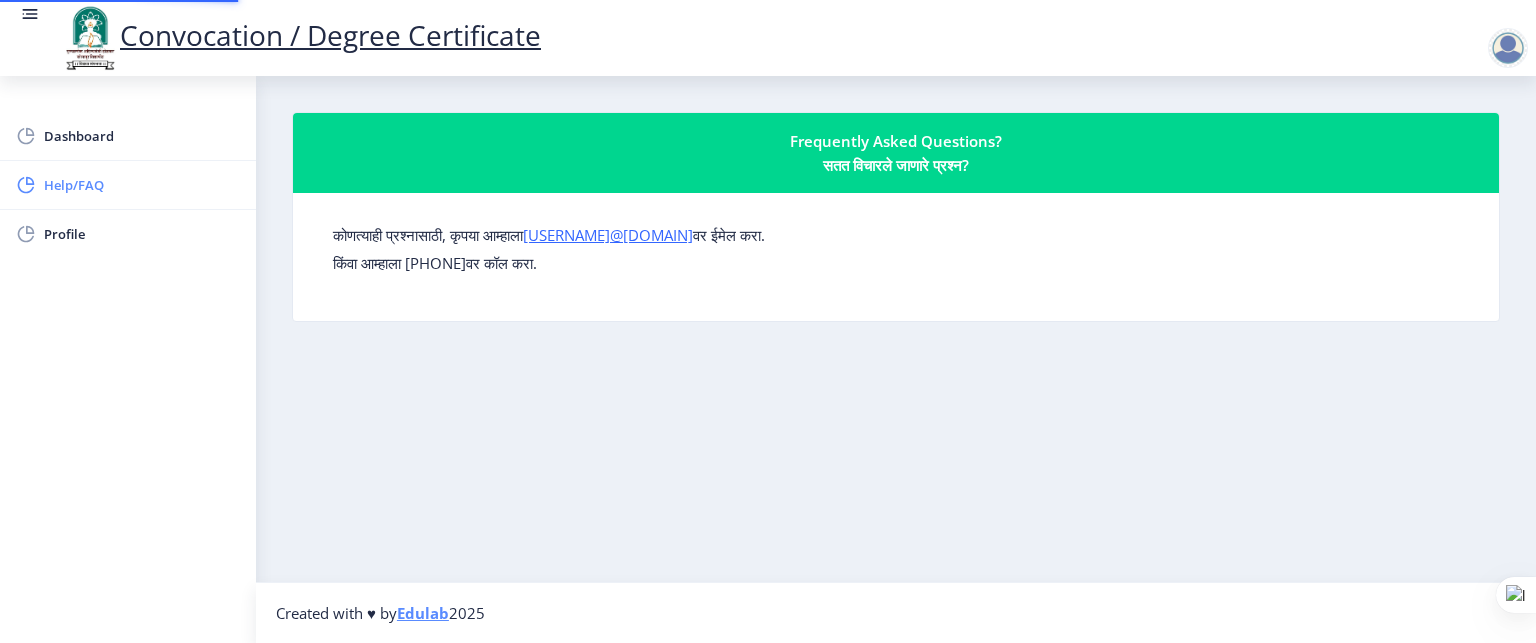 scroll, scrollTop: 0, scrollLeft: 0, axis: both 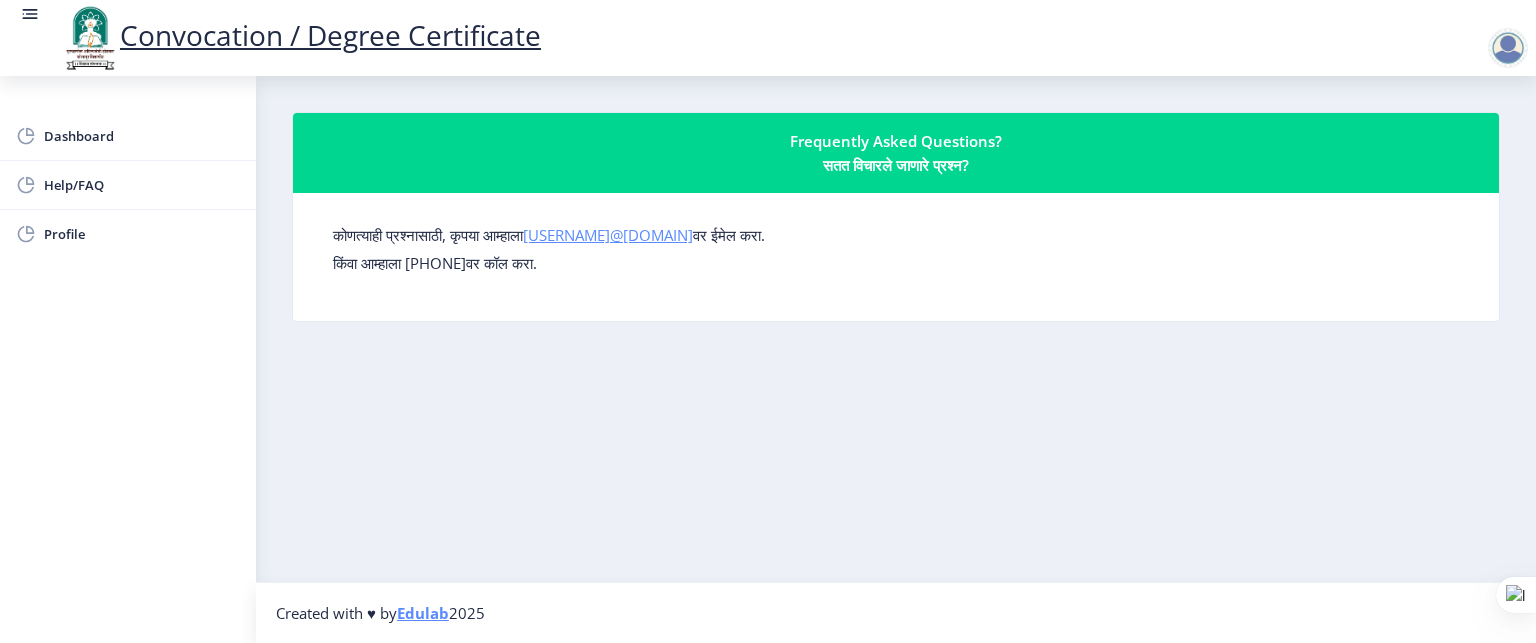 click on "[USERNAME]@[DOMAIN]" 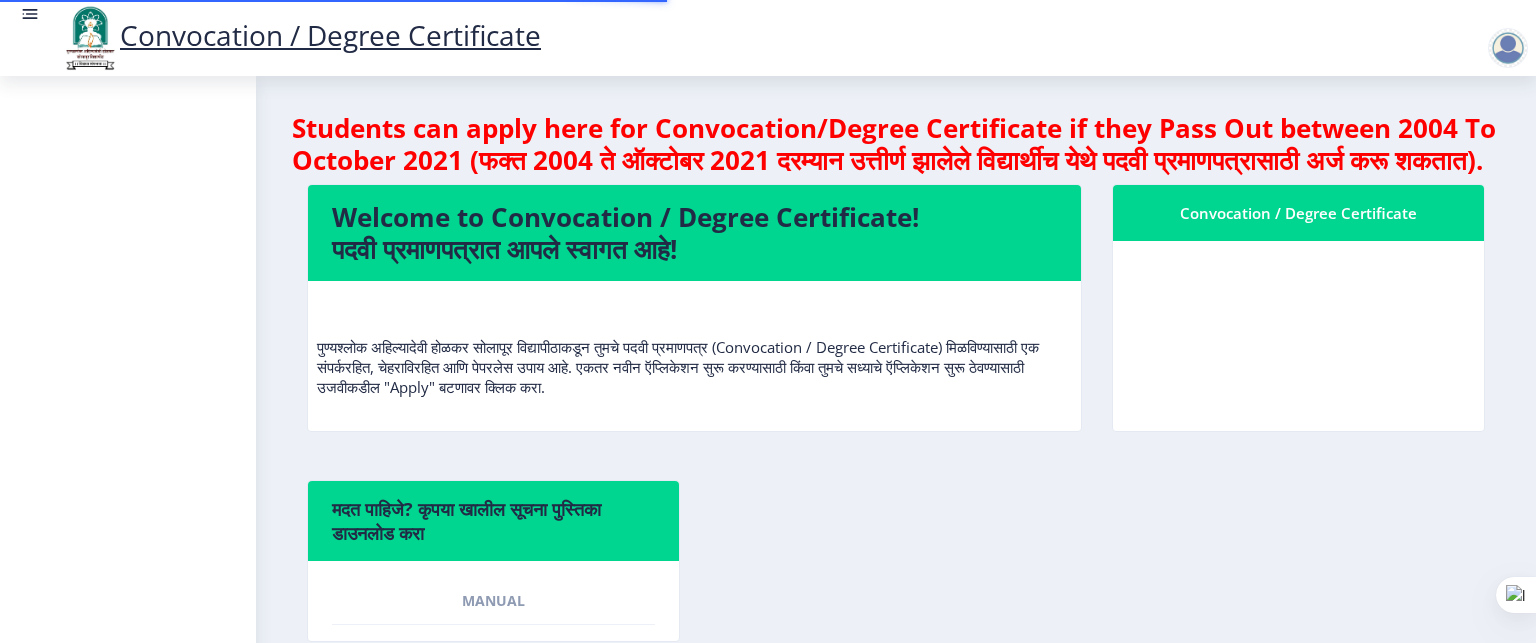 scroll, scrollTop: 0, scrollLeft: 0, axis: both 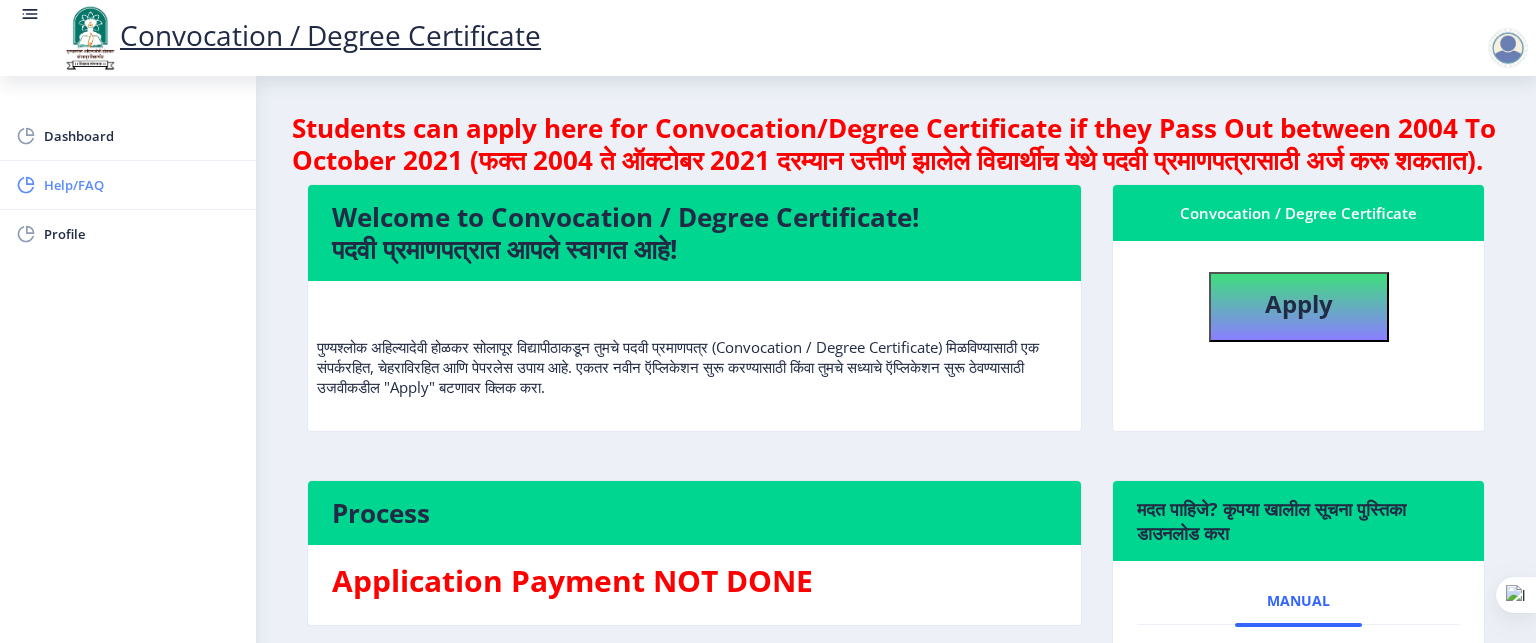 click on "Help/FAQ" 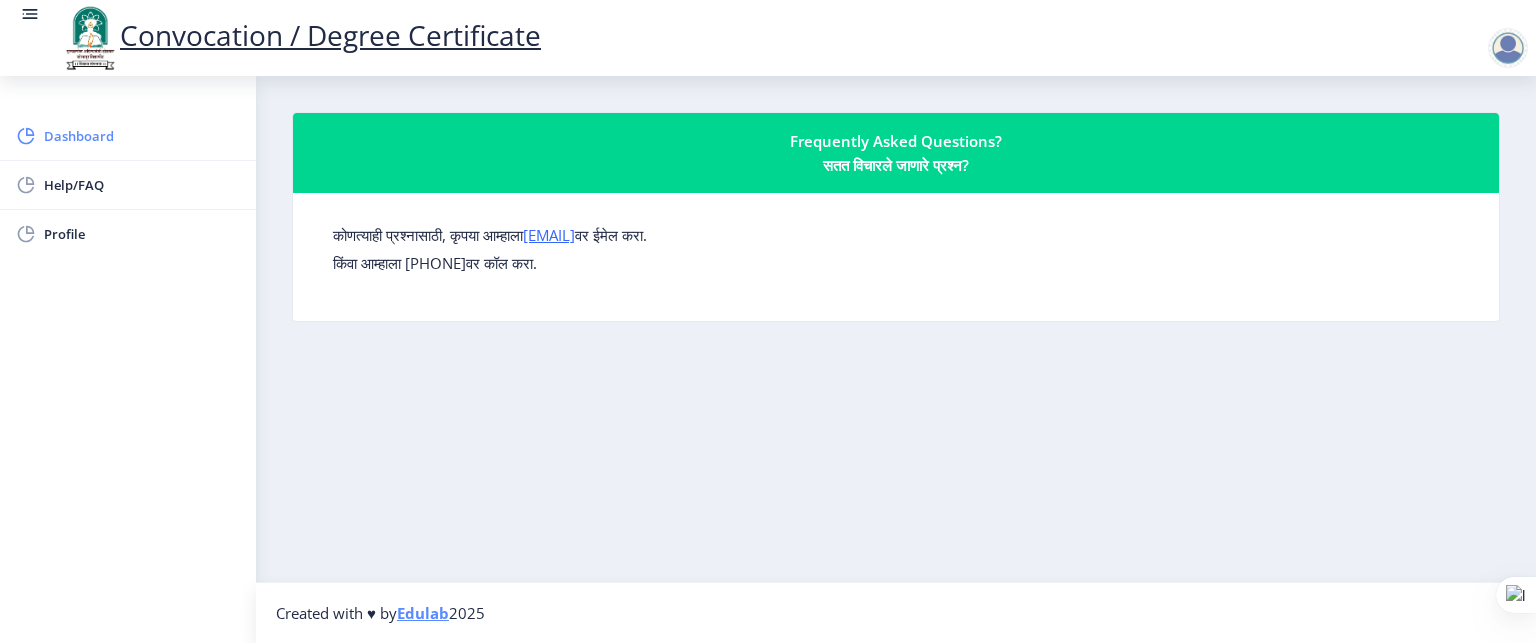 click on "Dashboard" 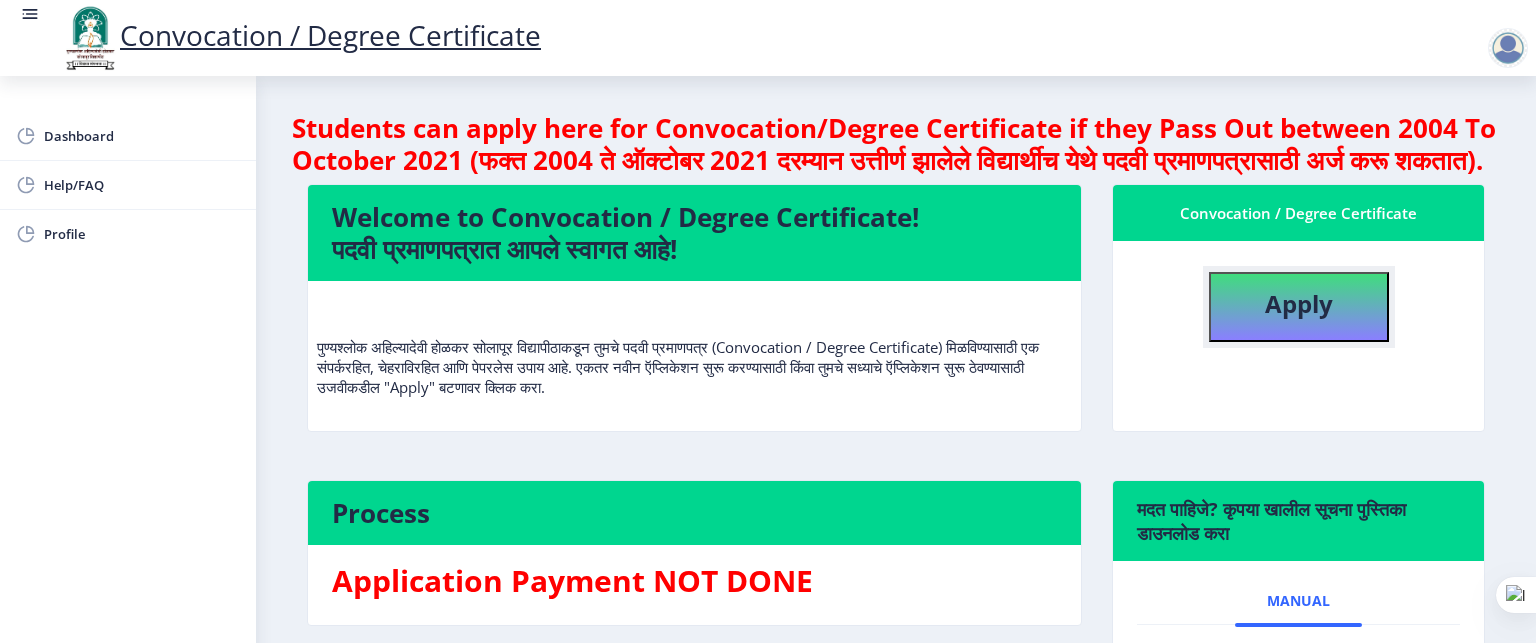 click on "Apply" 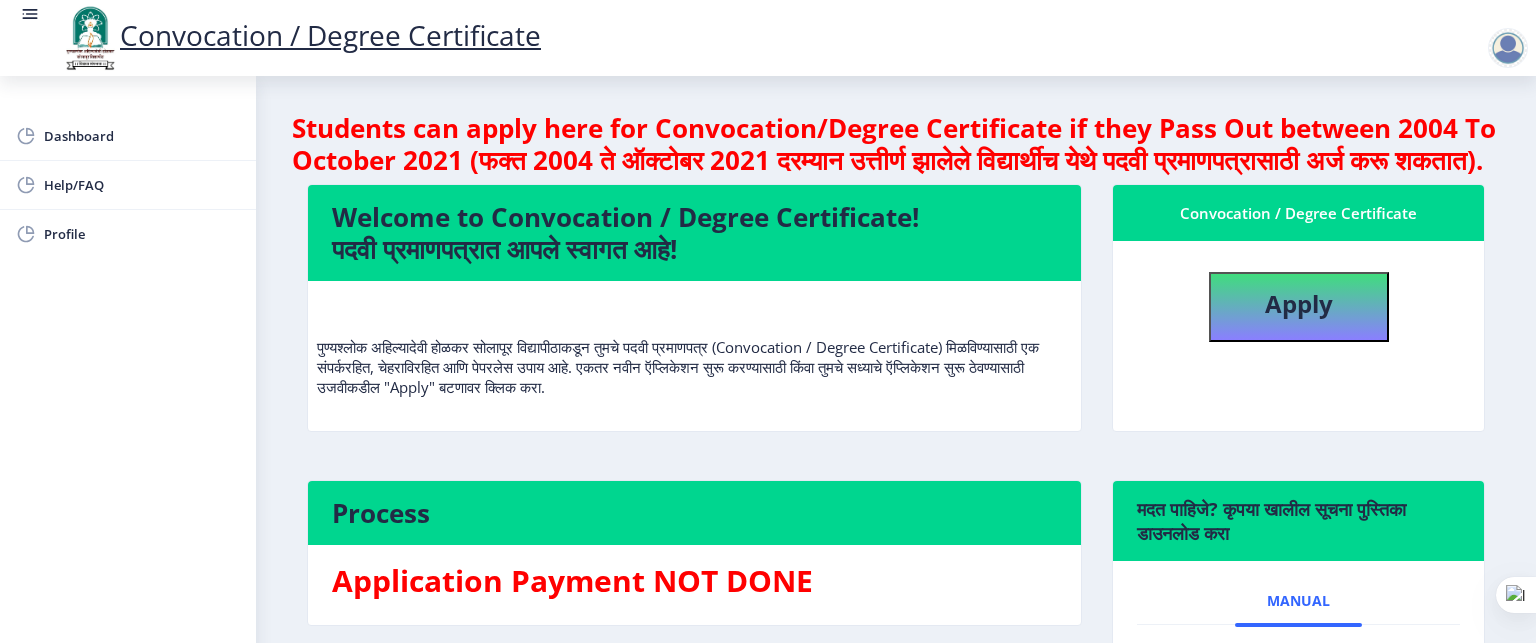 select 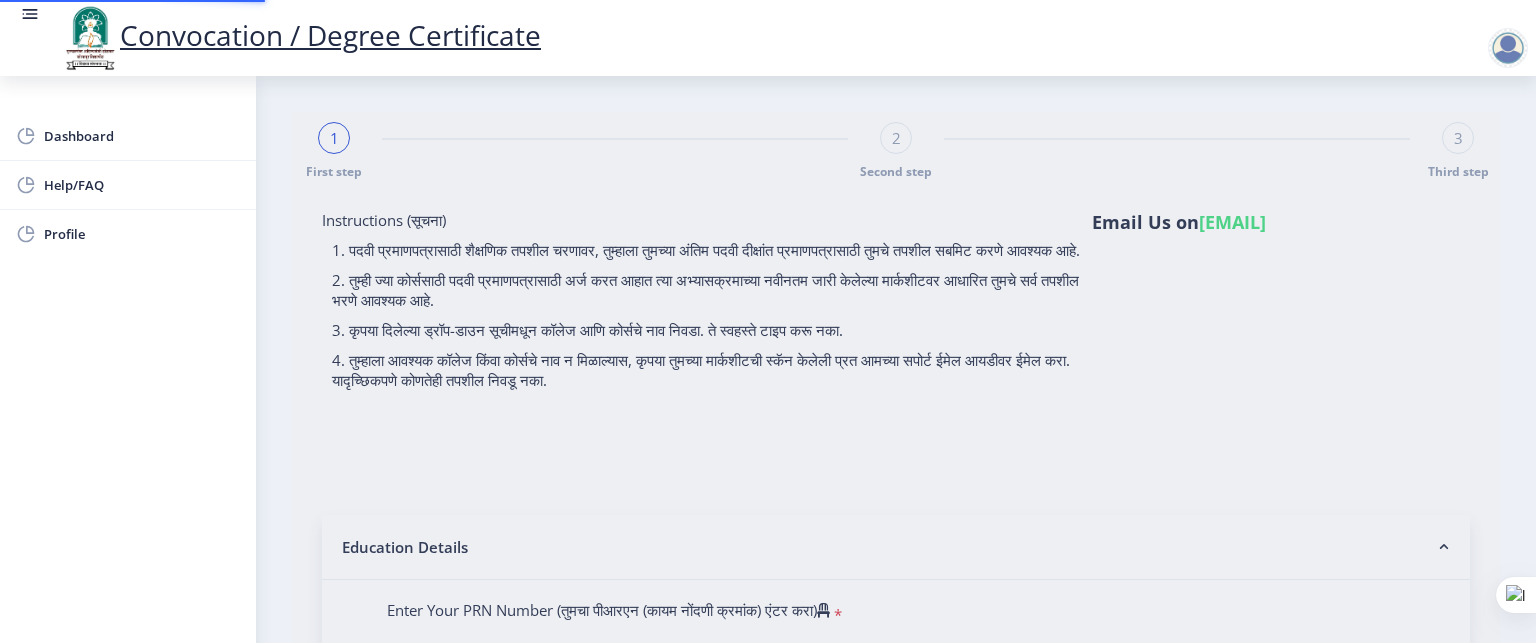 type on "[FIRST] [MIDDLE] [LAST]" 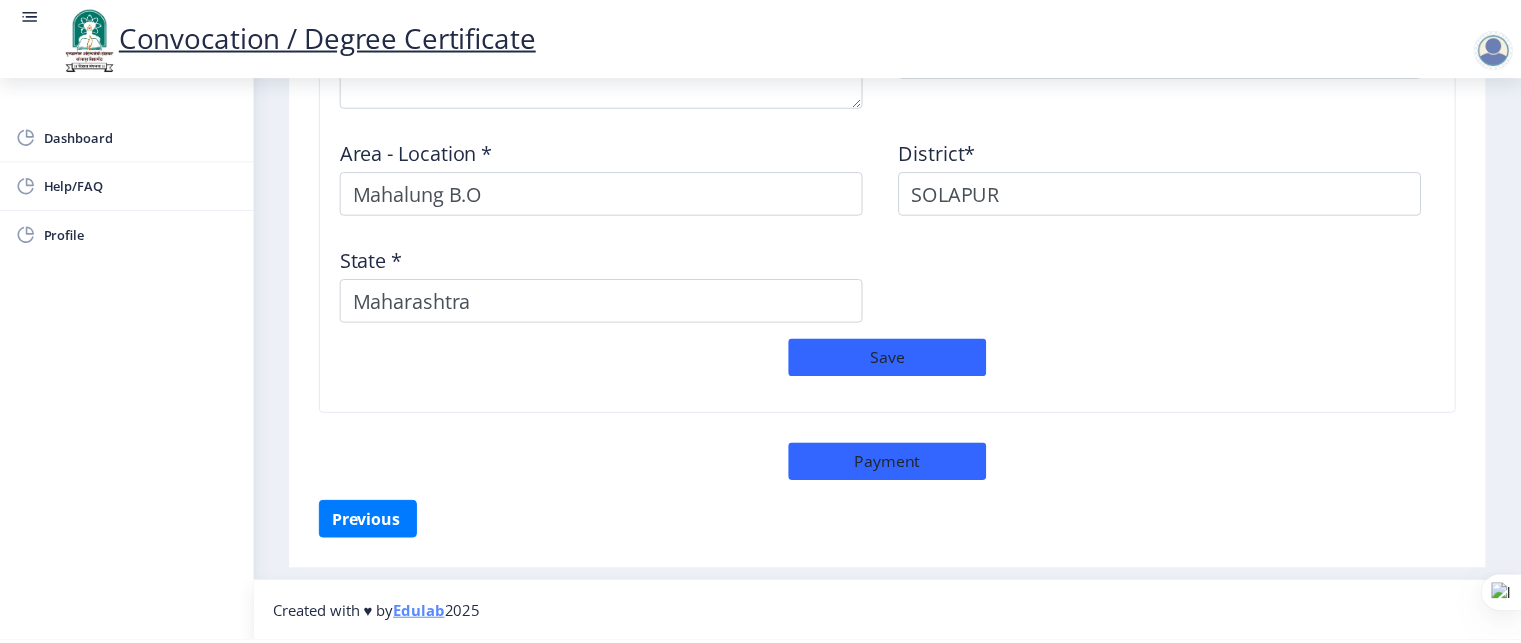 scroll, scrollTop: 1778, scrollLeft: 0, axis: vertical 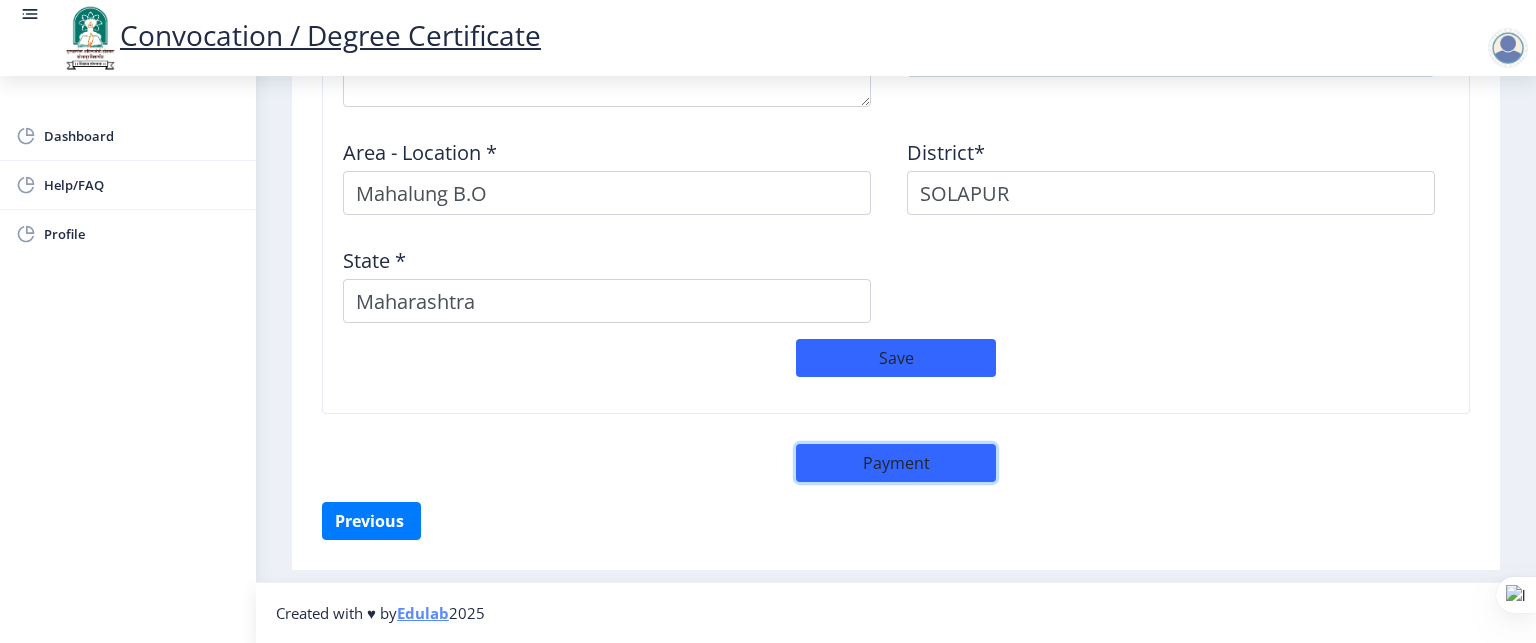 click on "Payment" 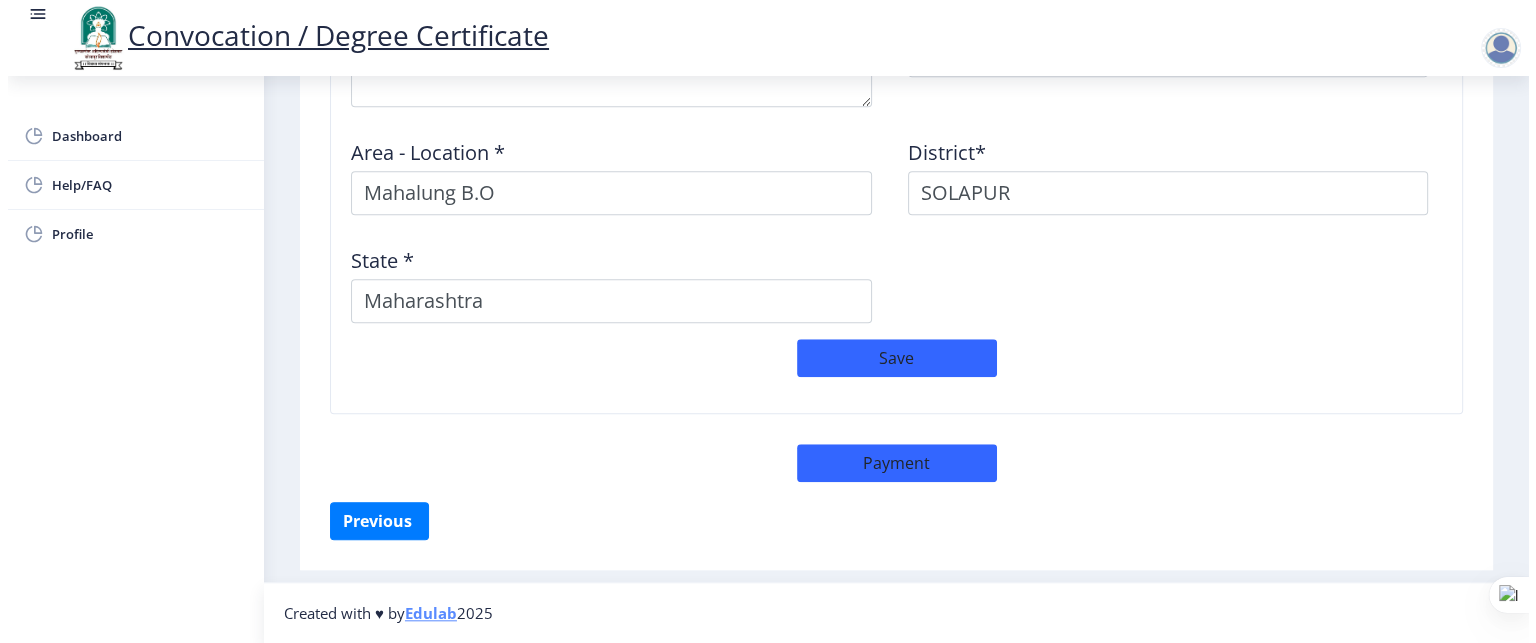 scroll, scrollTop: 1776, scrollLeft: 0, axis: vertical 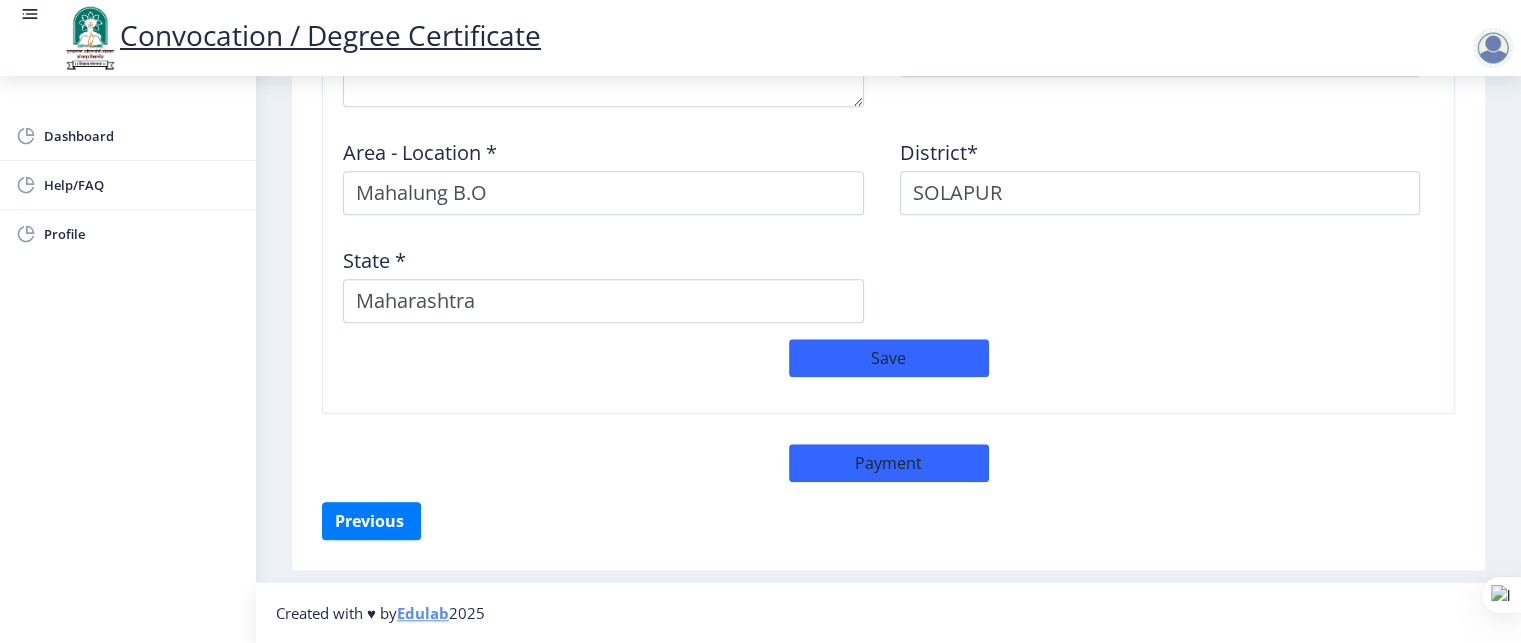 select on "sealed" 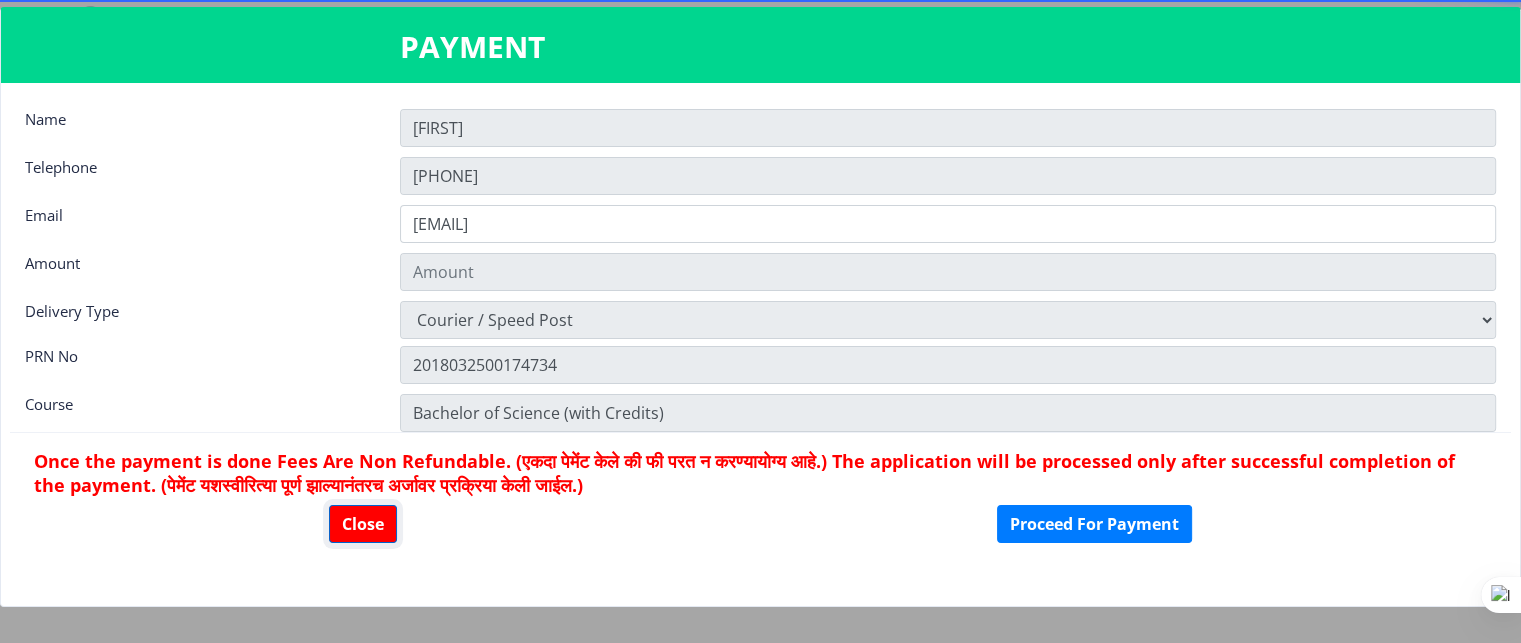 click on "Close" 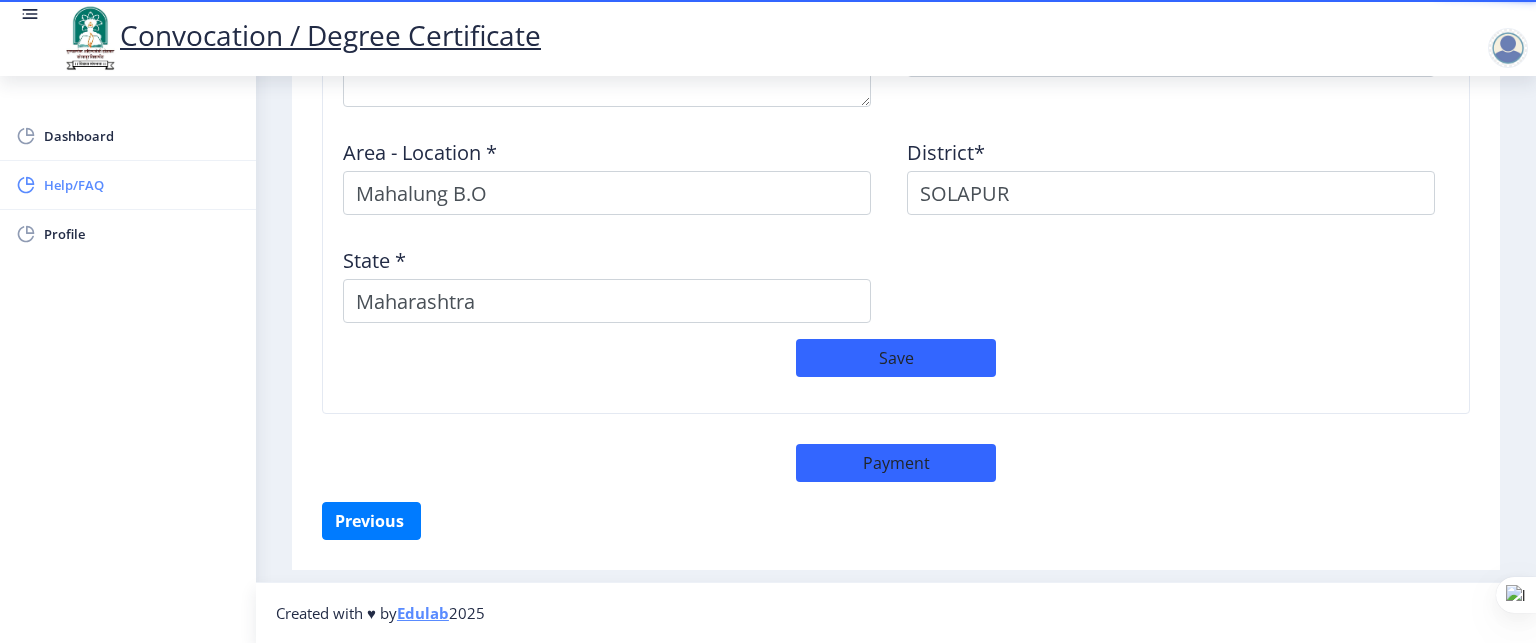 click on "Help/FAQ" 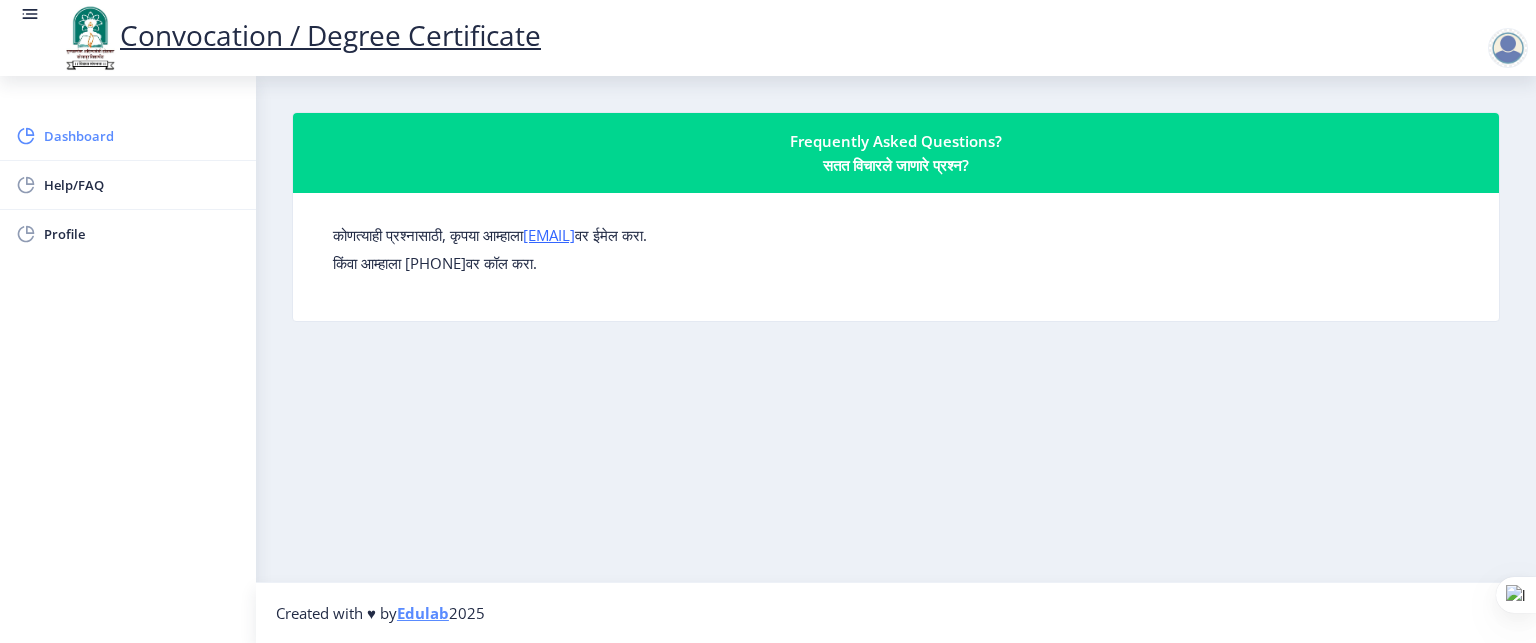 click on "Dashboard" 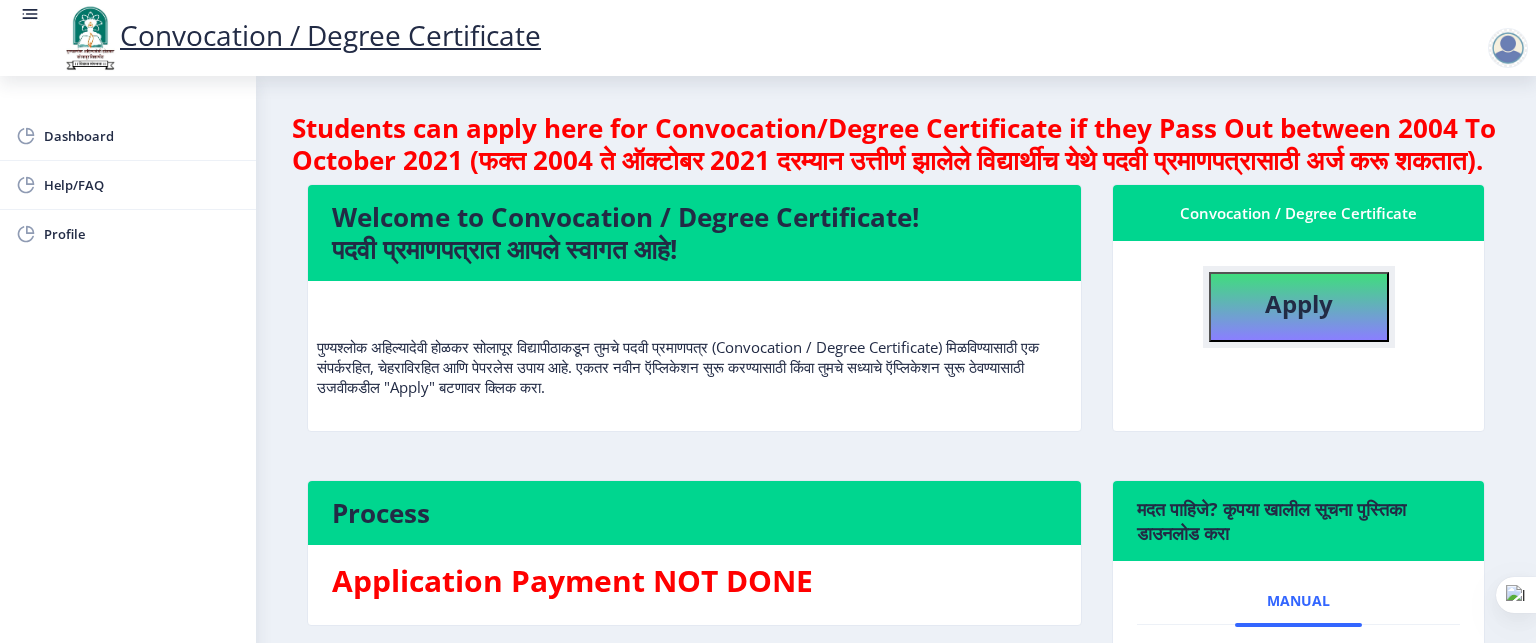 click on "Apply" 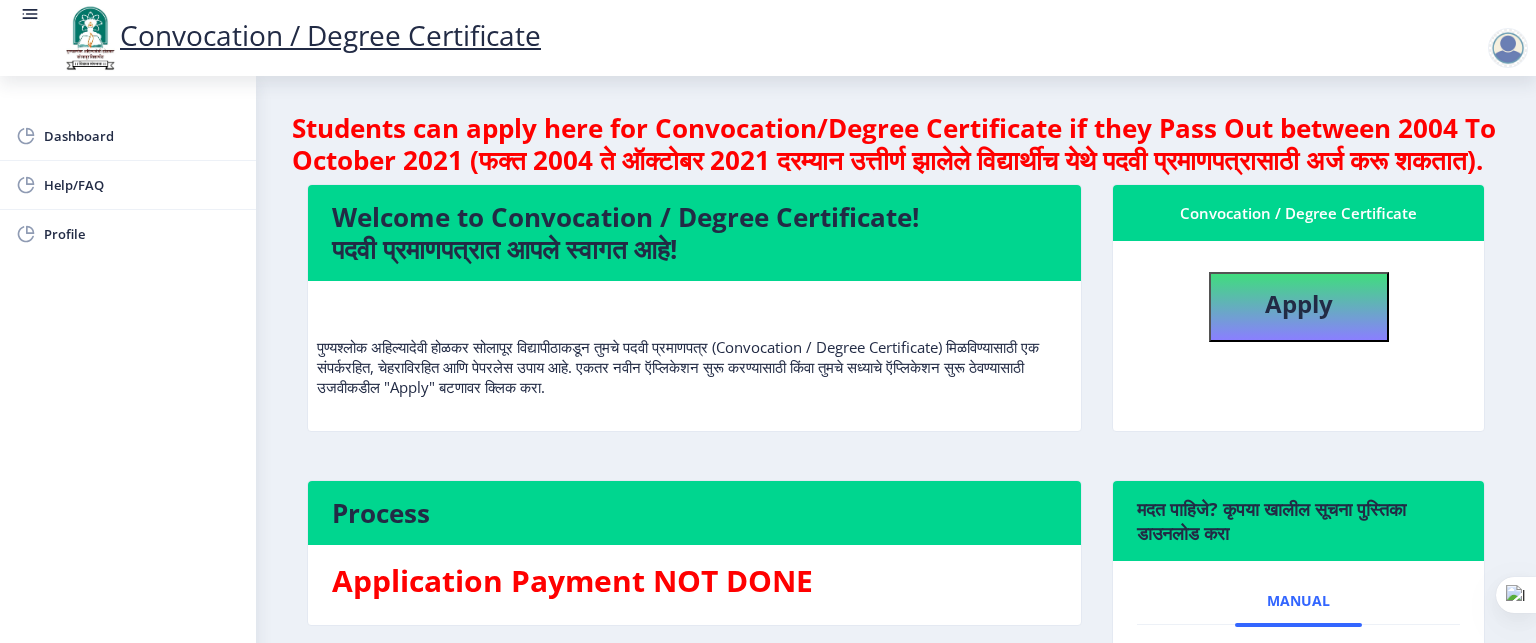 select 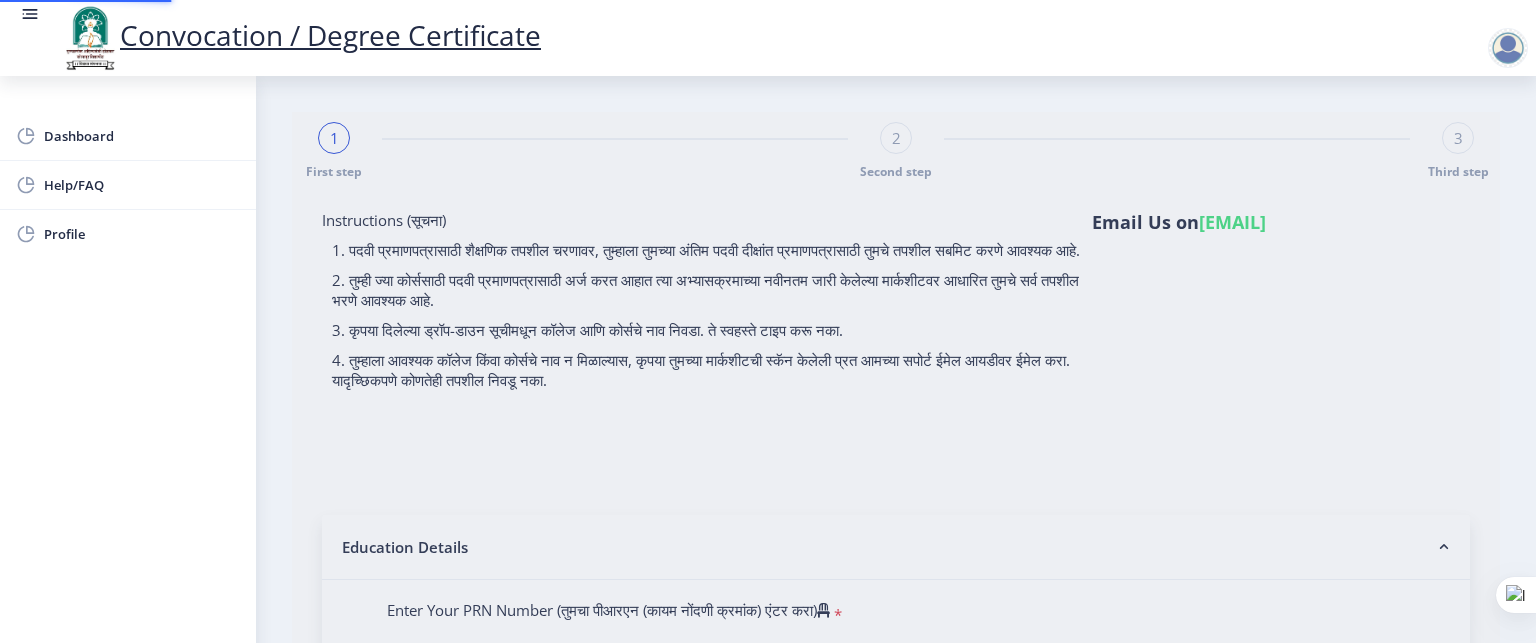 type on "[FIRST] [MIDDLE] [LAST]" 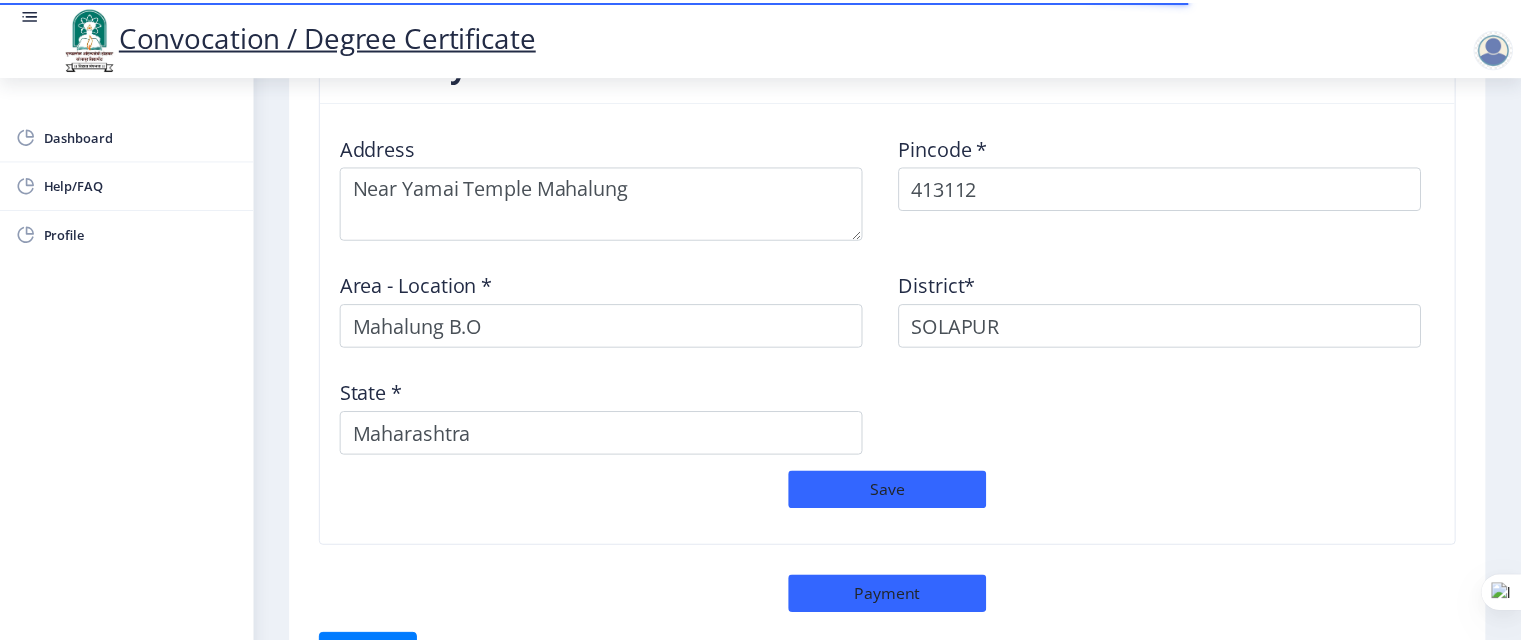 scroll, scrollTop: 1778, scrollLeft: 0, axis: vertical 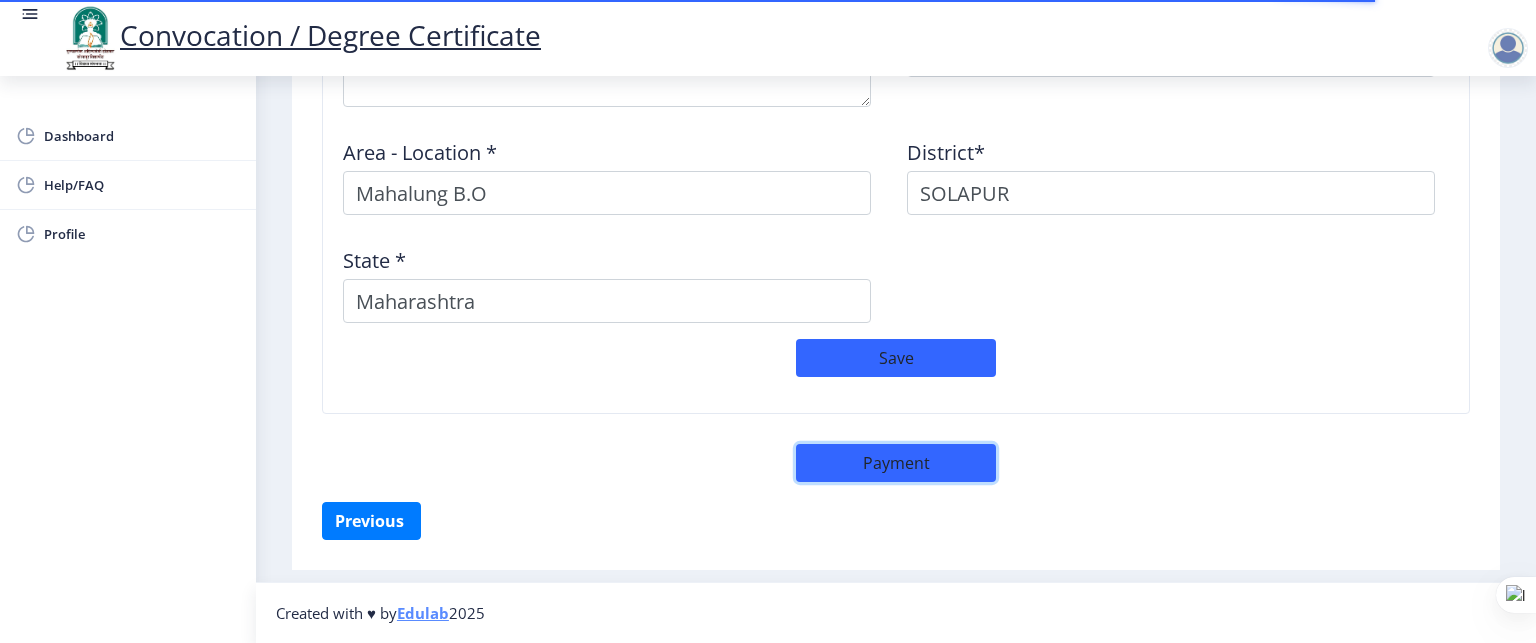 click on "Payment" 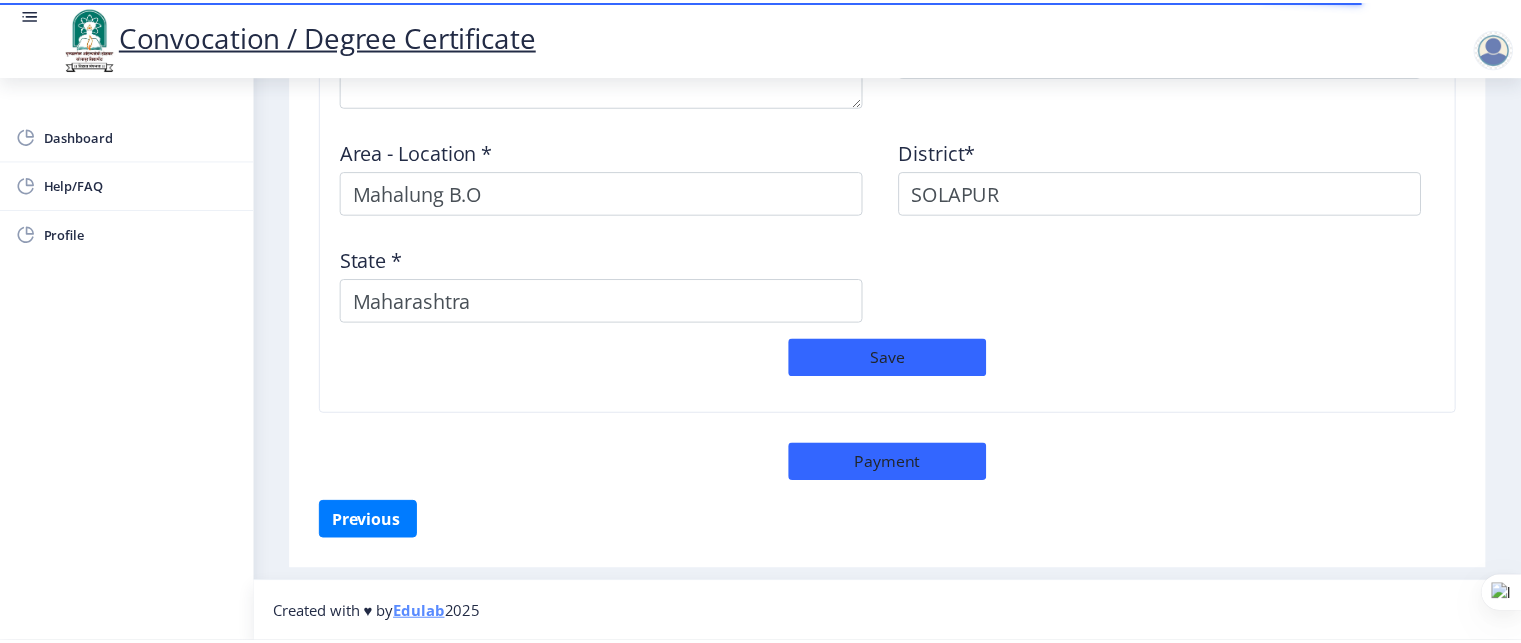 scroll, scrollTop: 1776, scrollLeft: 0, axis: vertical 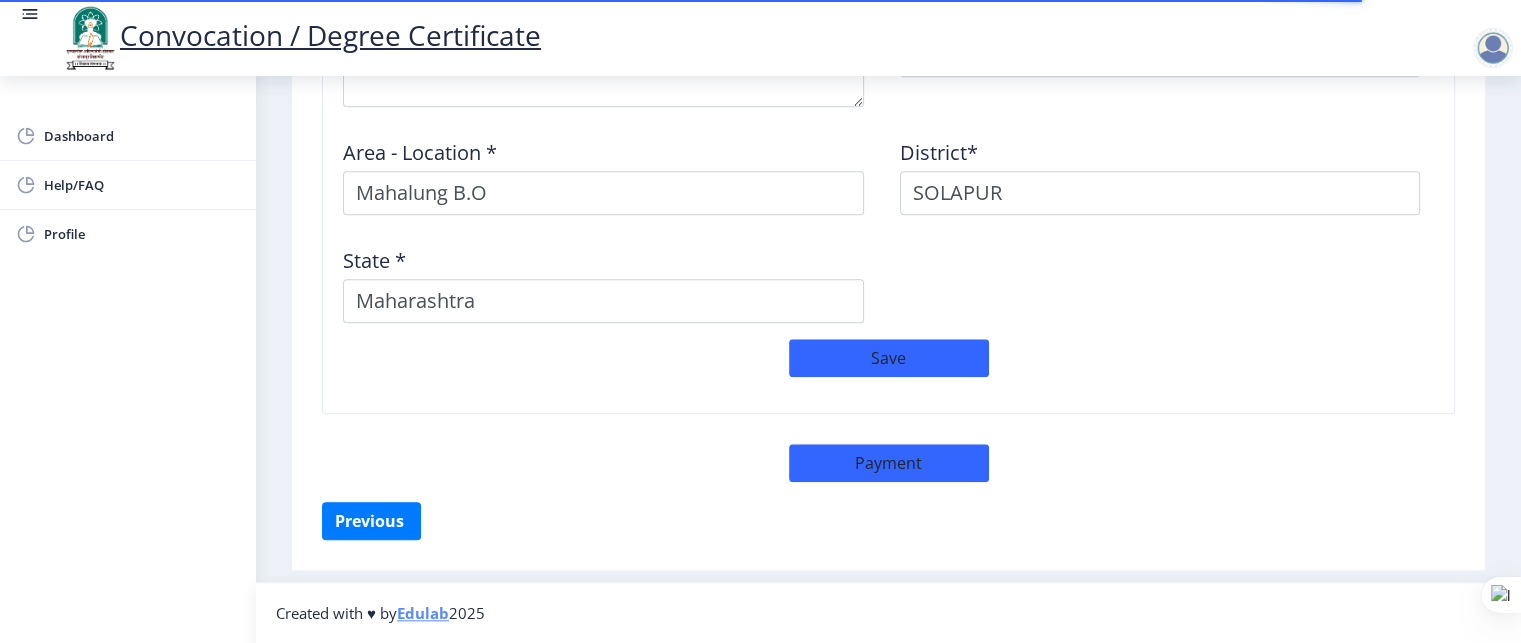 select on "sealed" 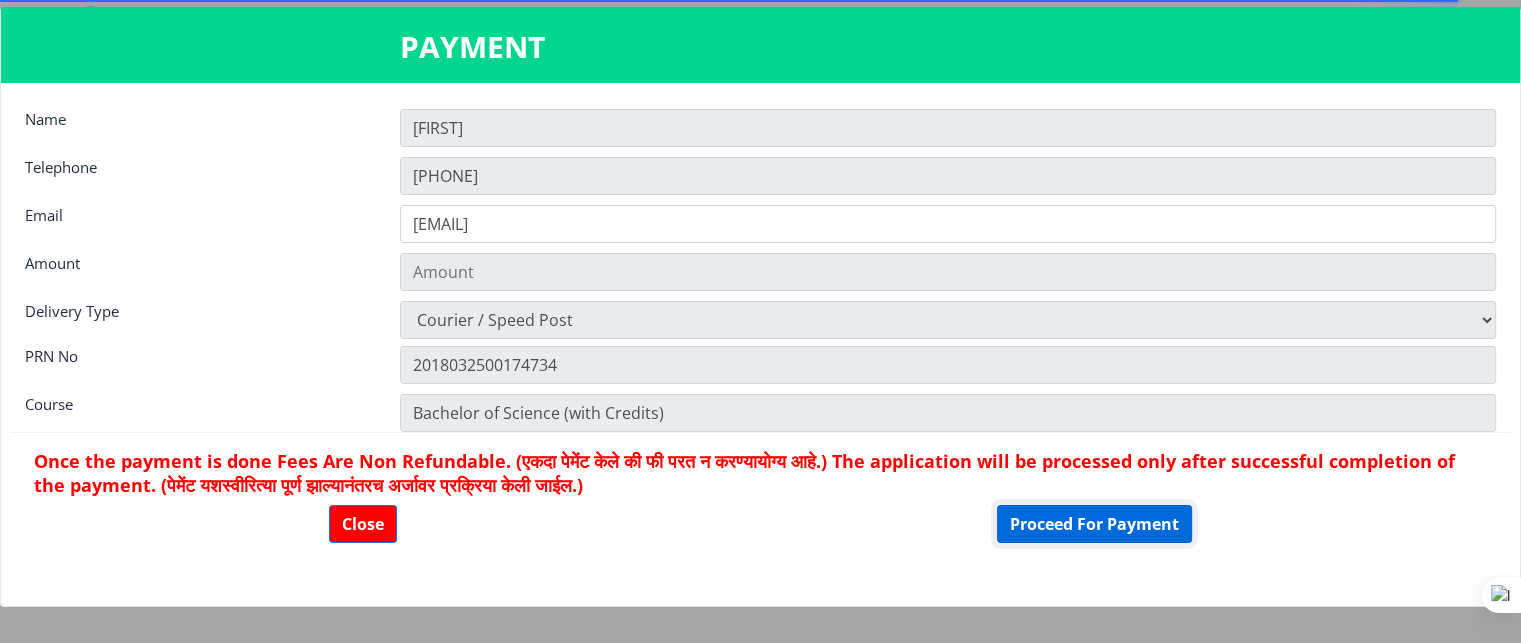click on "Proceed For Payment" 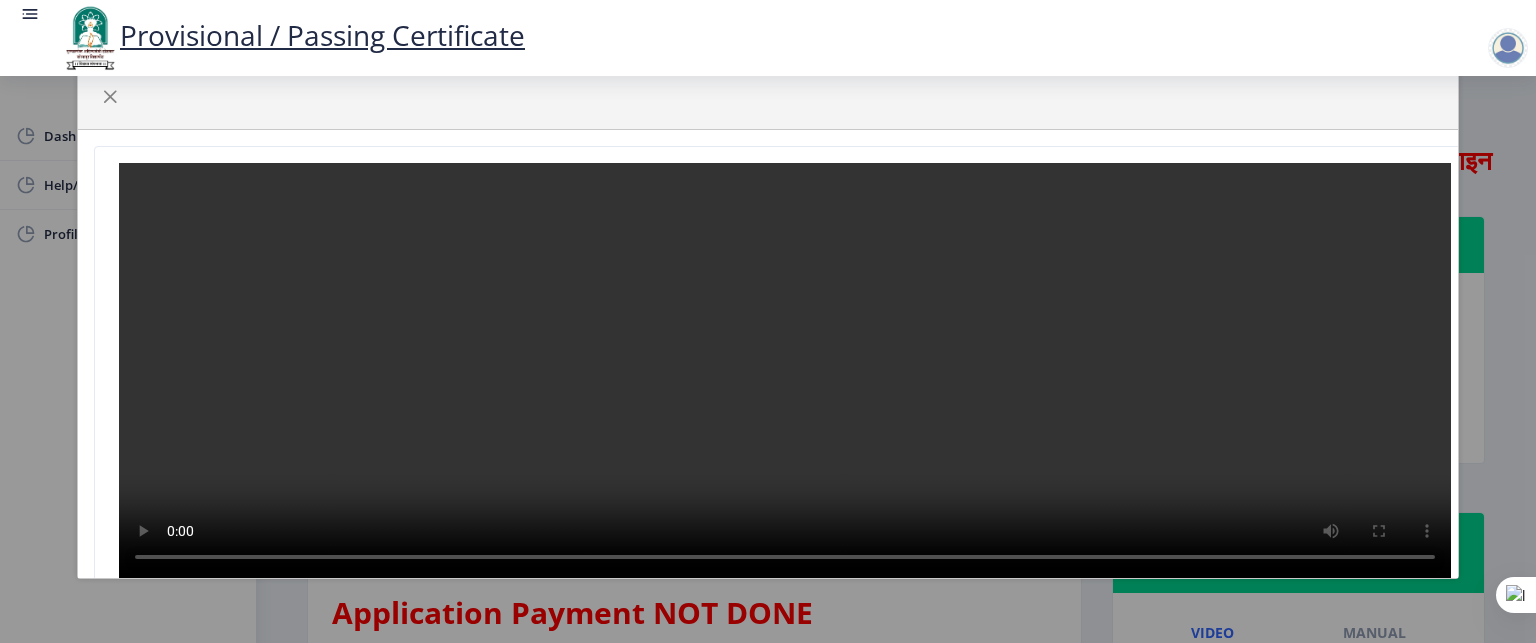 scroll, scrollTop: 0, scrollLeft: 0, axis: both 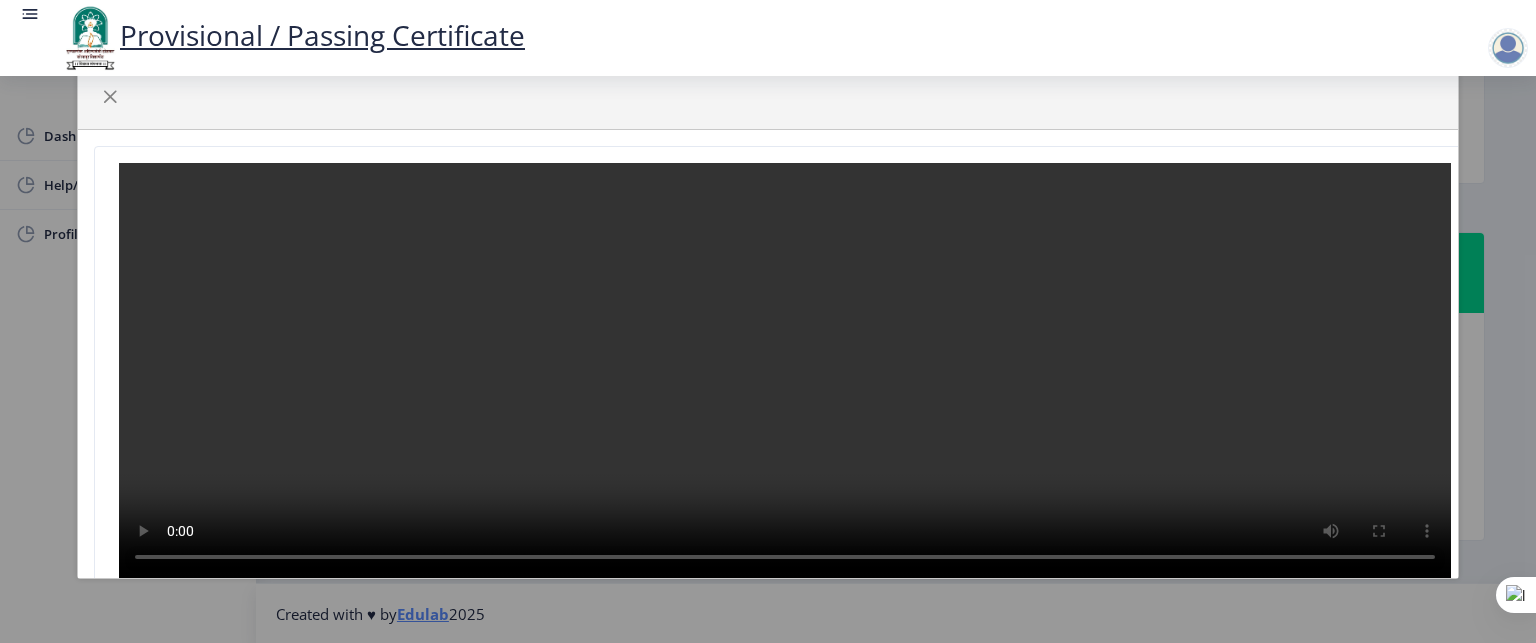 click at bounding box center (785, 371) 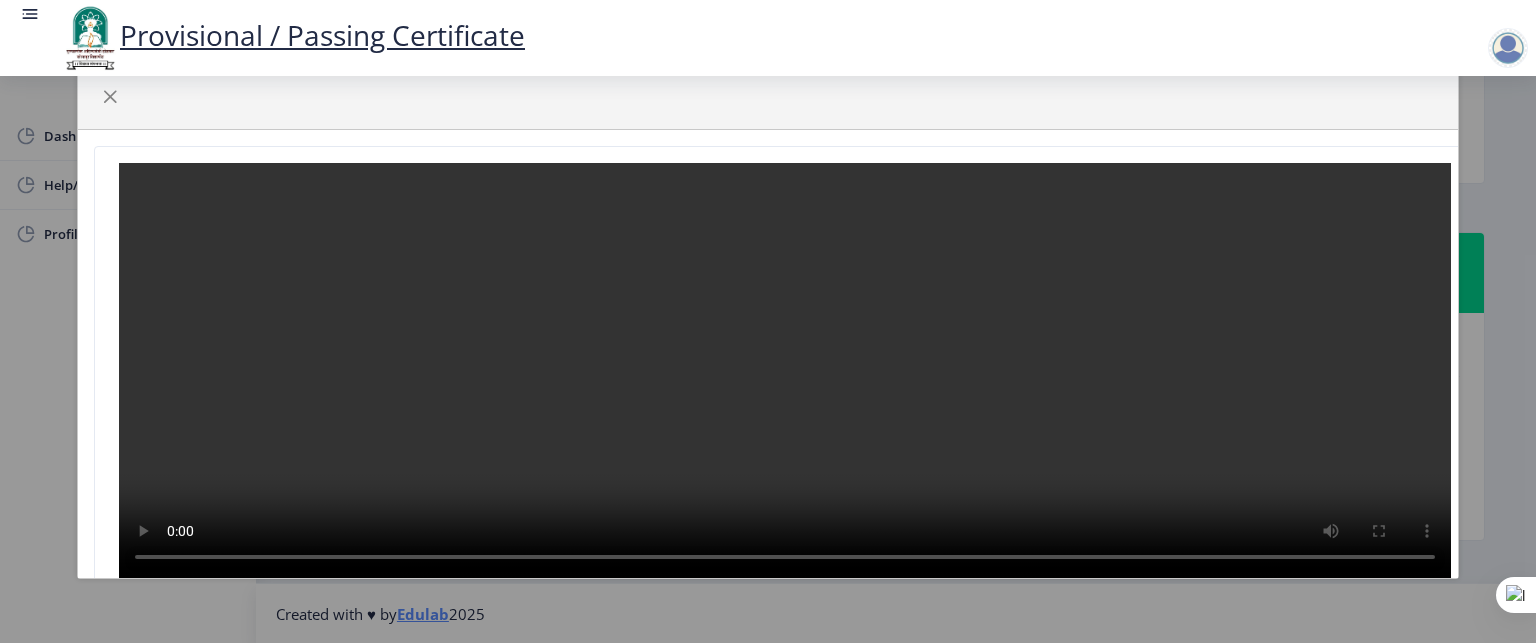 click at bounding box center (785, 371) 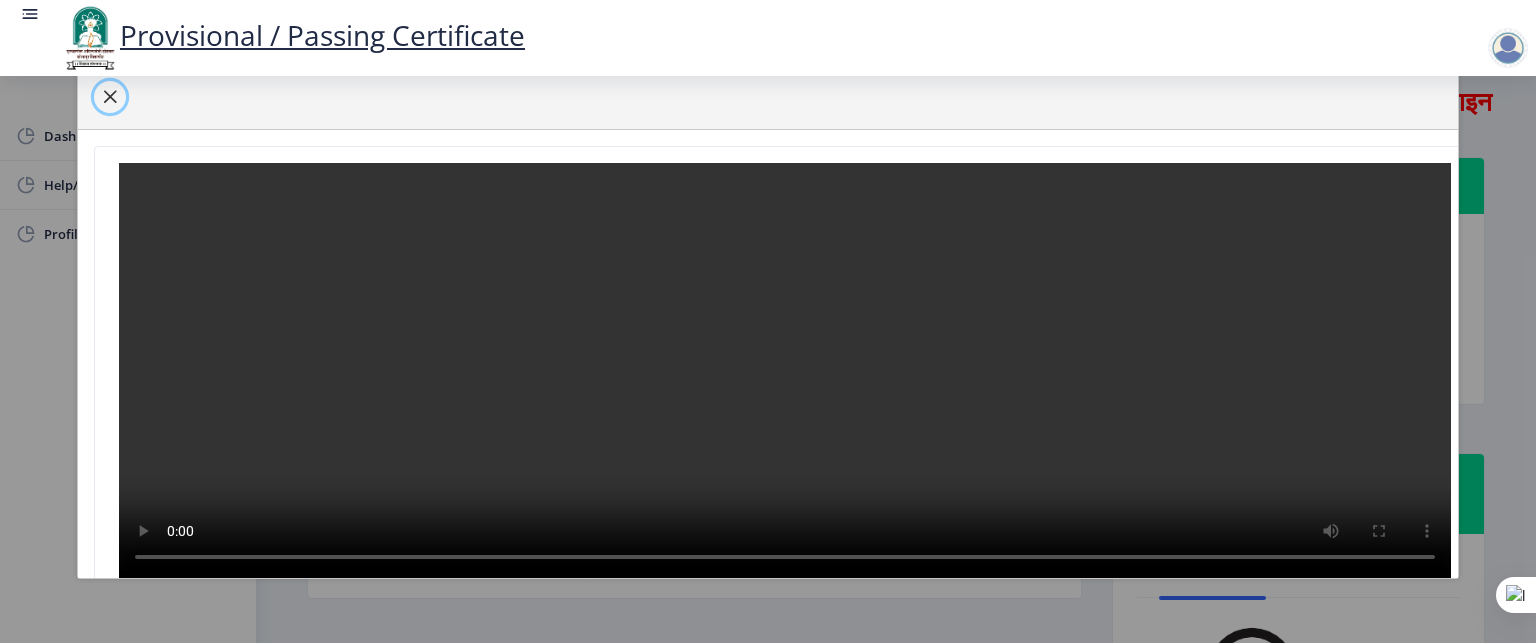 click 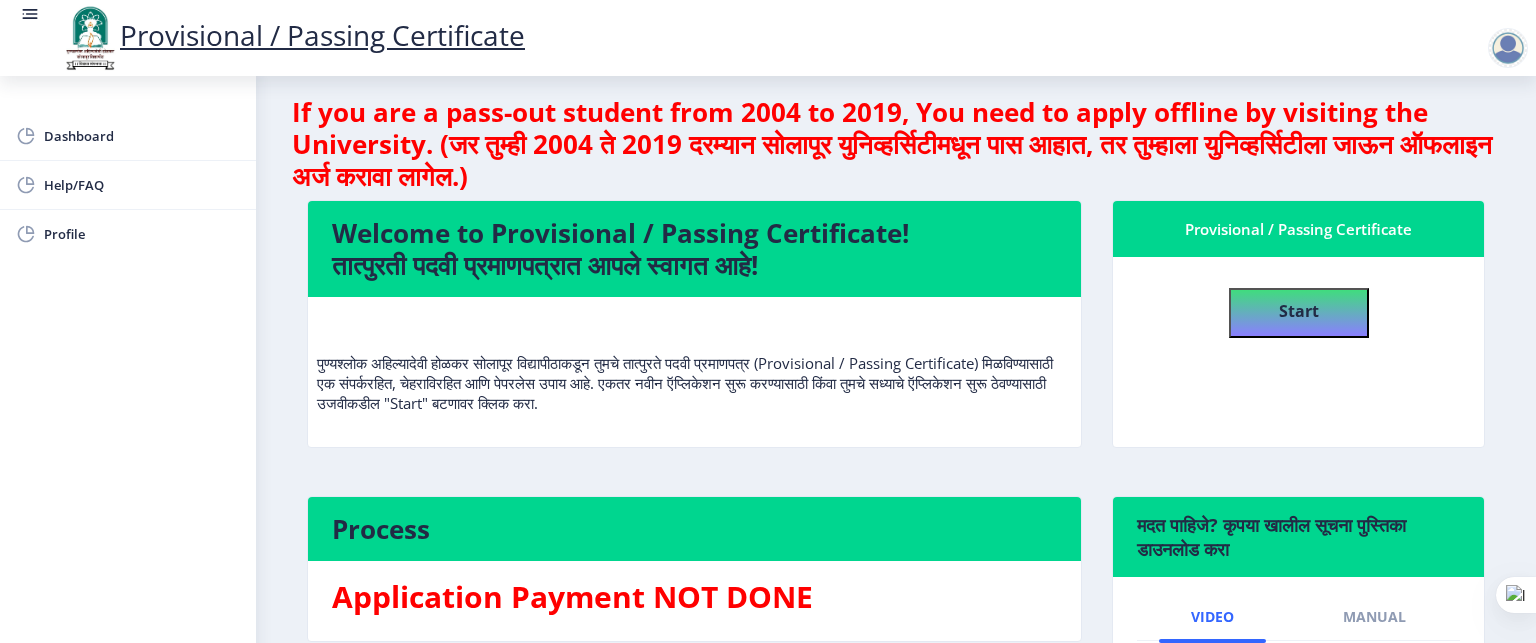 scroll, scrollTop: 0, scrollLeft: 0, axis: both 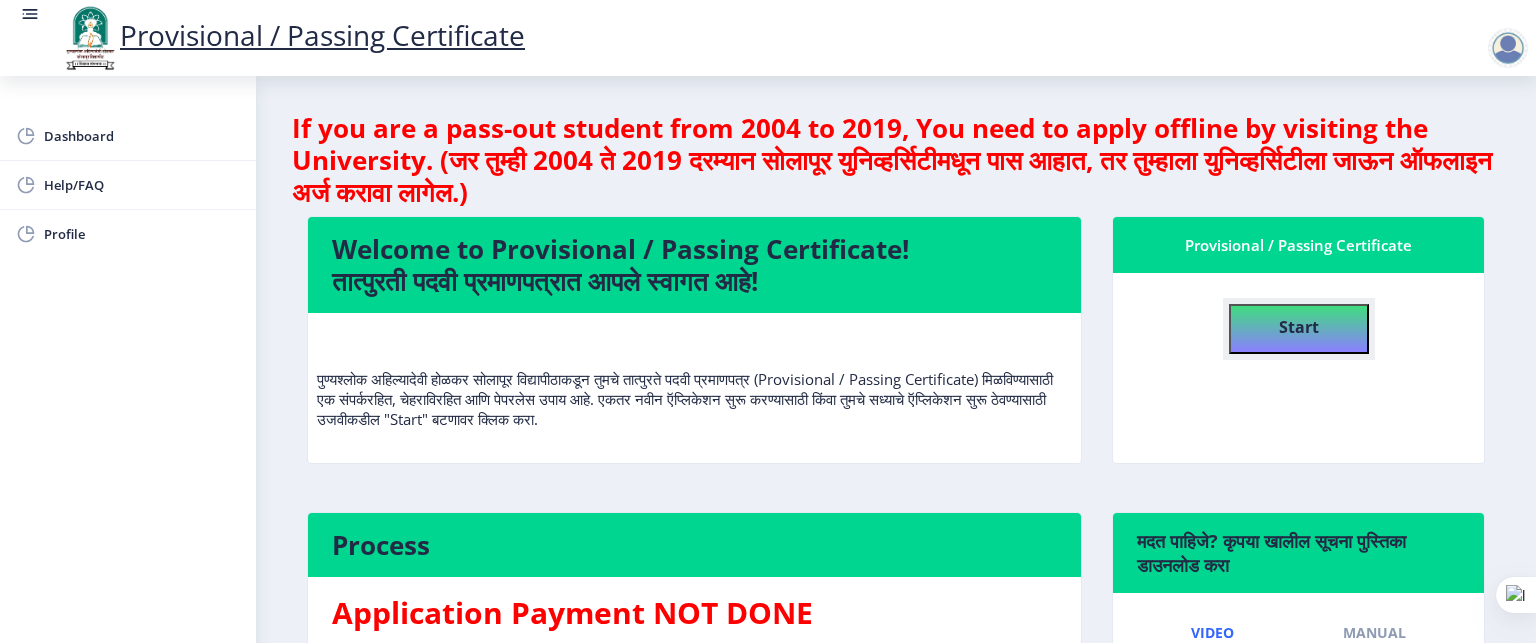click on "Start" 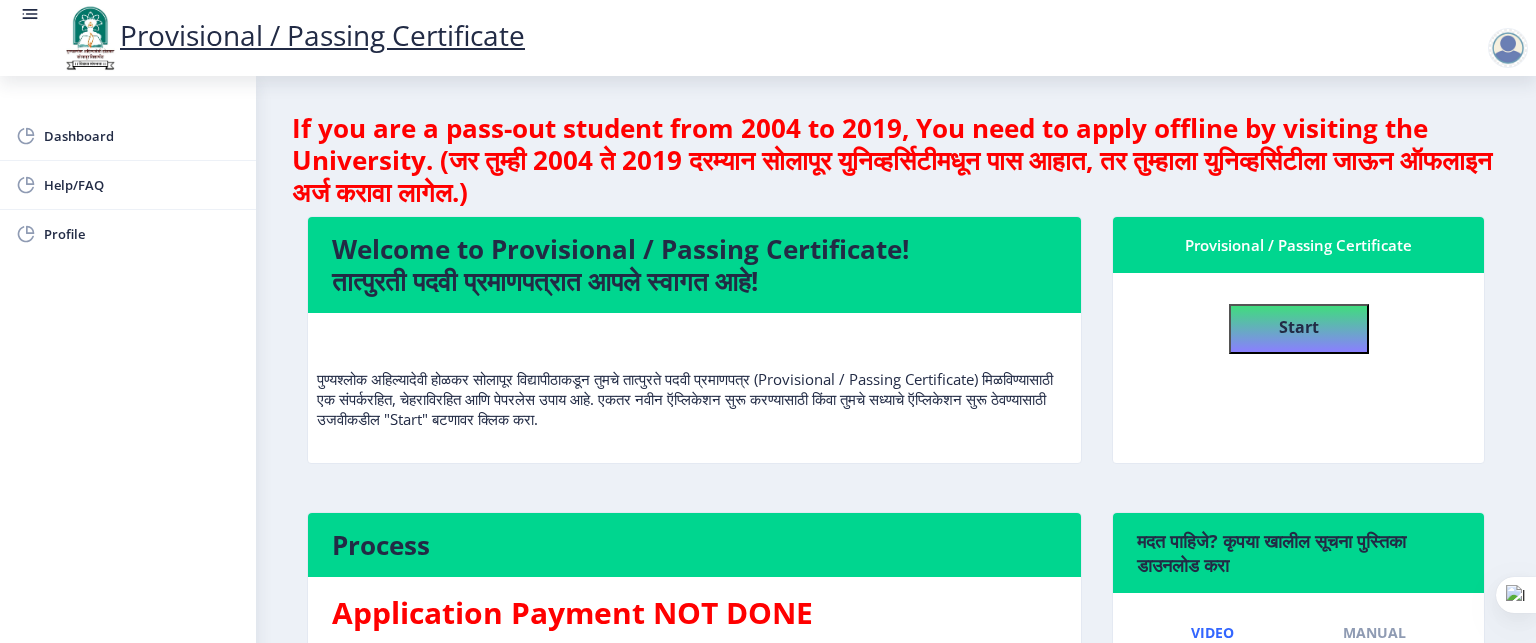 select 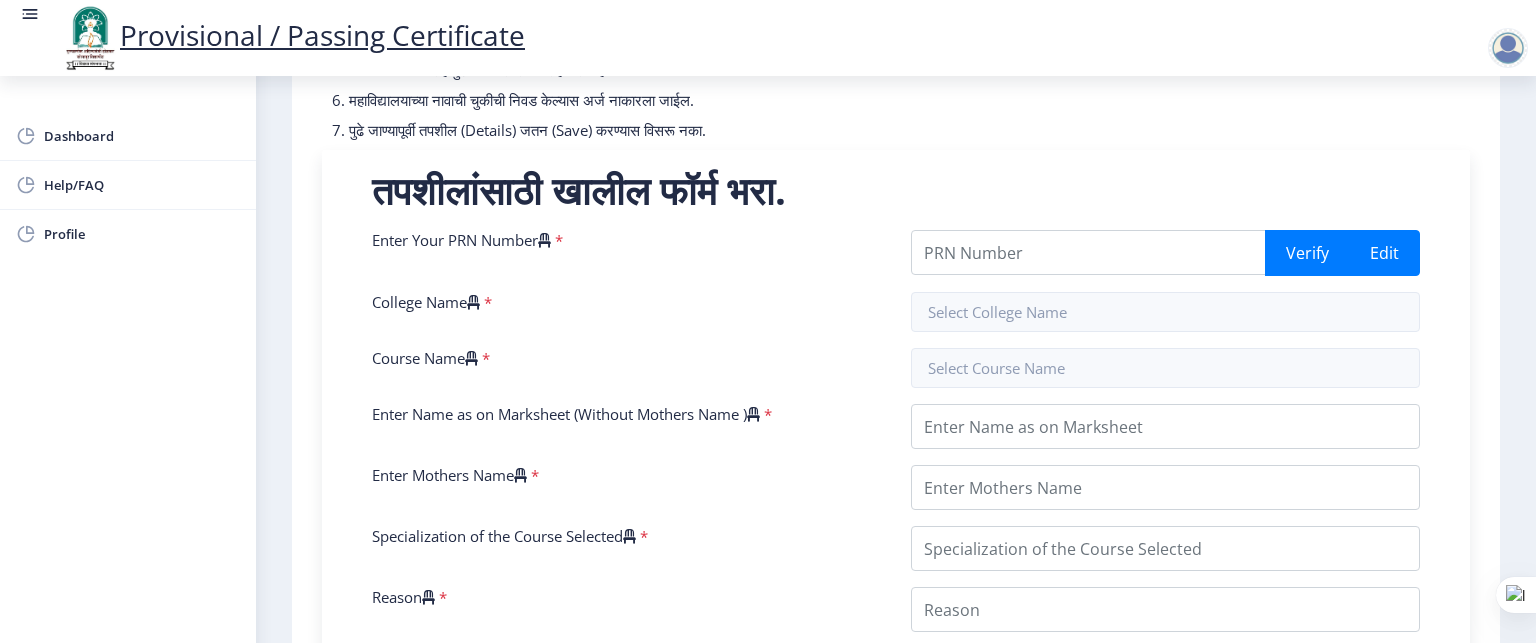 scroll, scrollTop: 332, scrollLeft: 0, axis: vertical 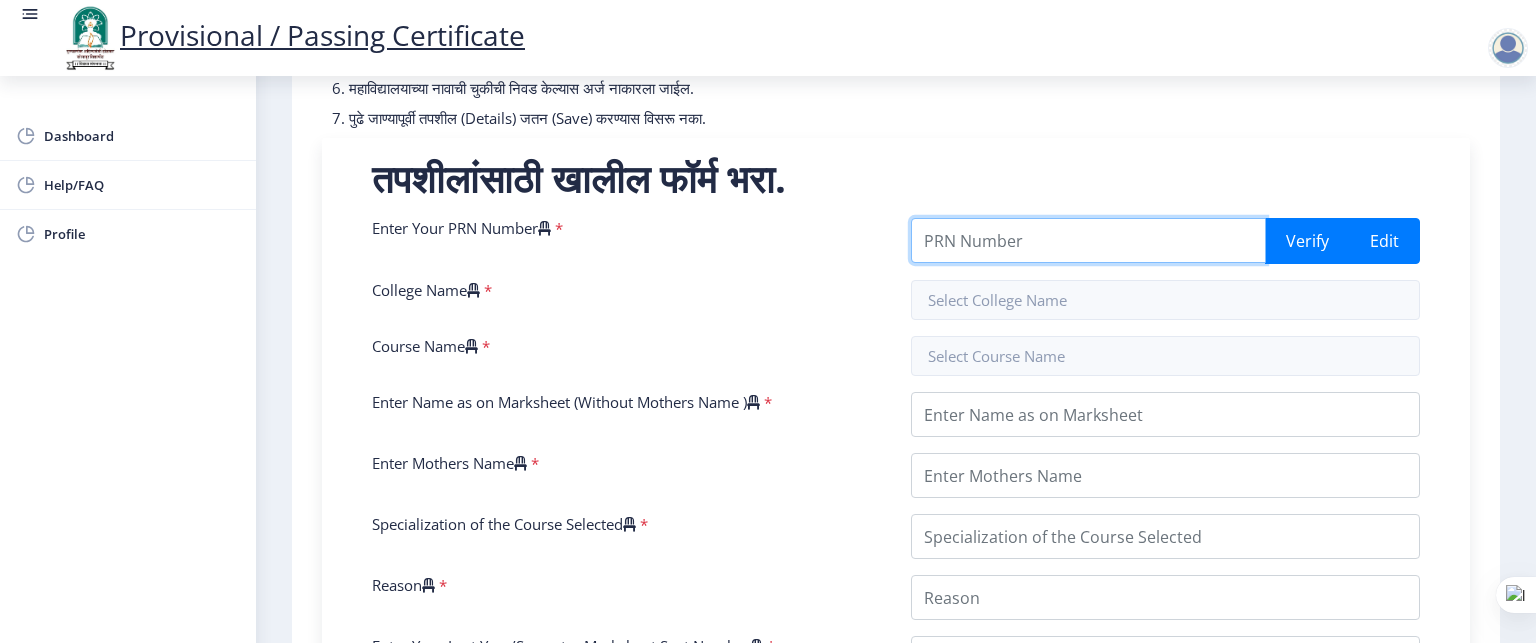 click on "Enter Your PRN Number" at bounding box center [1088, 240] 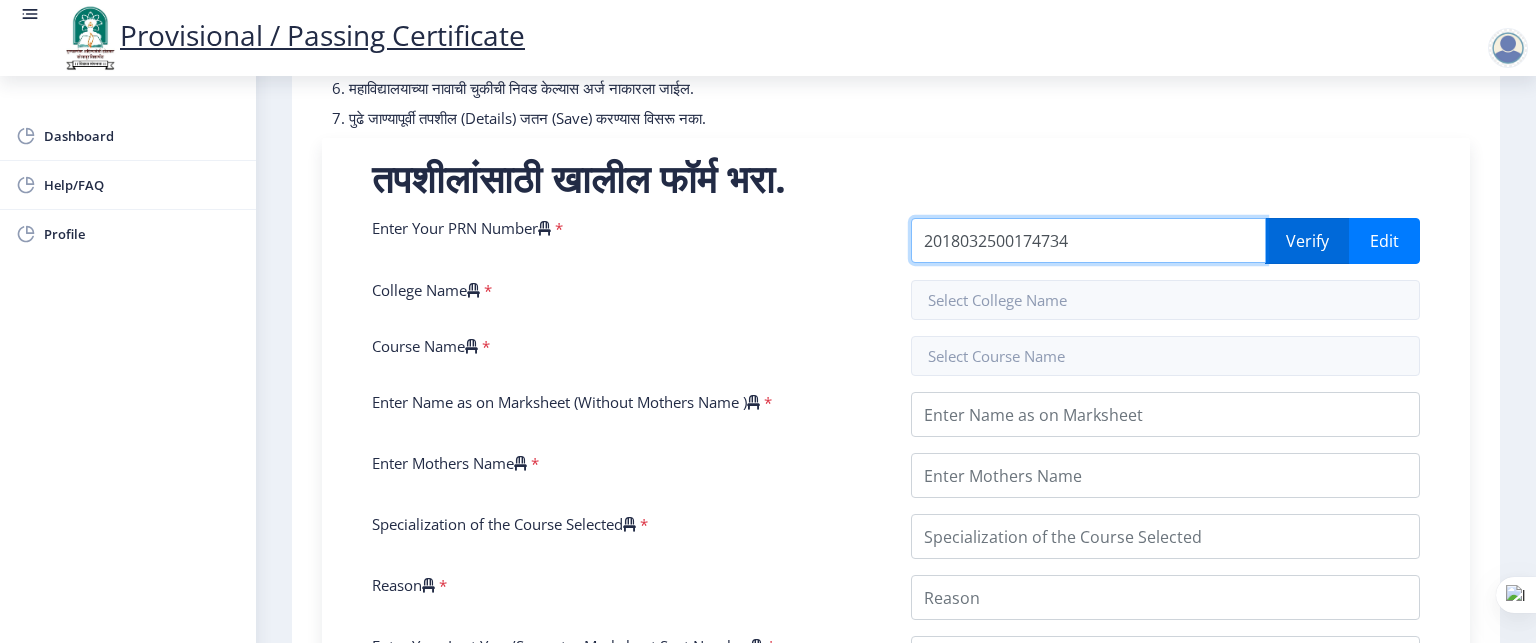 type on "2018032500174734" 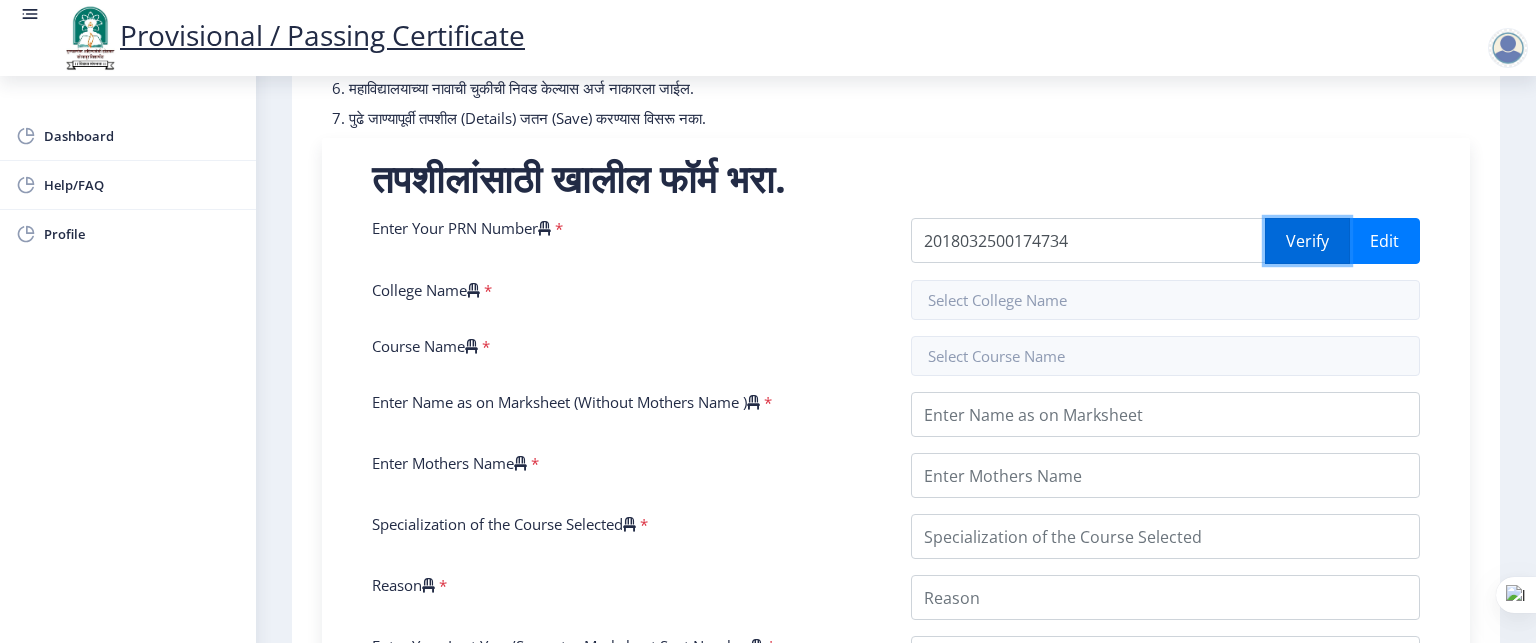 click on "Verify" at bounding box center [1307, 241] 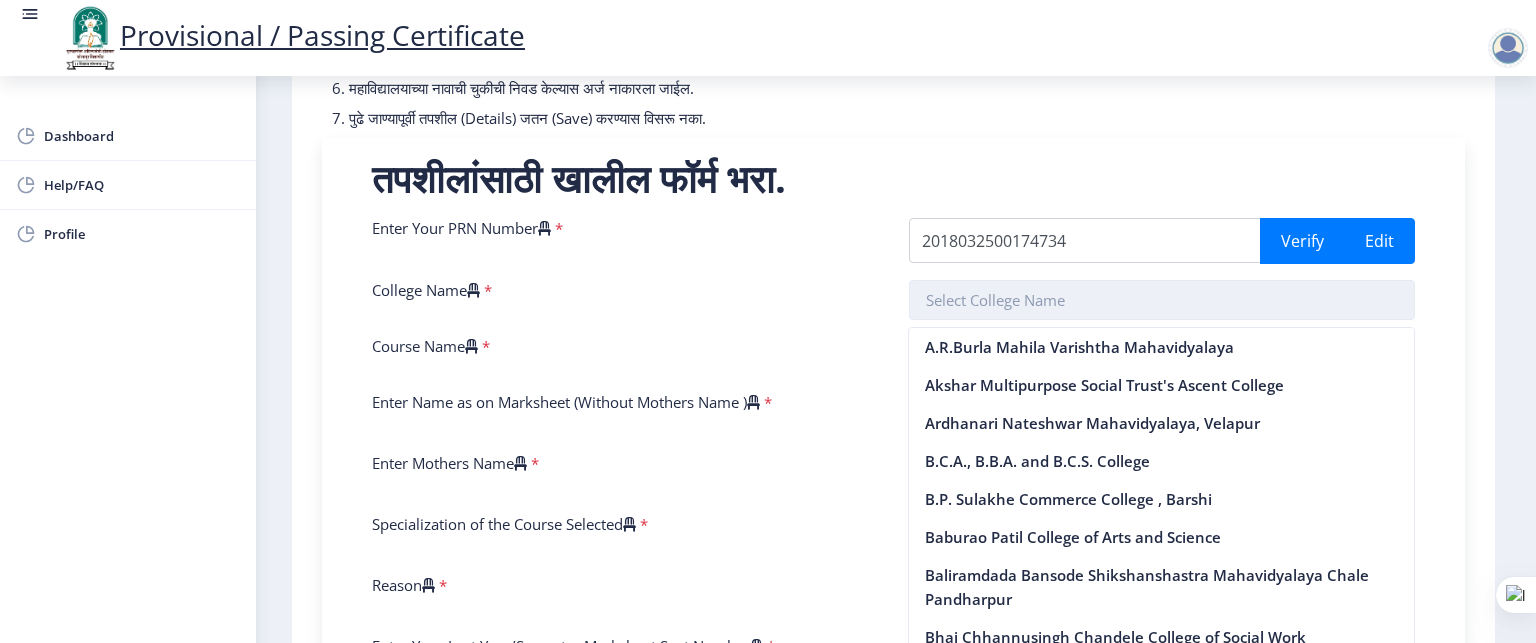 click at bounding box center (1162, 300) 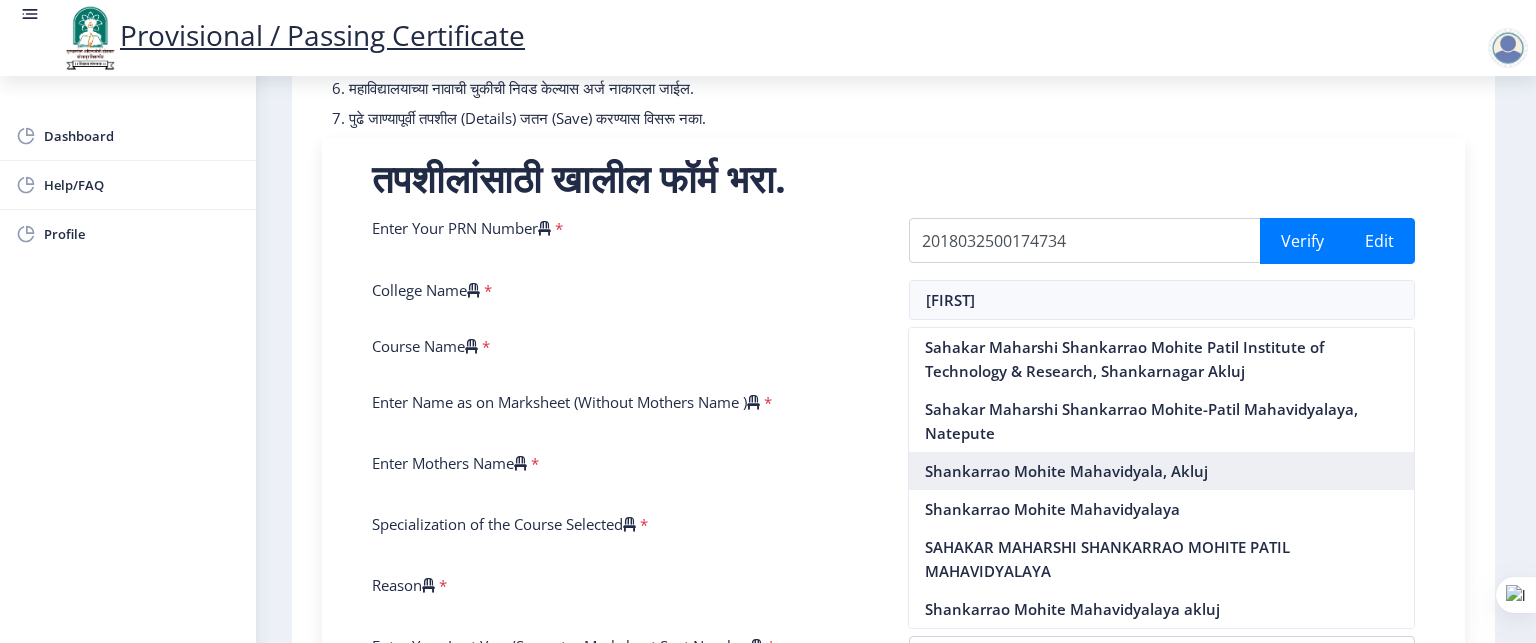 click on "Shankarrao Mohite Mahavidyala, Akluj" at bounding box center (1161, 471) 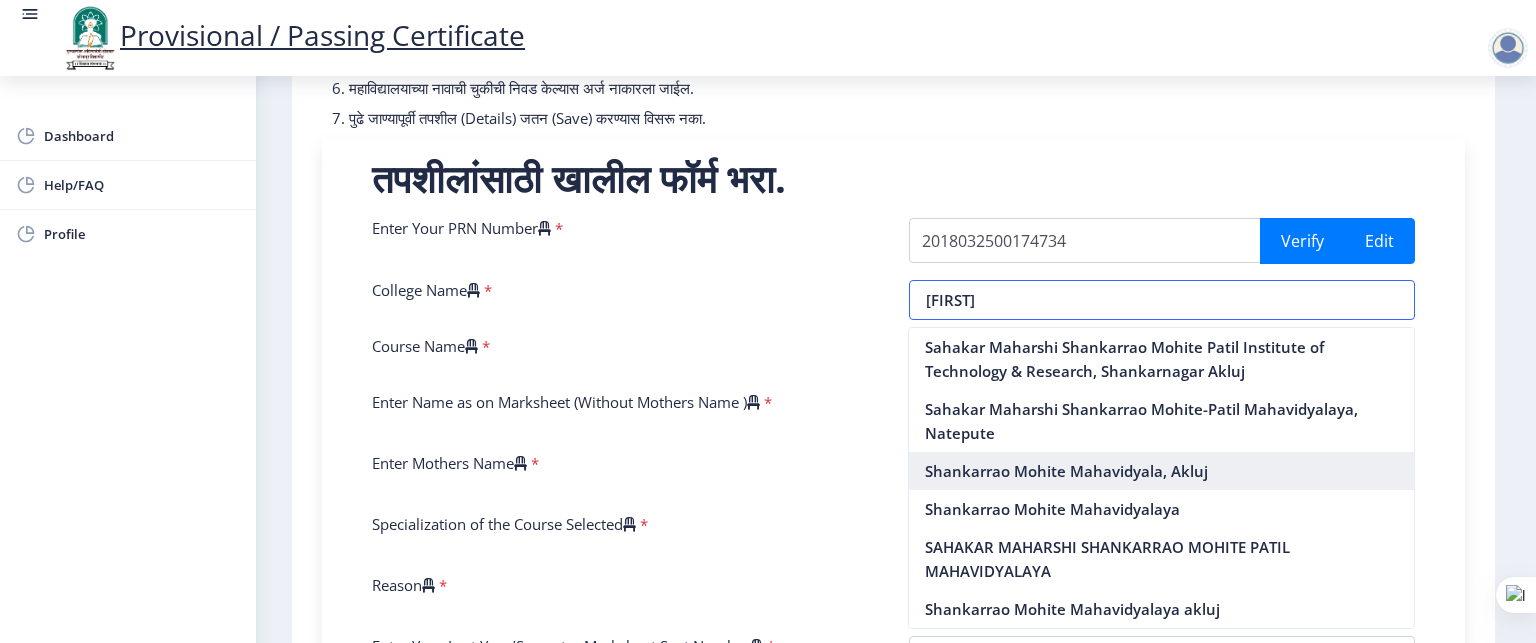 type on "Shankarrao Mohite Mahavidyala, Akluj" 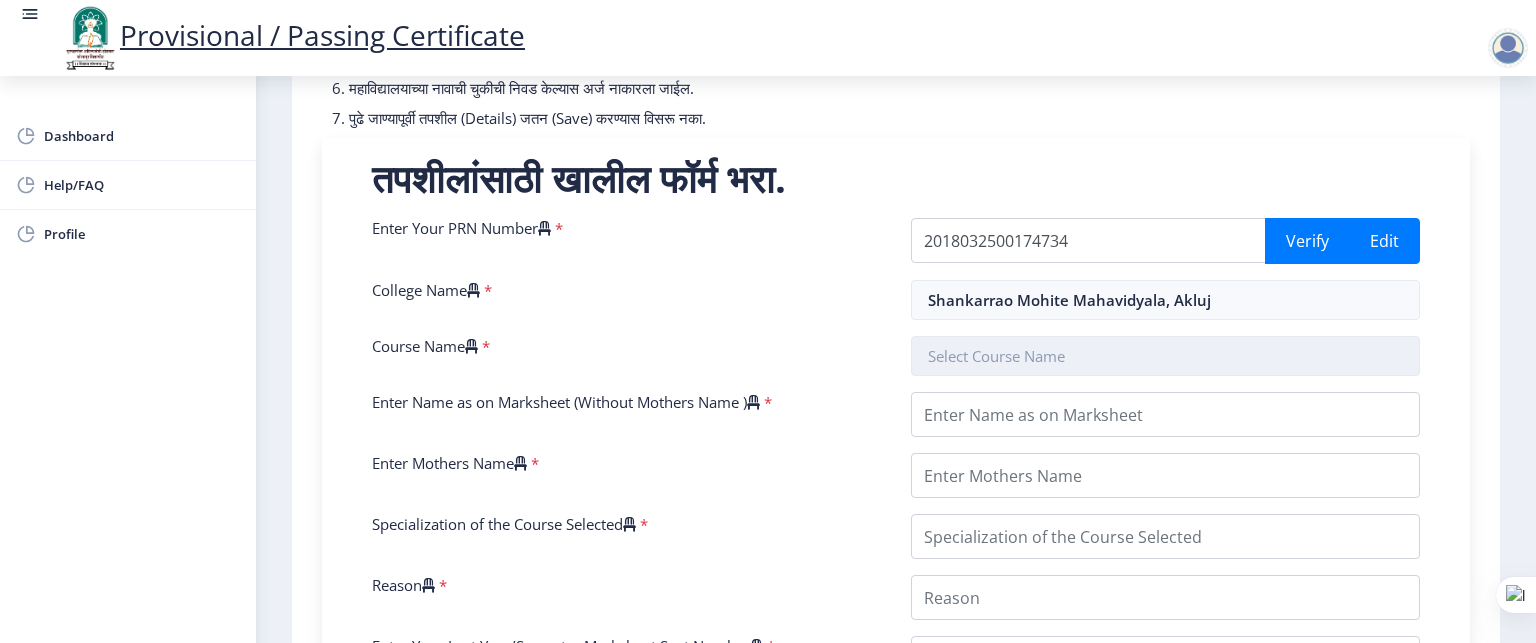 click at bounding box center (1165, 356) 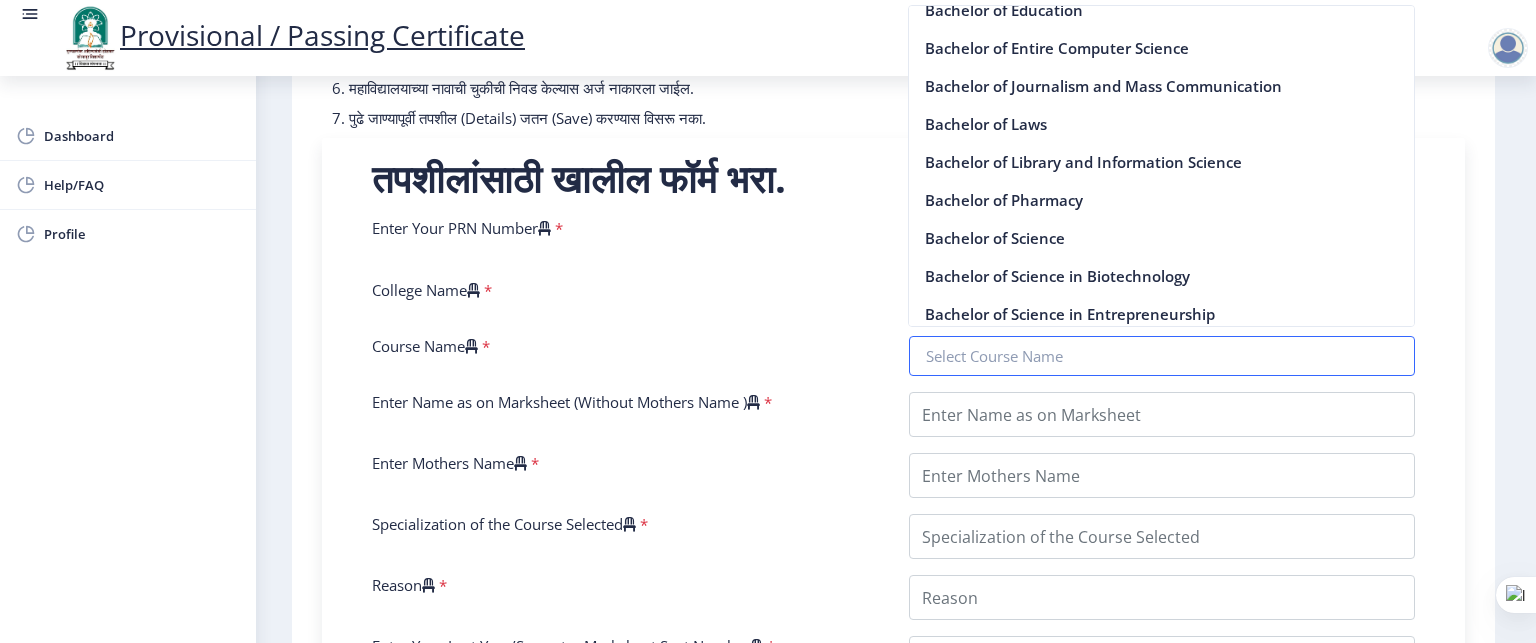 scroll, scrollTop: 320, scrollLeft: 0, axis: vertical 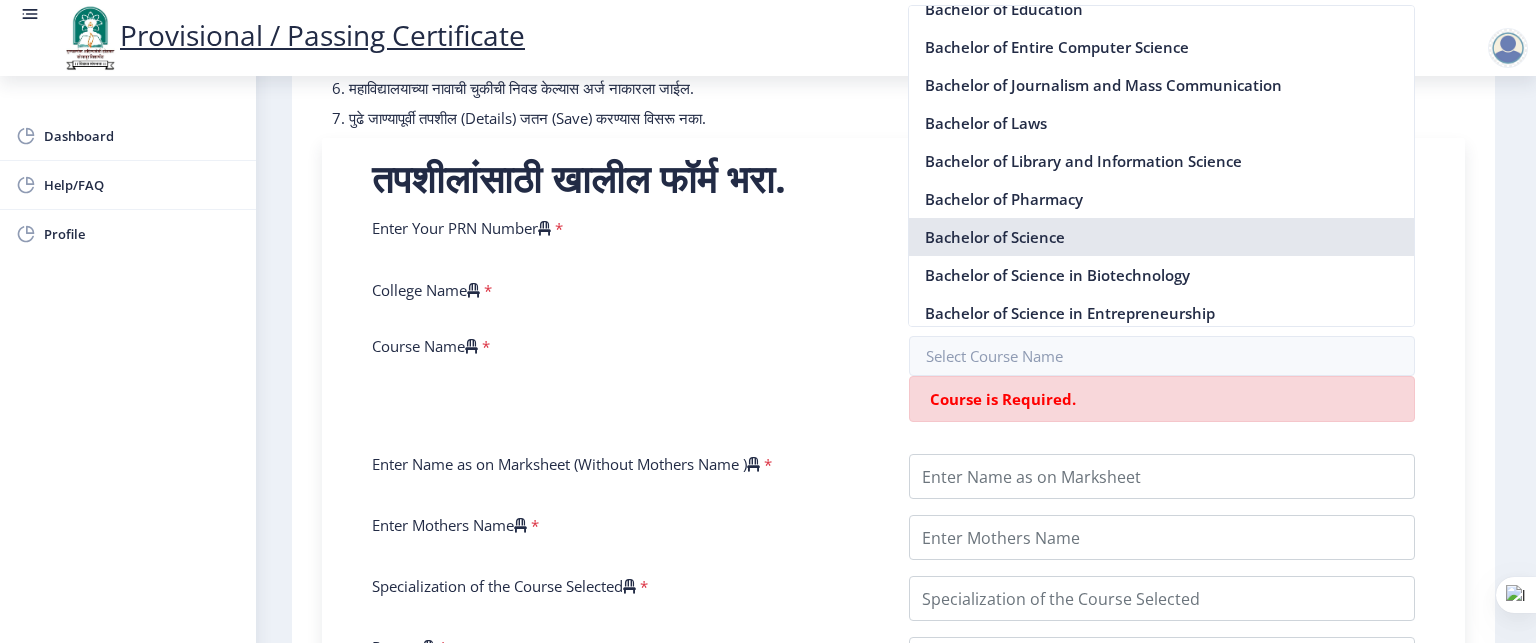 click on "Bachelor of Science" at bounding box center [1161, 237] 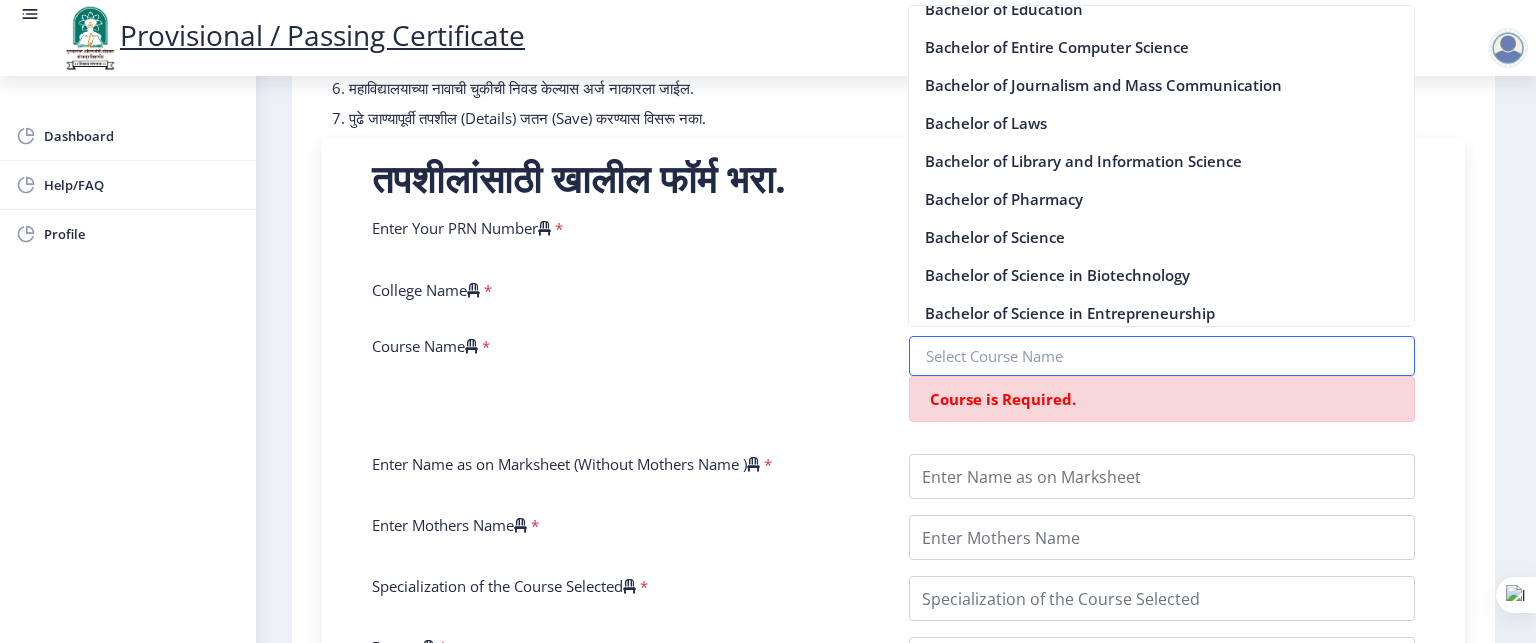 type on "Bachelor of Science" 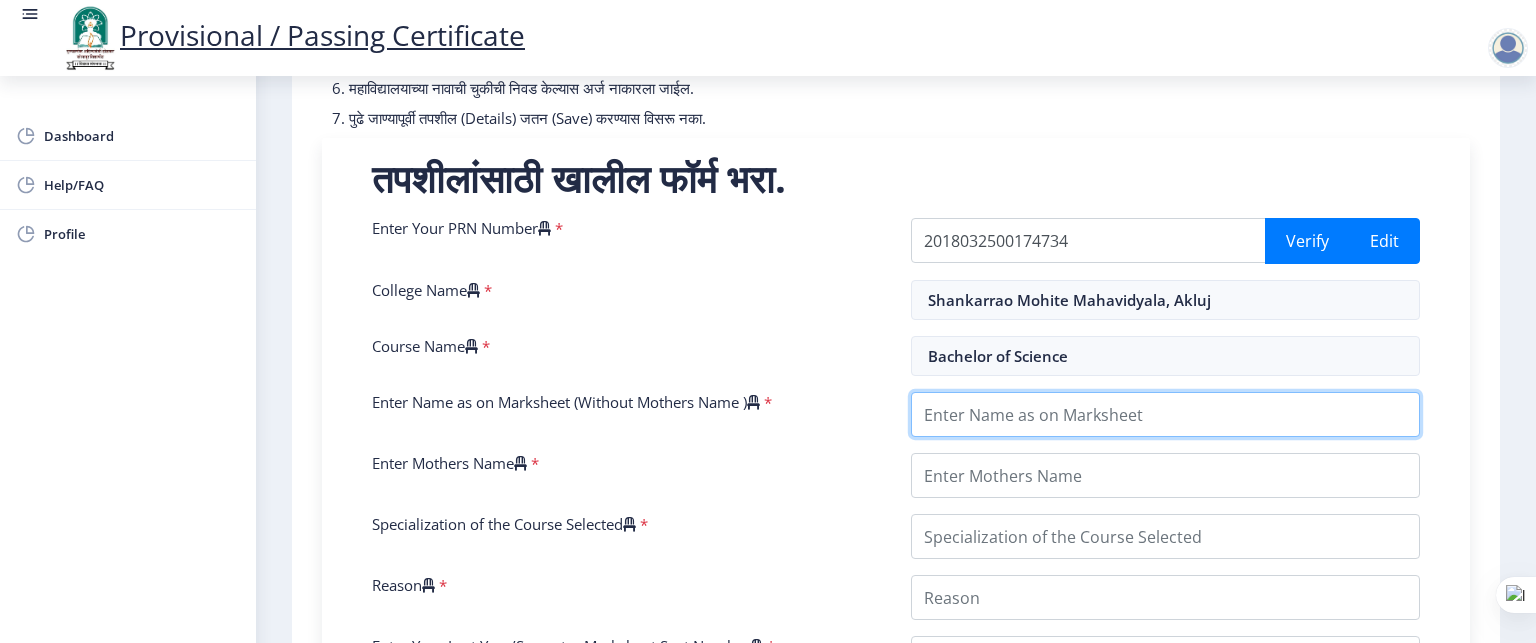 click on "Enter Name as on Marksheet (Without Mothers Name )" at bounding box center [1165, 414] 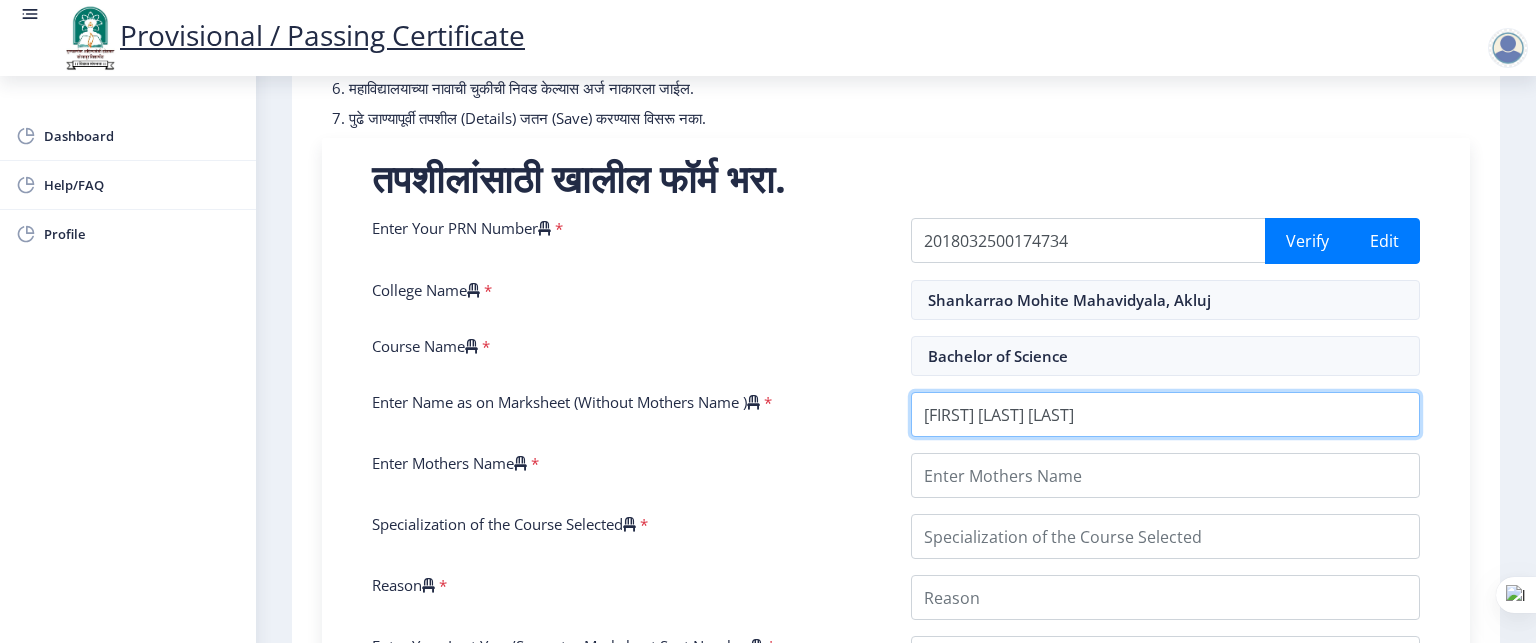 type on "[FIRST] [MIDDLE] [LAST]" 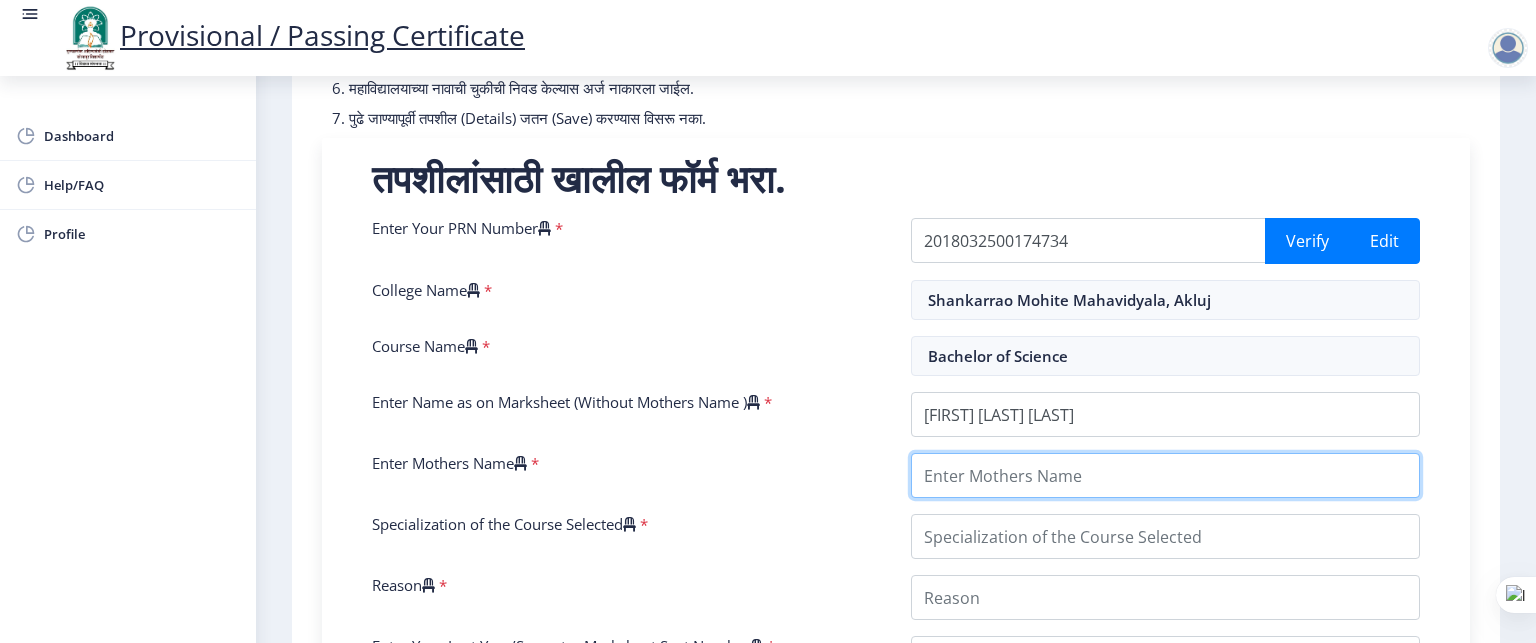 click on "Enter Mothers Name" at bounding box center [1165, 475] 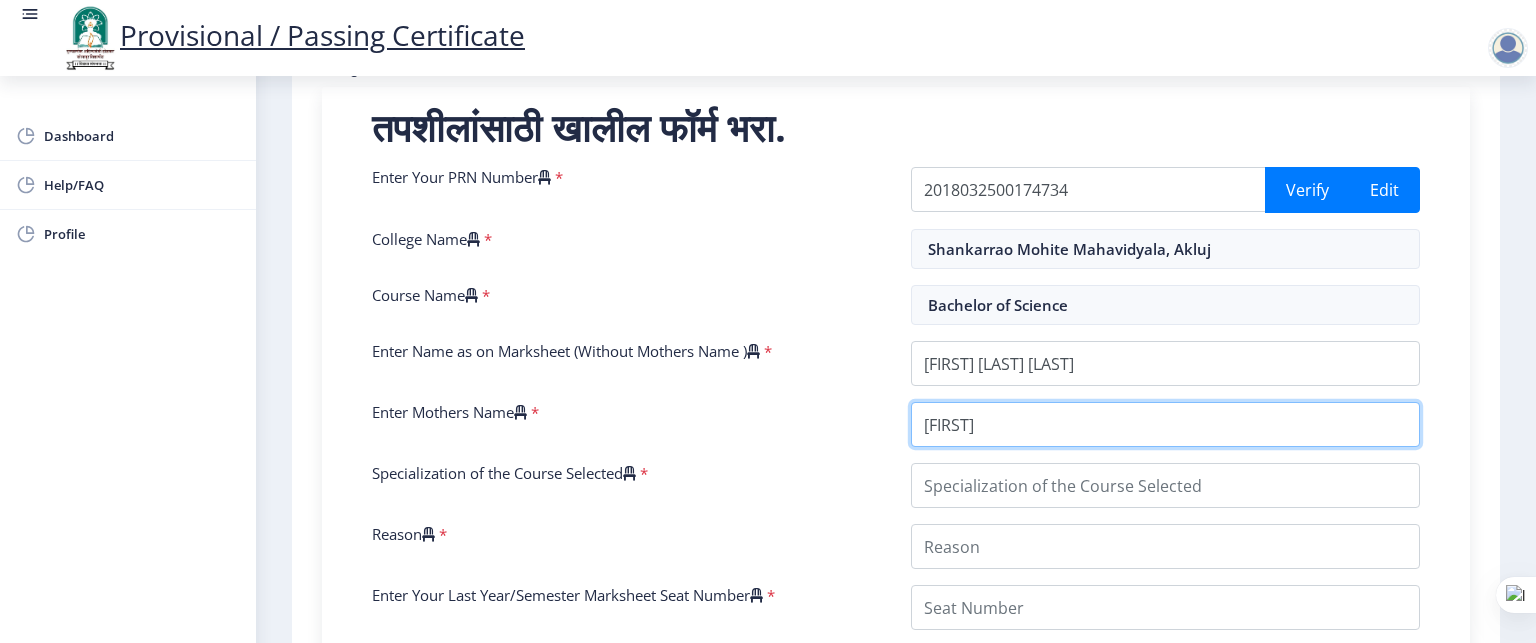 scroll, scrollTop: 388, scrollLeft: 0, axis: vertical 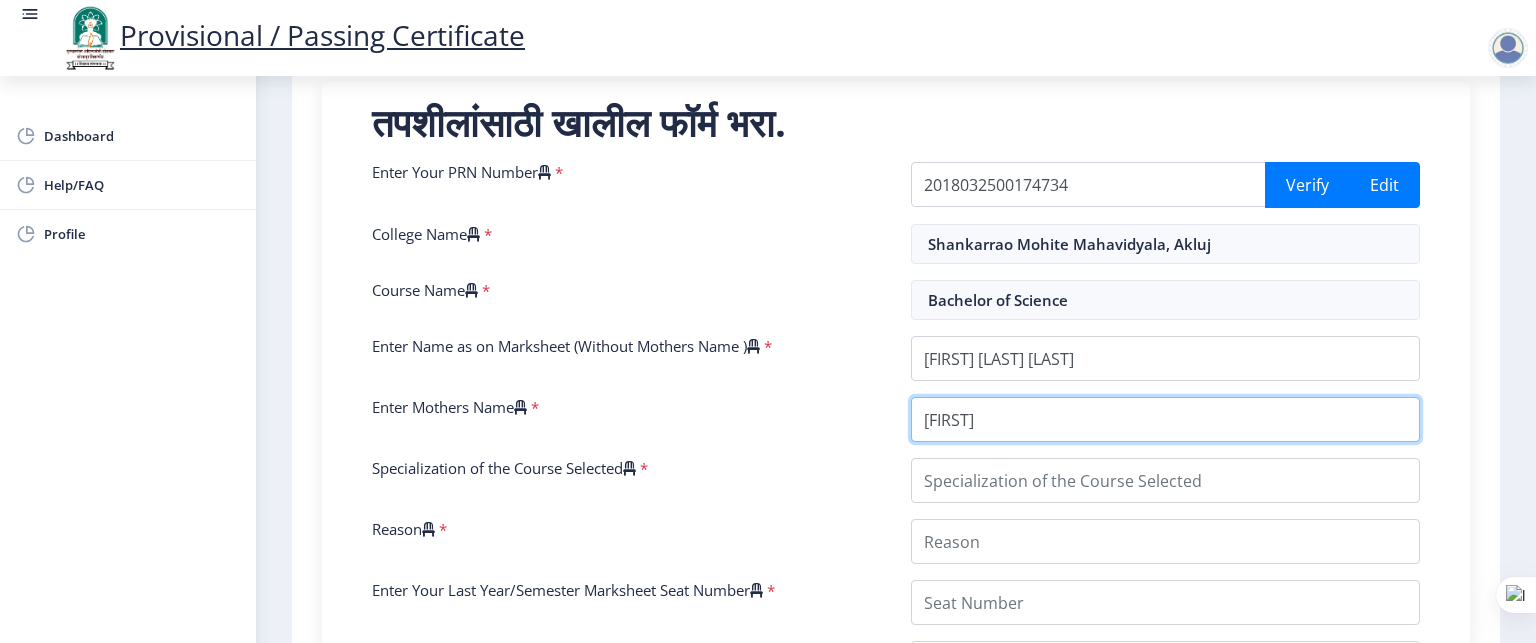 type on "[NAME]" 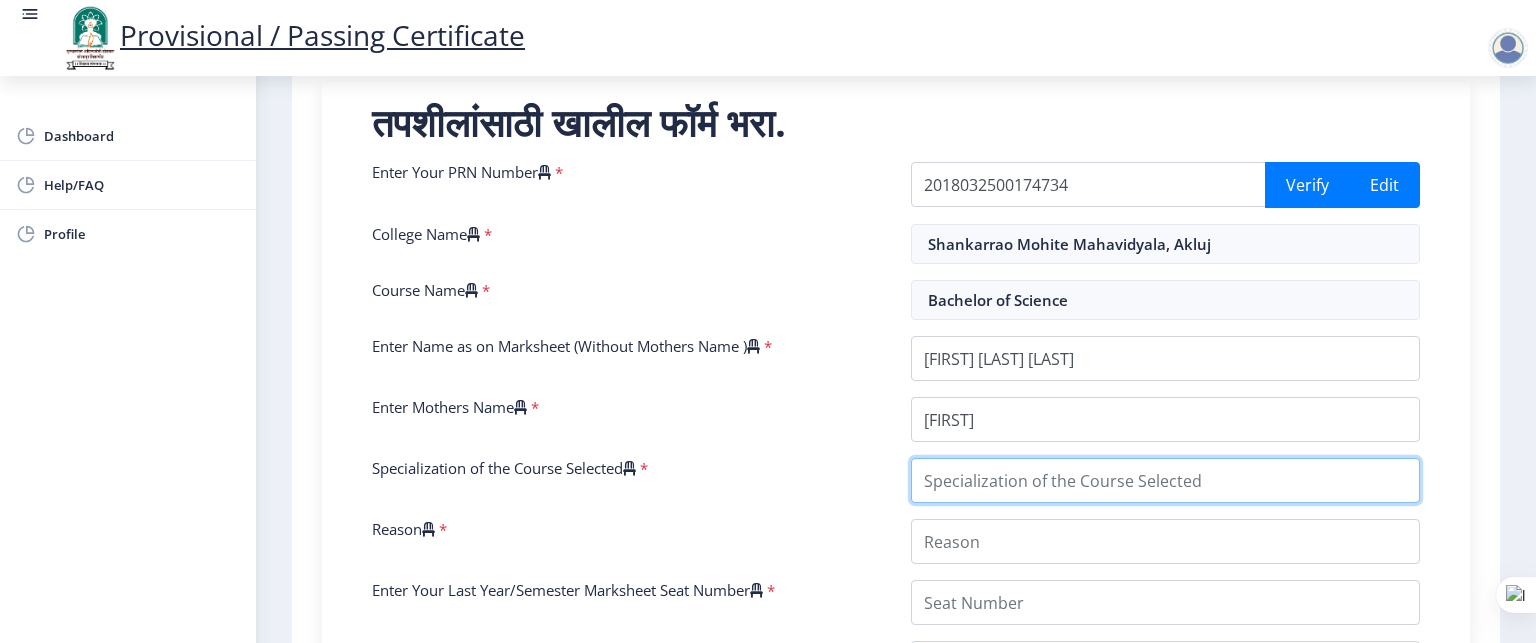 click on "Specialization of the Course Selected" at bounding box center (1165, 480) 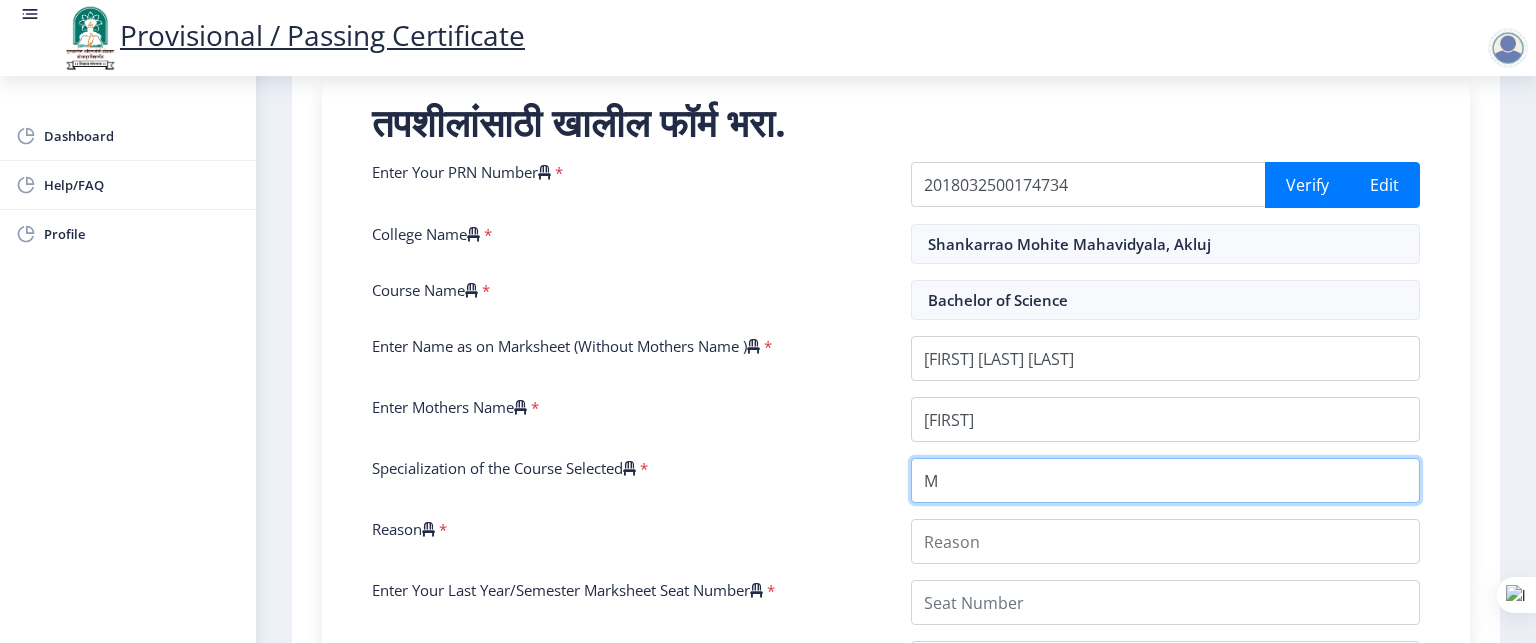 type on "Ma" 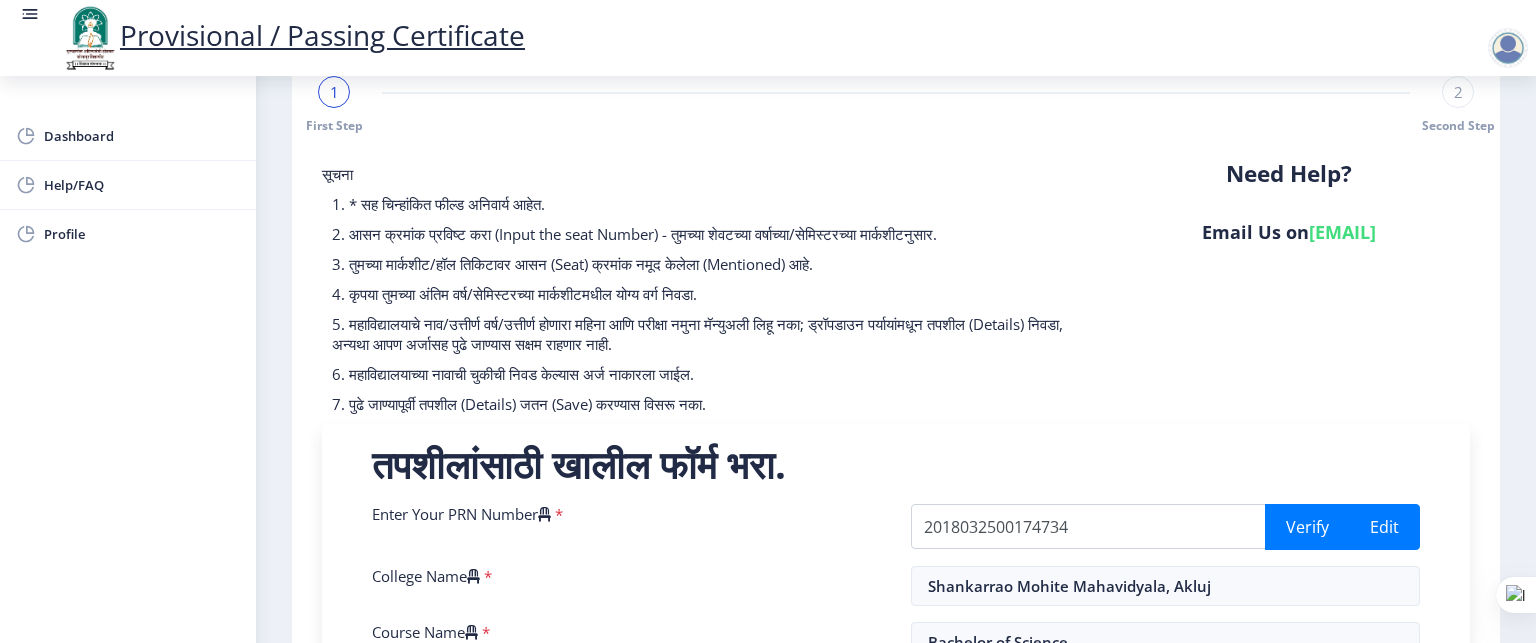 scroll, scrollTop: 0, scrollLeft: 0, axis: both 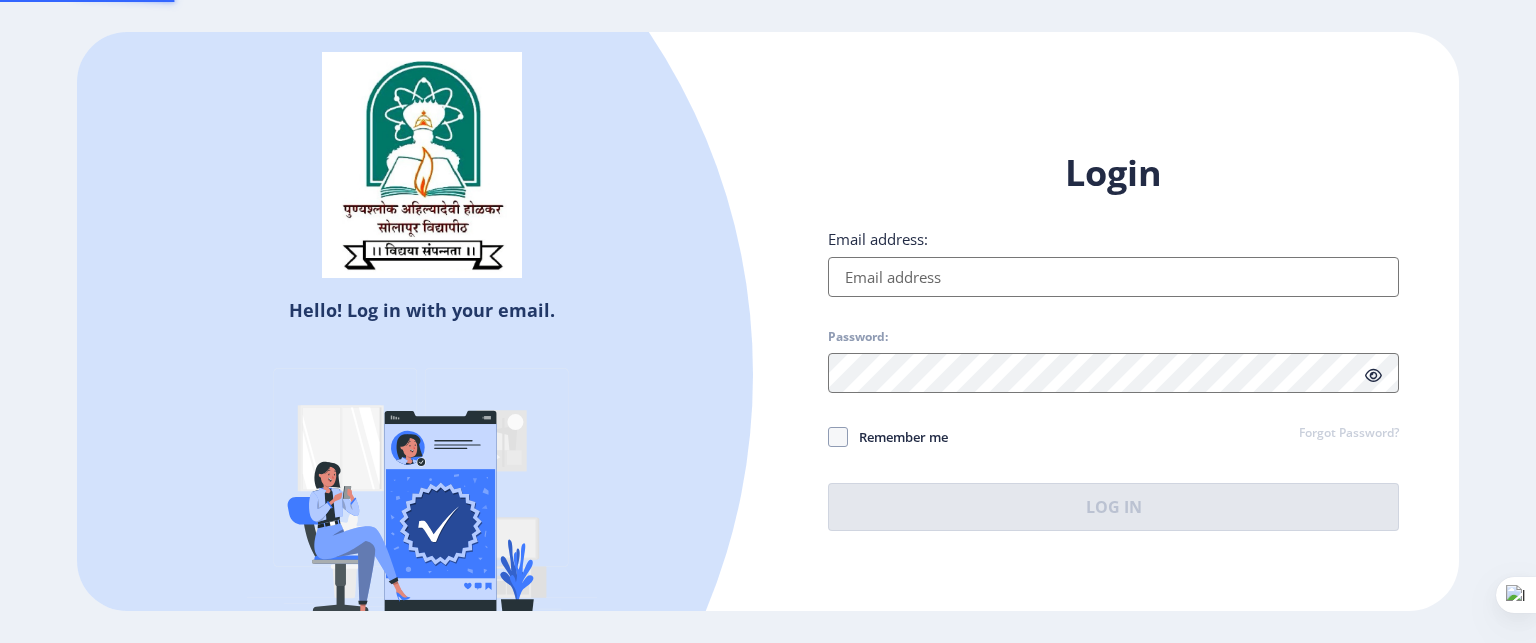 type on "[USERNAME]@[DOMAIN]" 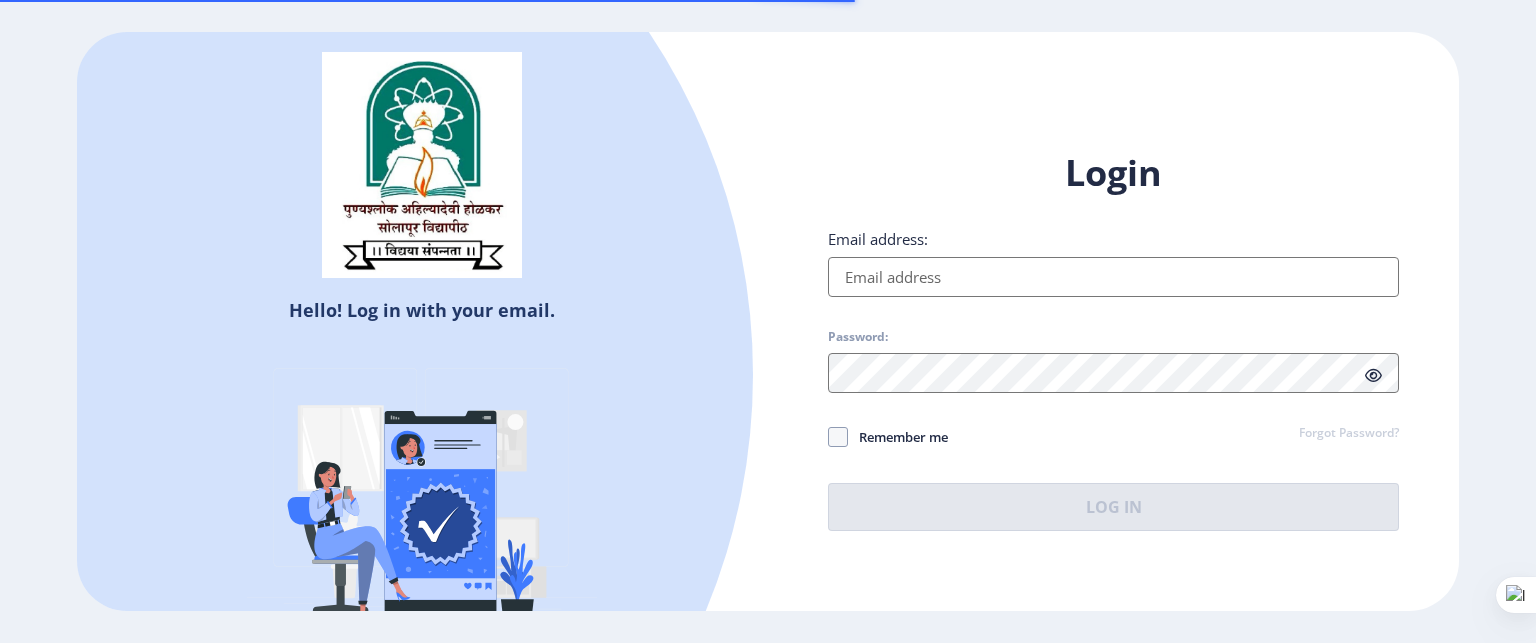 scroll, scrollTop: 0, scrollLeft: 0, axis: both 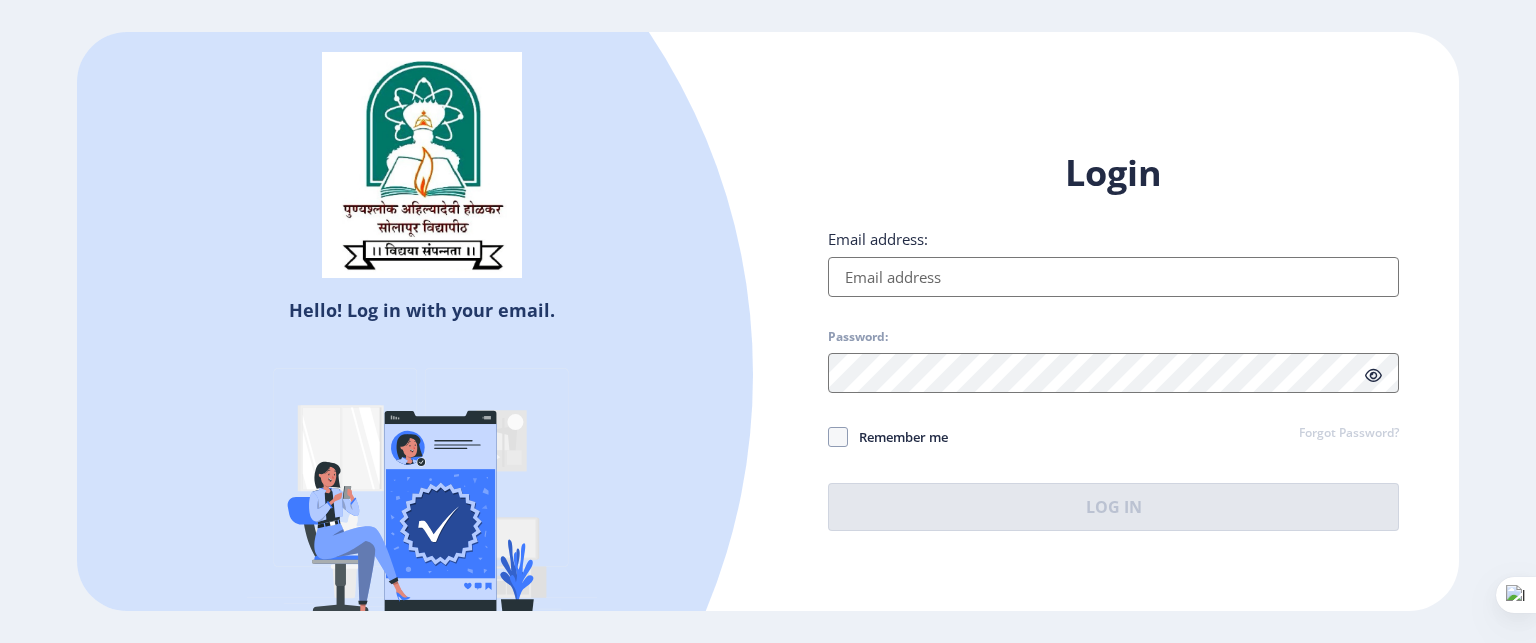type on "[EMAIL]" 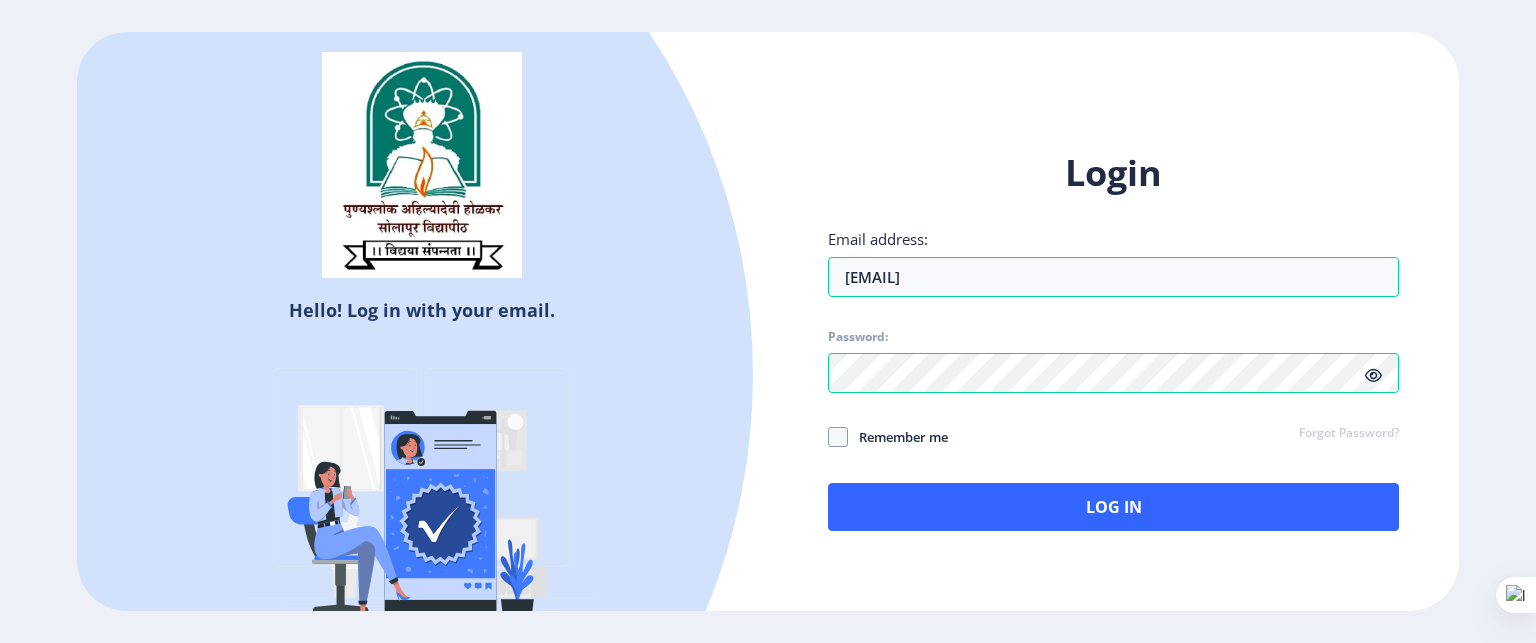 click 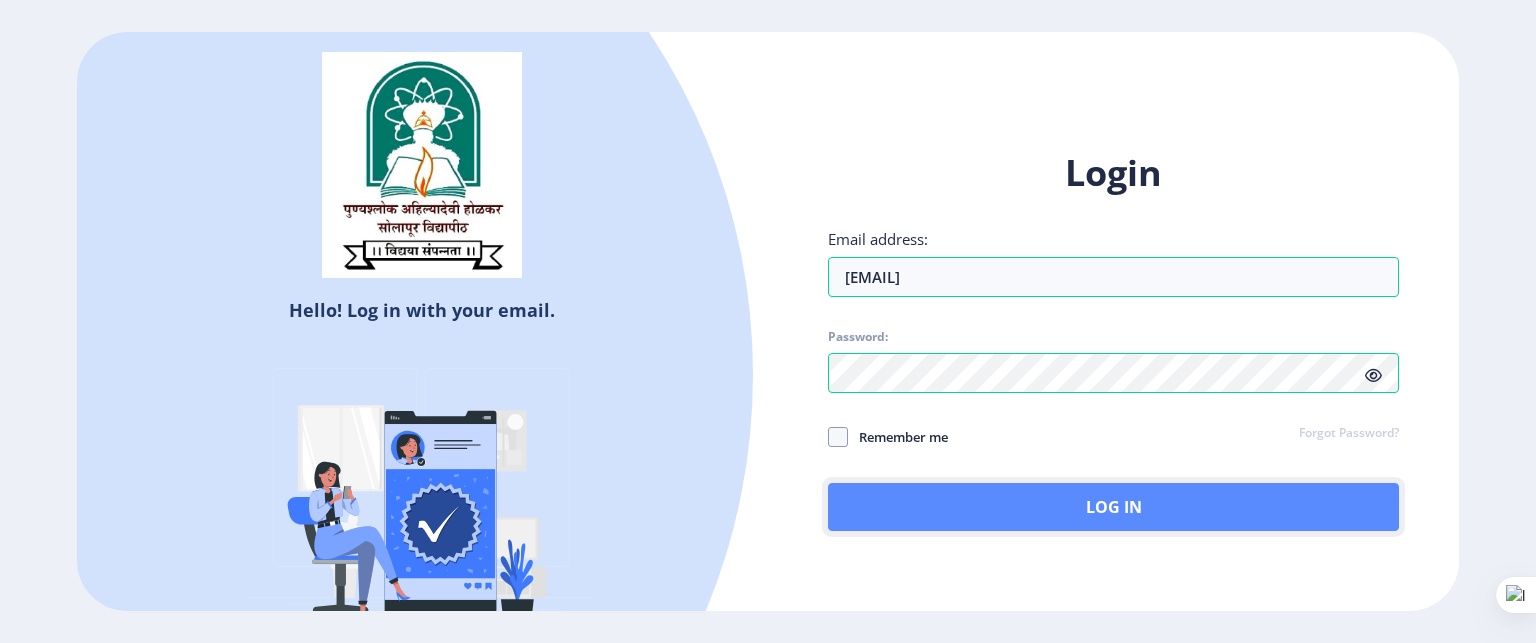 click on "Log In" 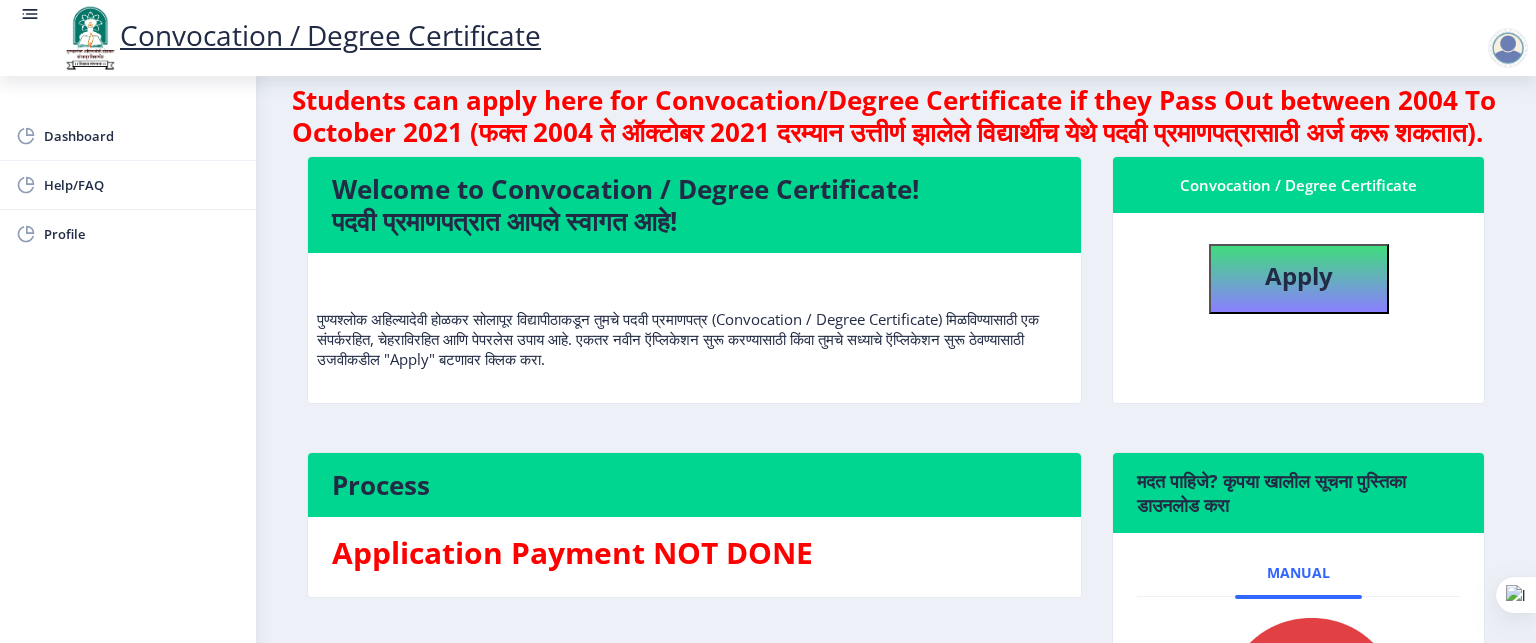 scroll, scrollTop: 18, scrollLeft: 0, axis: vertical 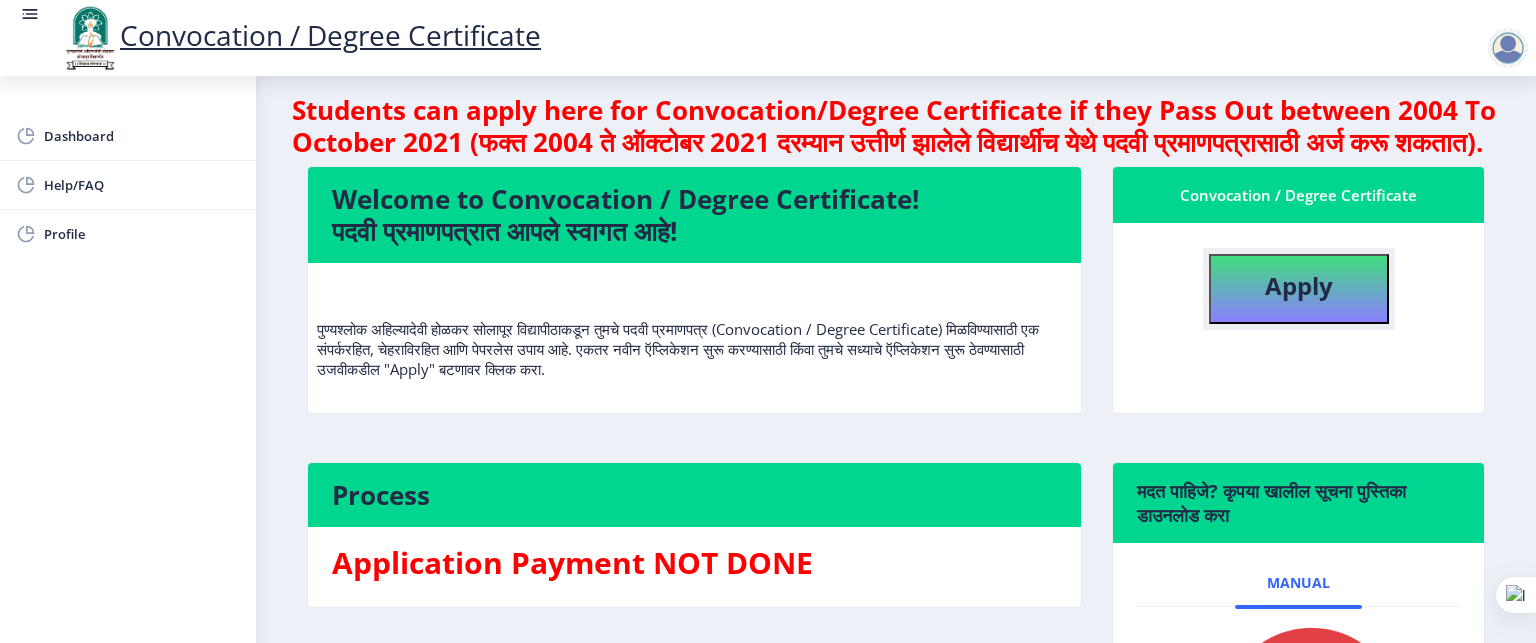 click on "Apply" 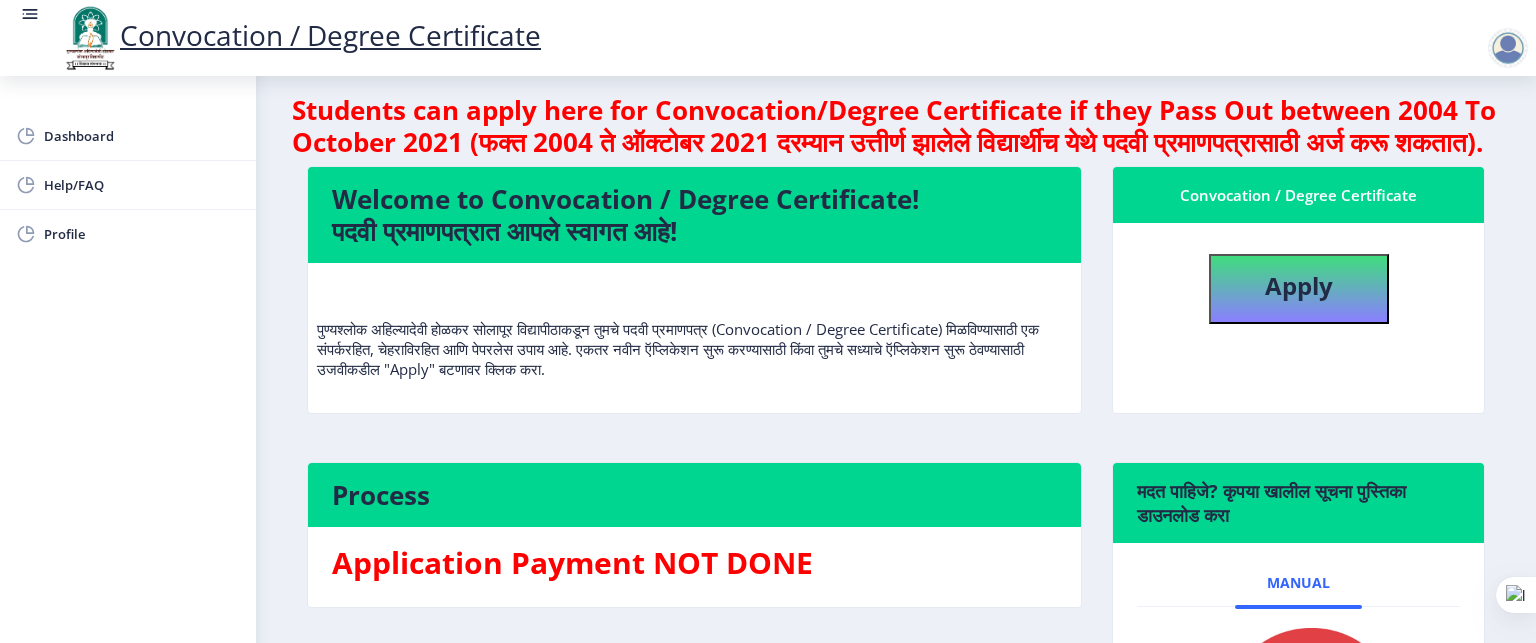 select 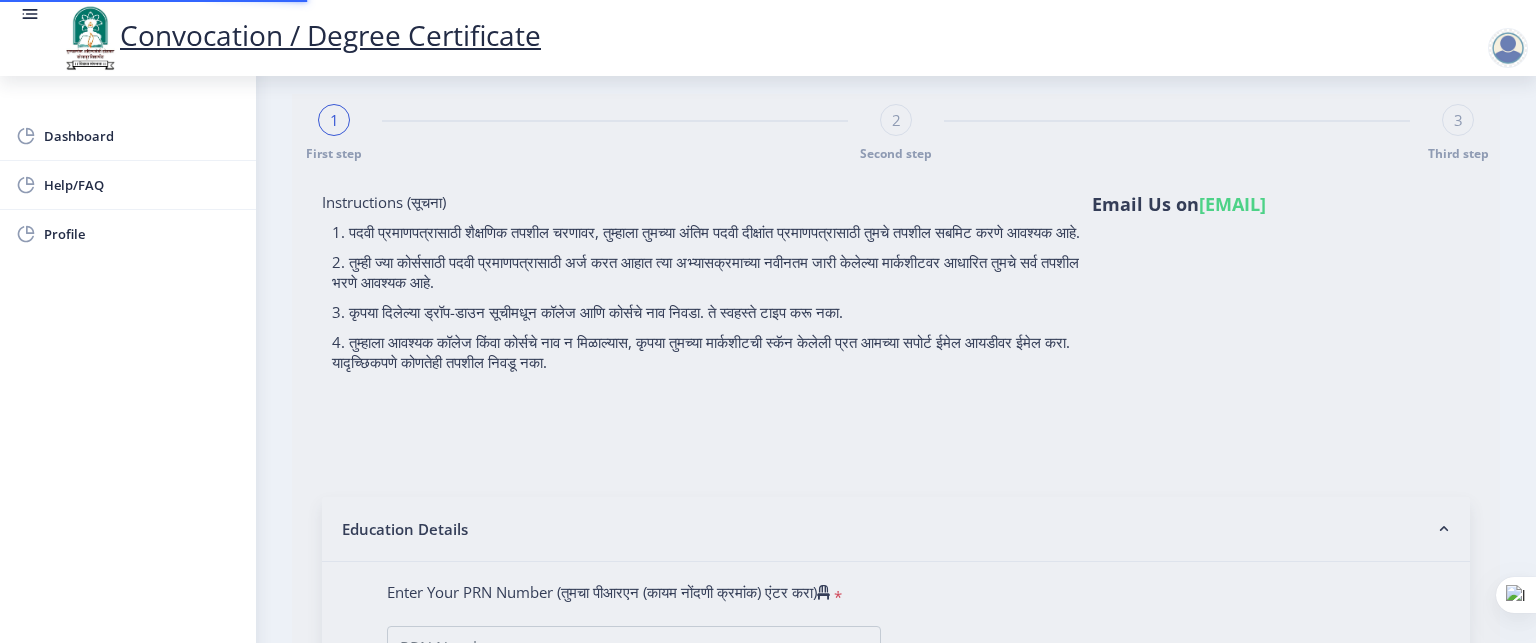 scroll, scrollTop: 0, scrollLeft: 0, axis: both 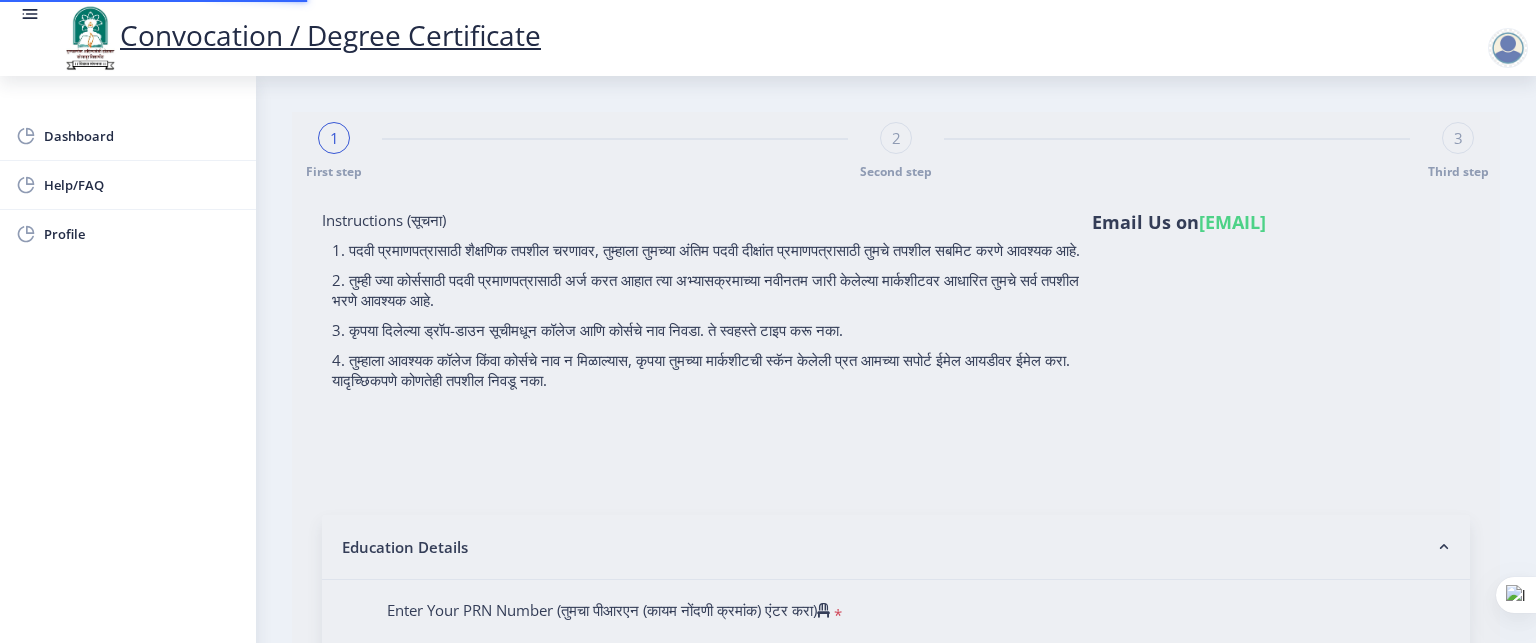 type on "[FIRST] [LAST]" 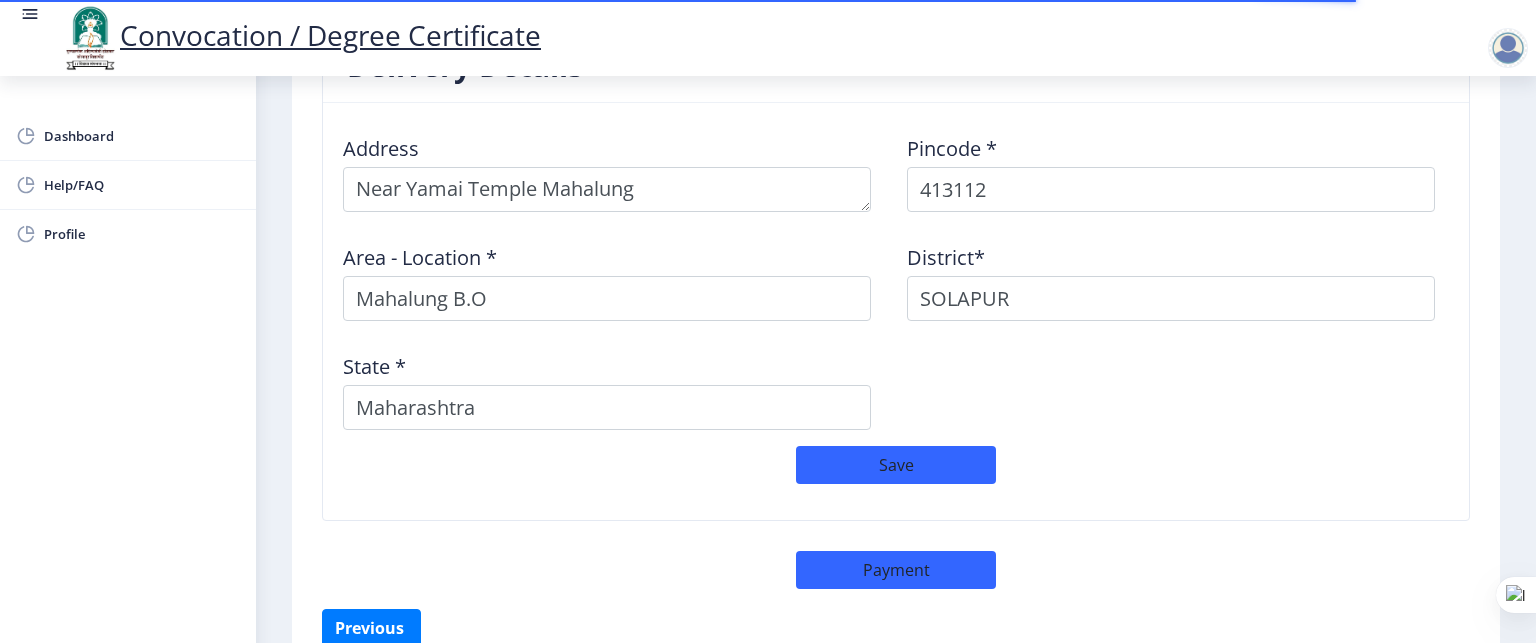 scroll, scrollTop: 1751, scrollLeft: 0, axis: vertical 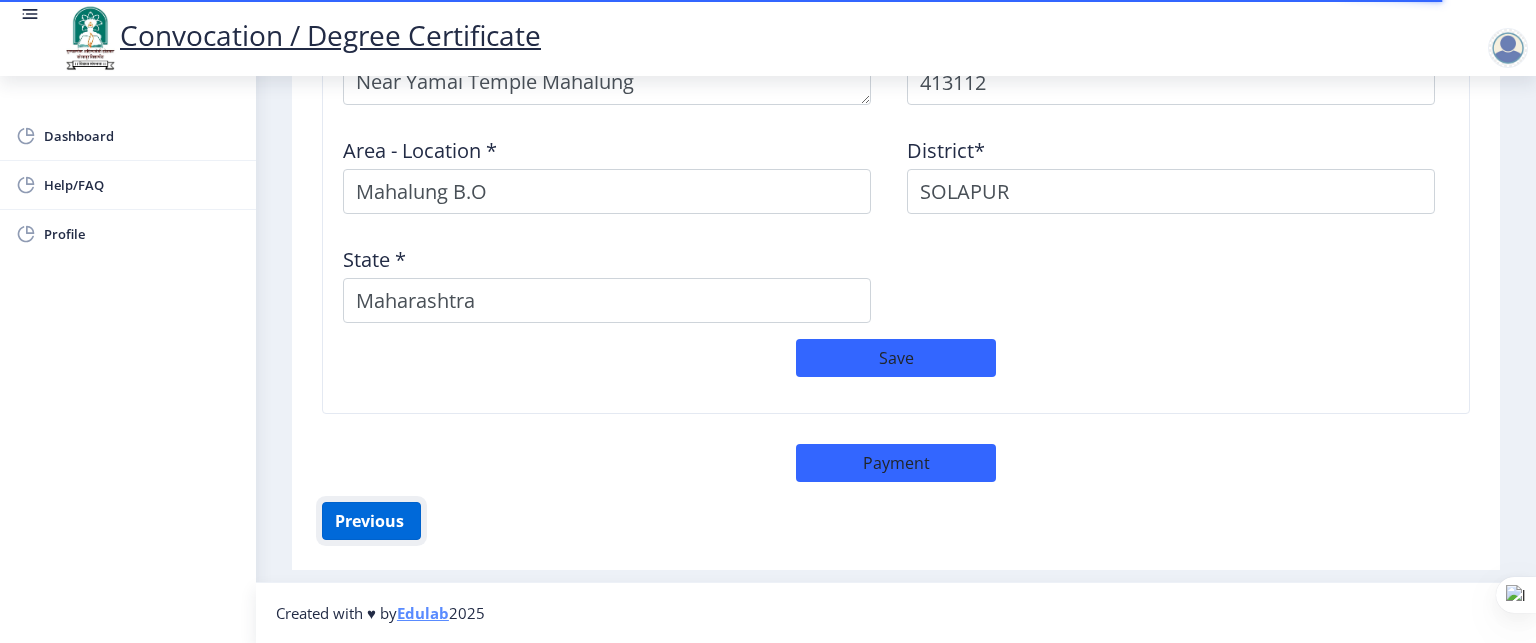 click on "Previous ‍" 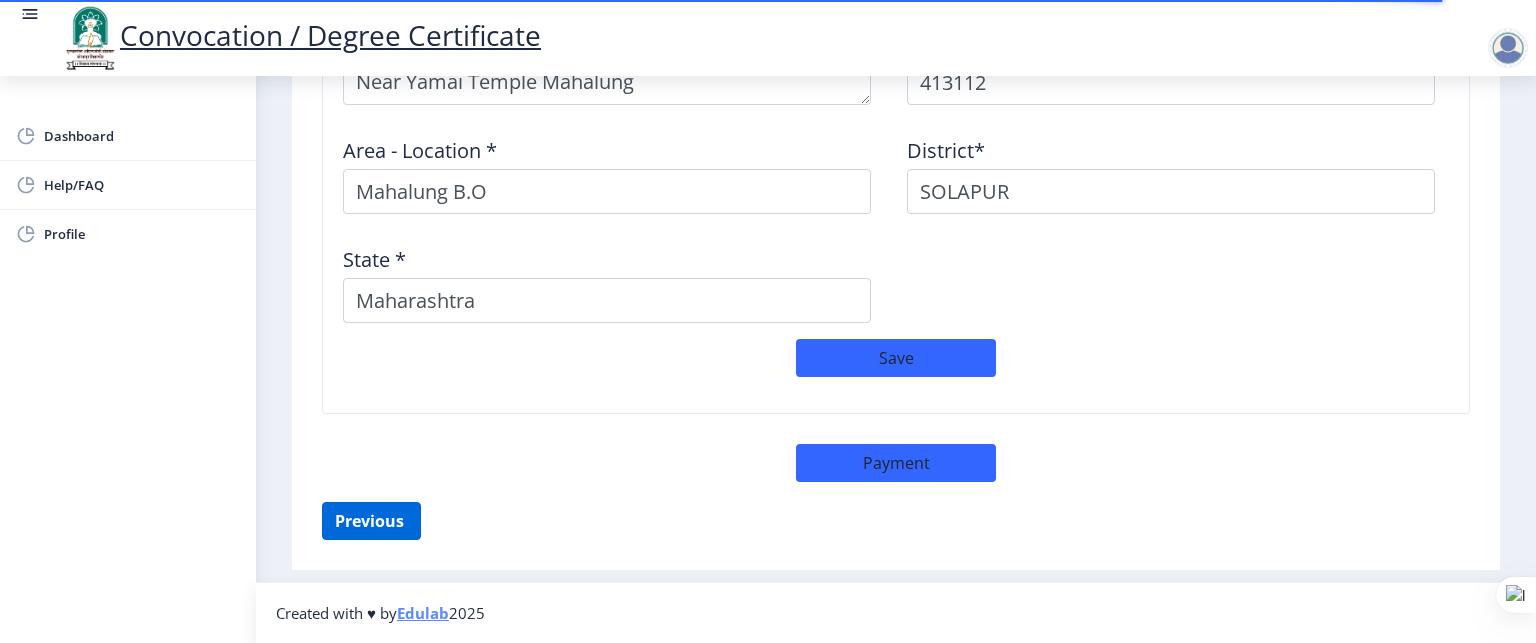 scroll, scrollTop: 304, scrollLeft: 0, axis: vertical 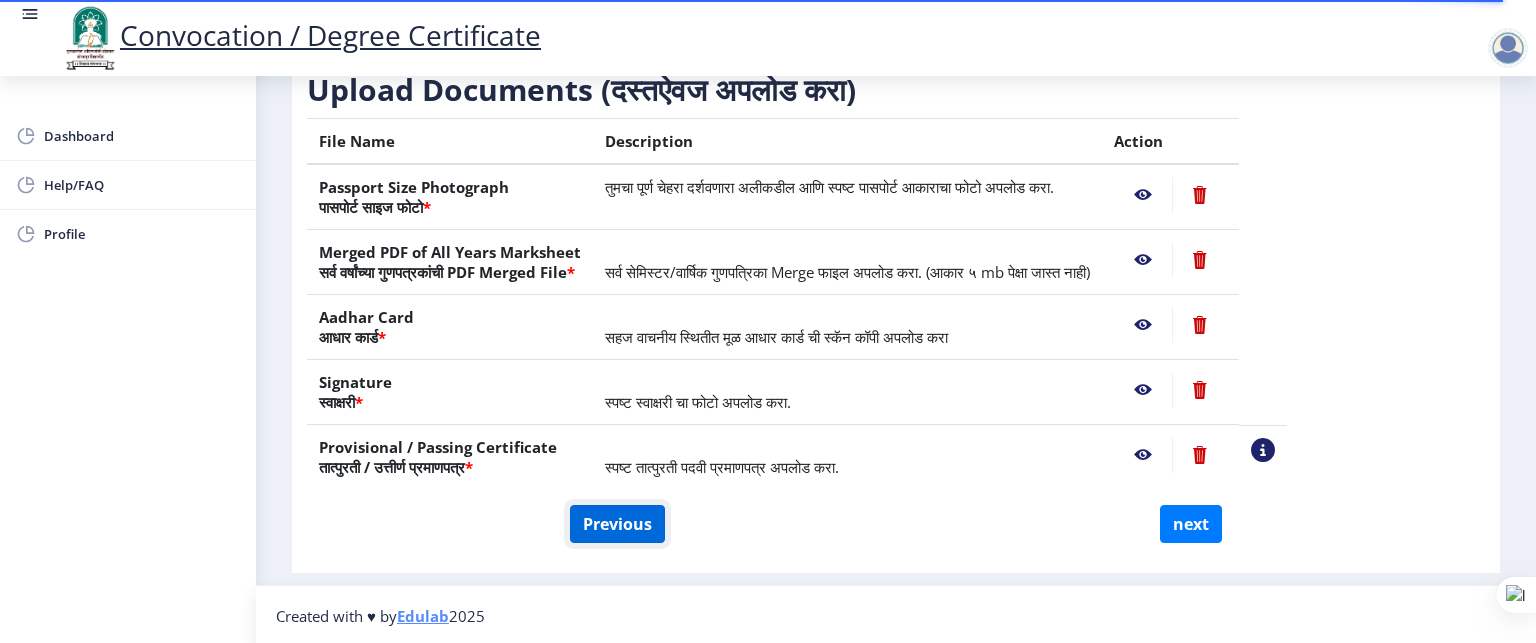 click on "Previous" 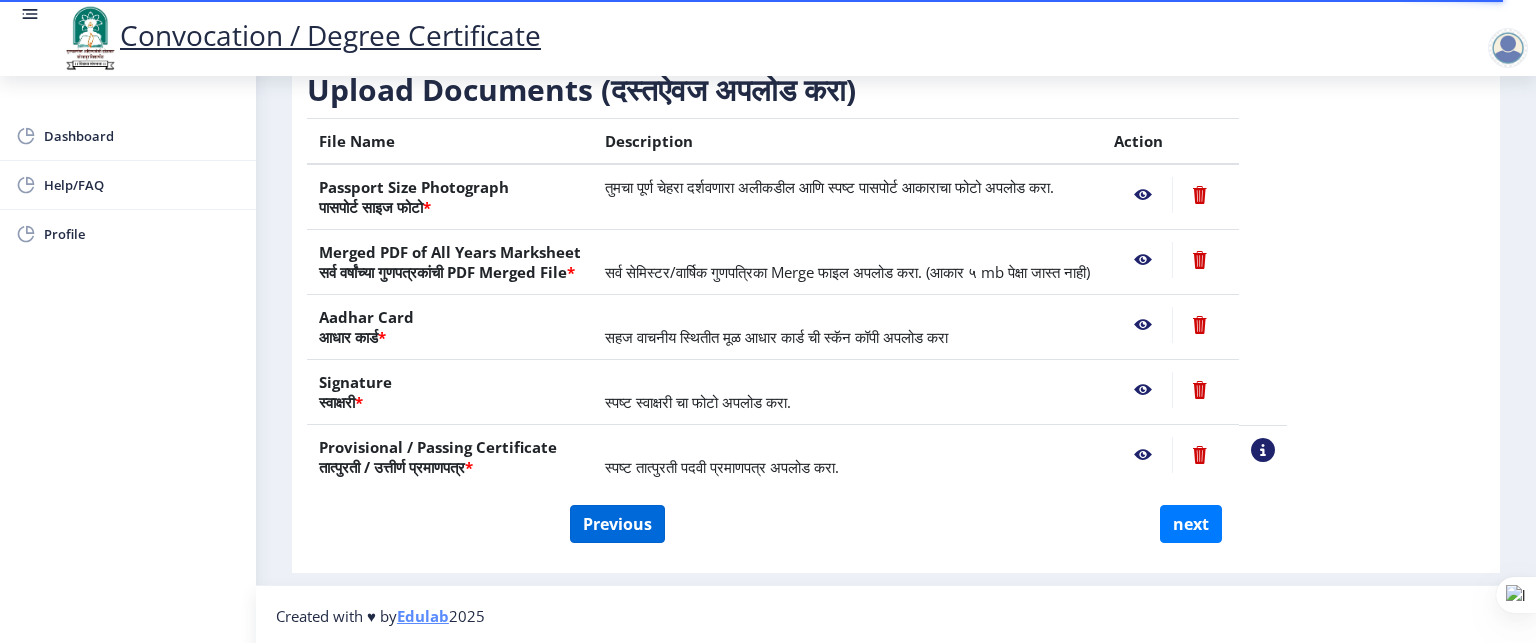 select on "Regular" 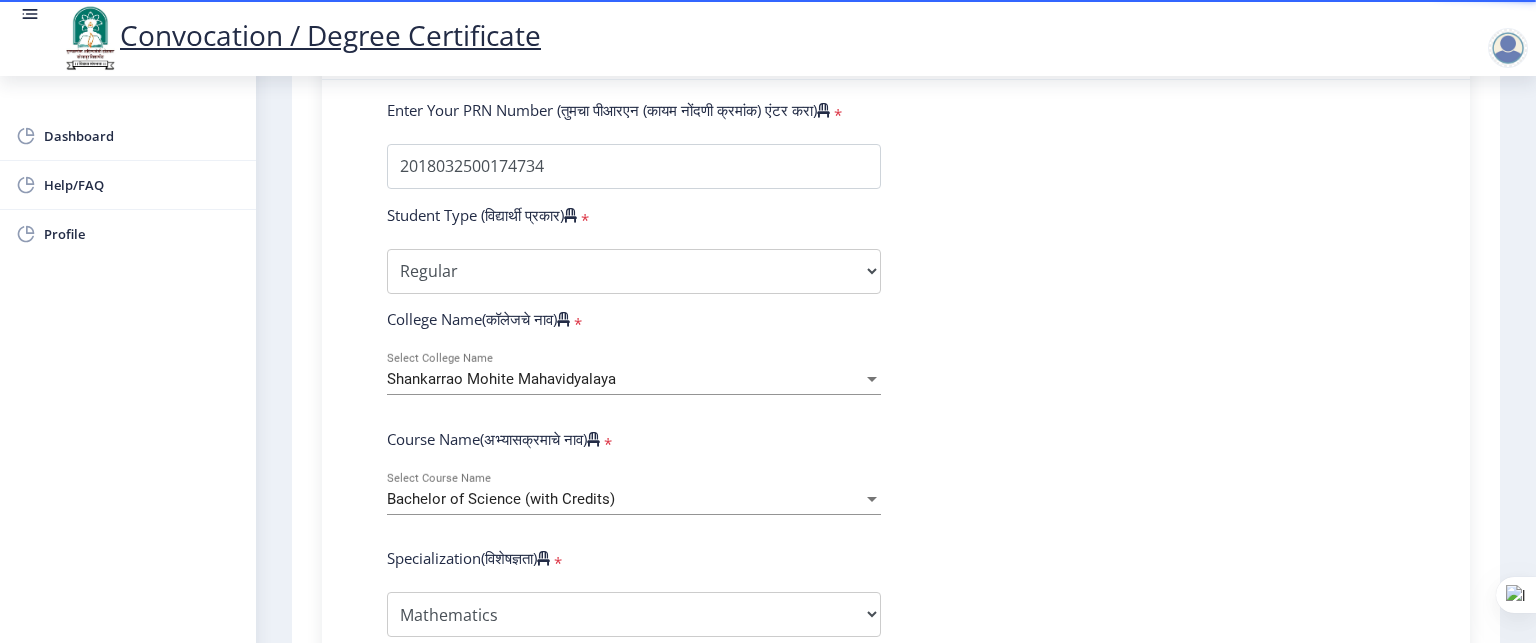 scroll, scrollTop: 503, scrollLeft: 0, axis: vertical 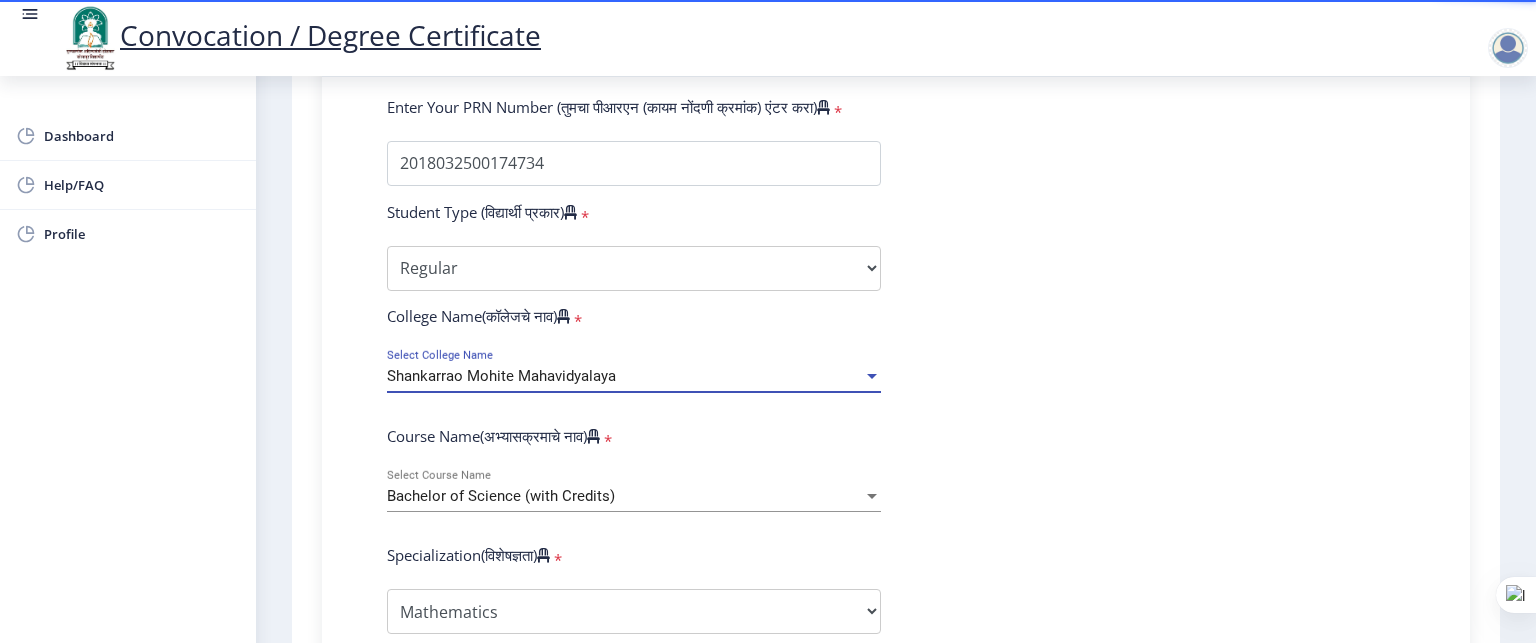 click on "Shankarrao Mohite Mahavidyalaya" at bounding box center [625, 376] 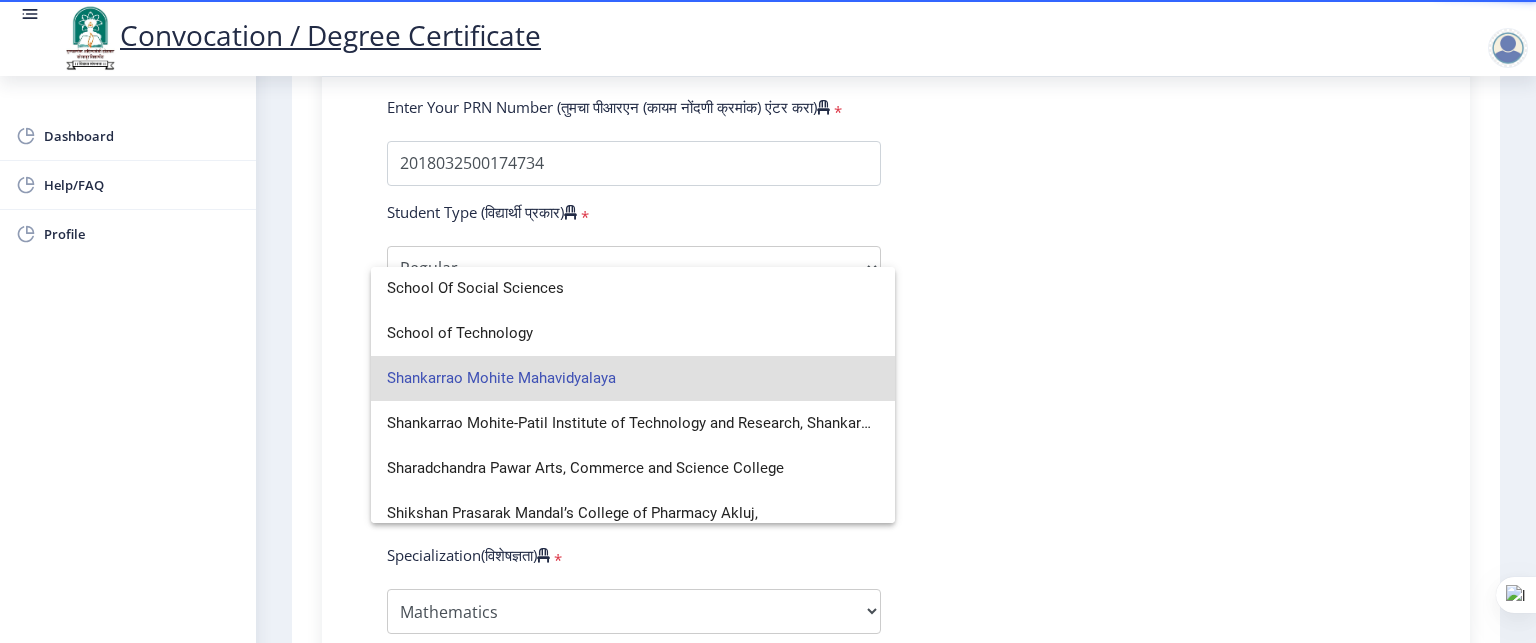 scroll, scrollTop: 4588, scrollLeft: 0, axis: vertical 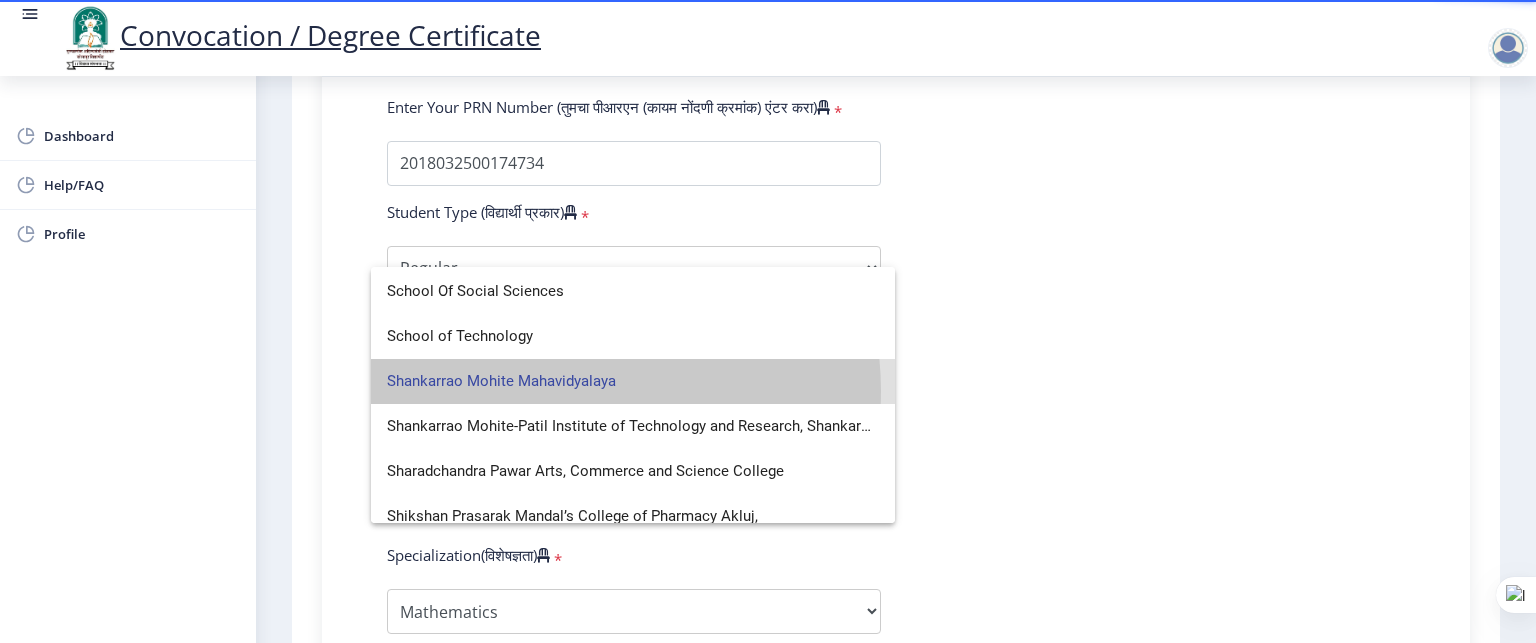click on "Shankarrao Mohite Mahavidyalaya" at bounding box center (633, 381) 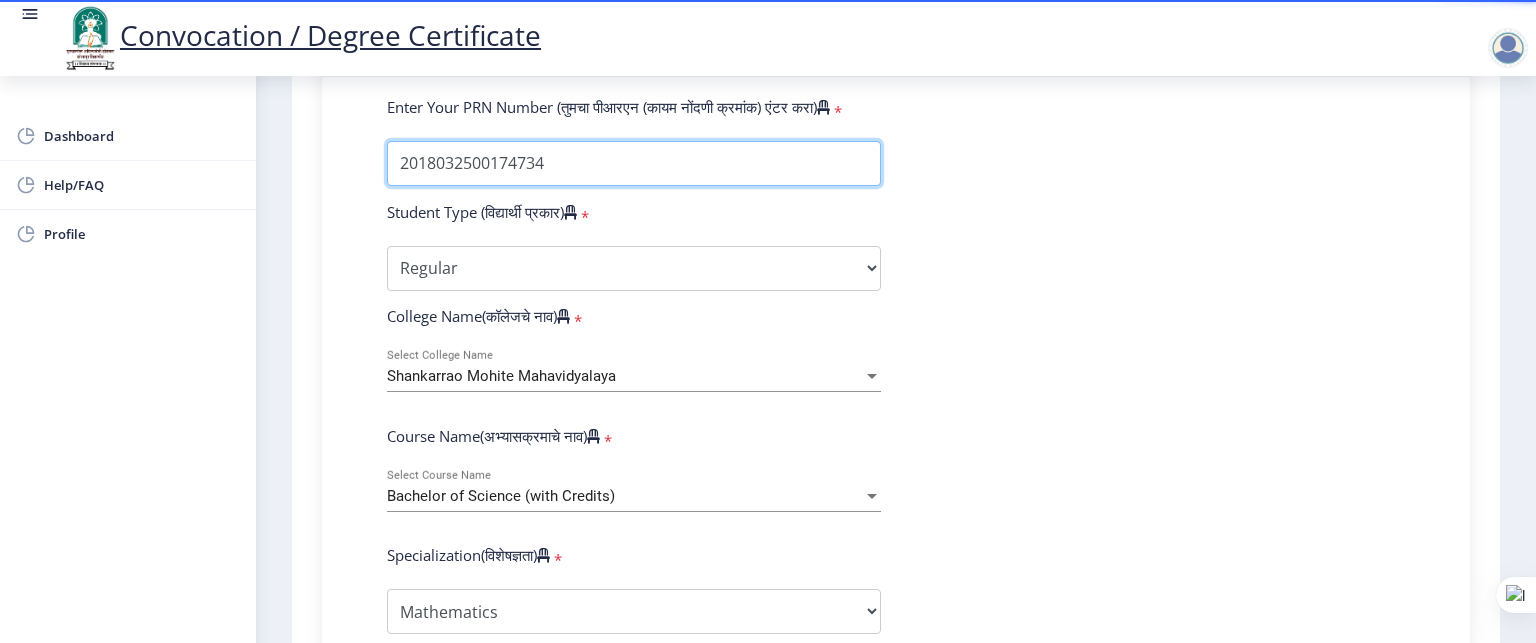 click on "Enter Your PRN Number (तुमचा पीआरएन (कायम नोंदणी क्रमांक) एंटर करा)" at bounding box center (634, 163) 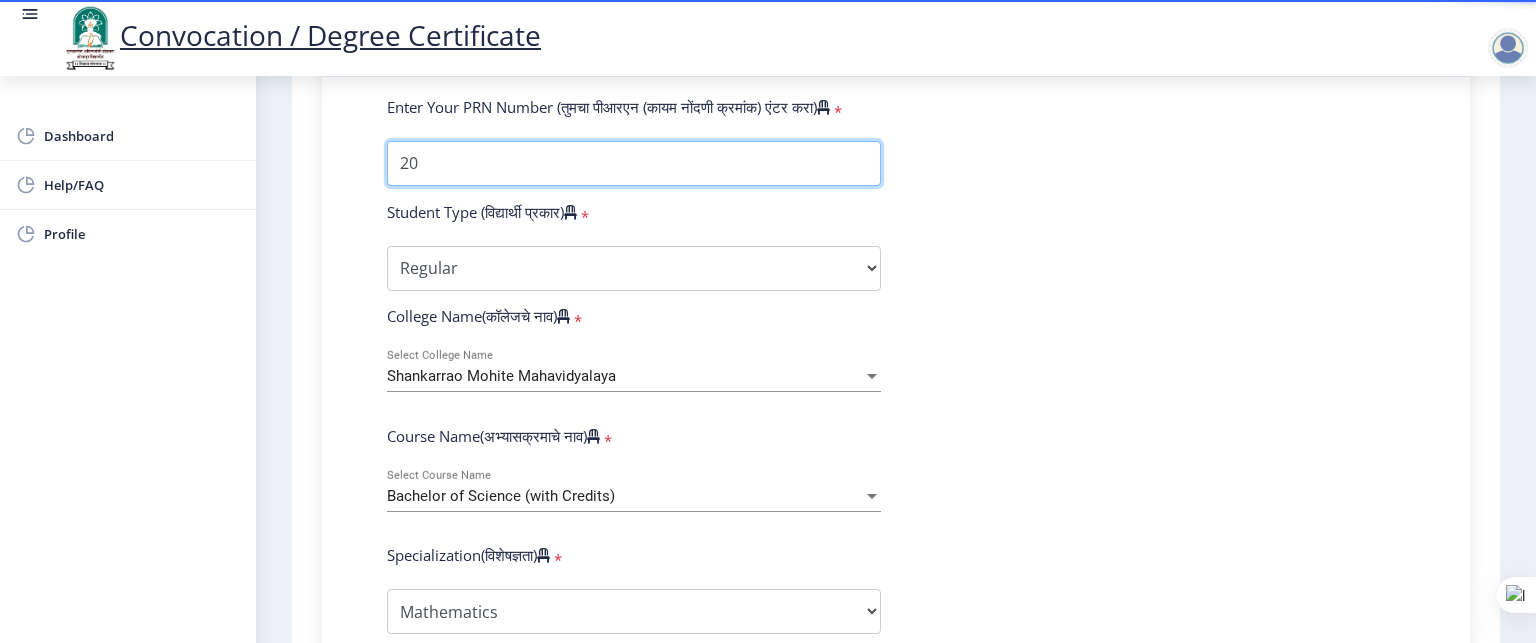 type on "2" 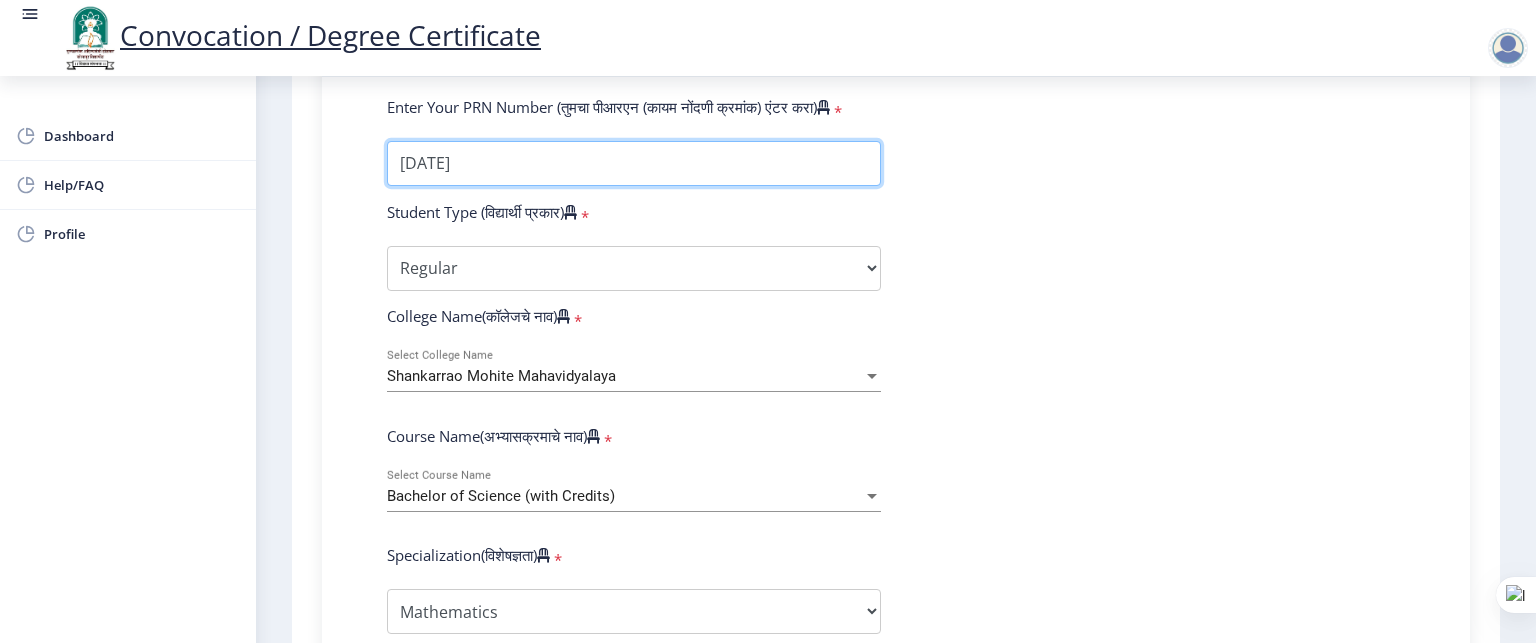 type on "2018032500174734" 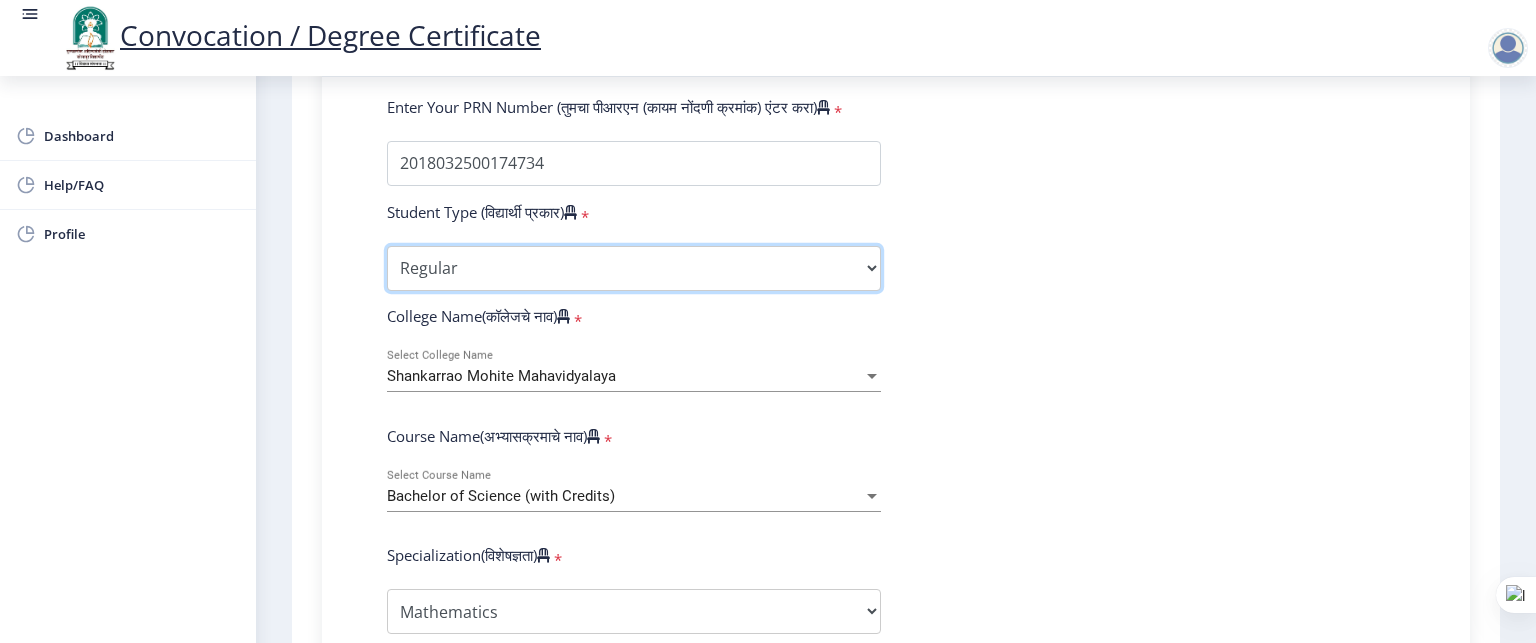click on "Select Student Type Regular External" at bounding box center [634, 268] 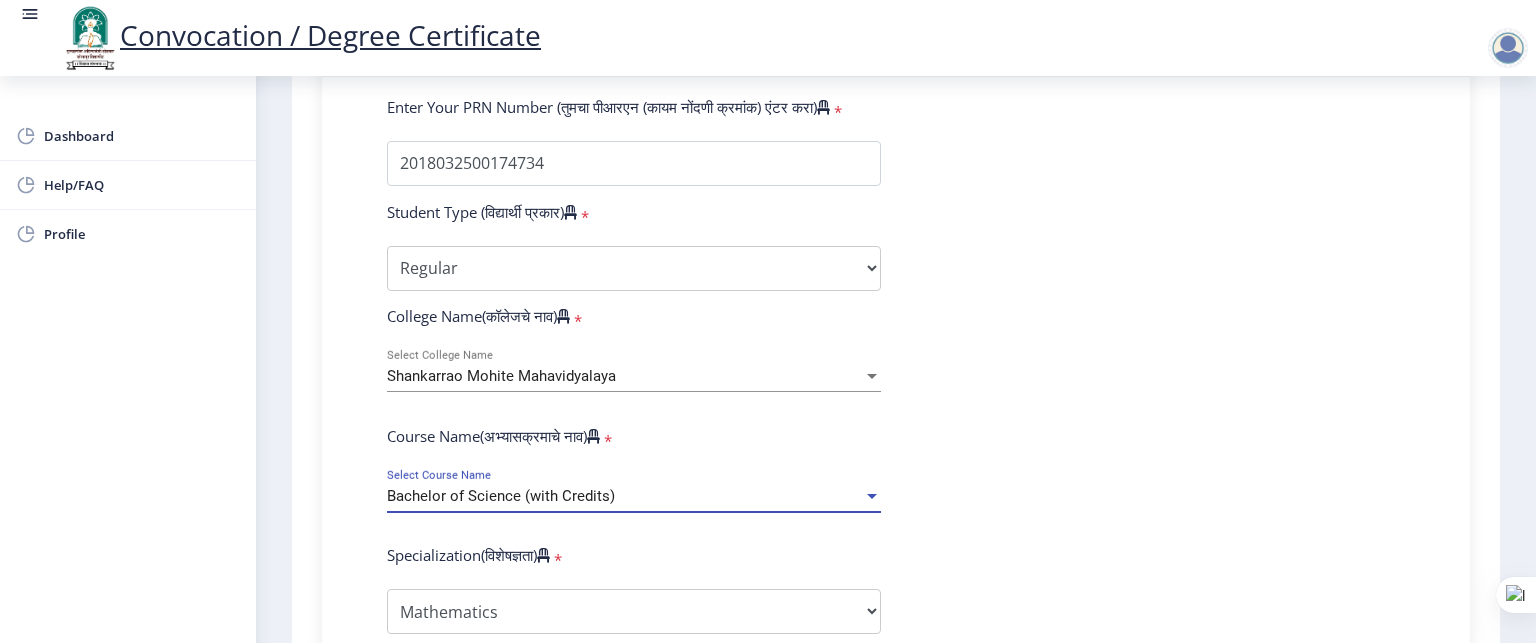 click on "Bachelor of Science (with Credits)" at bounding box center [625, 496] 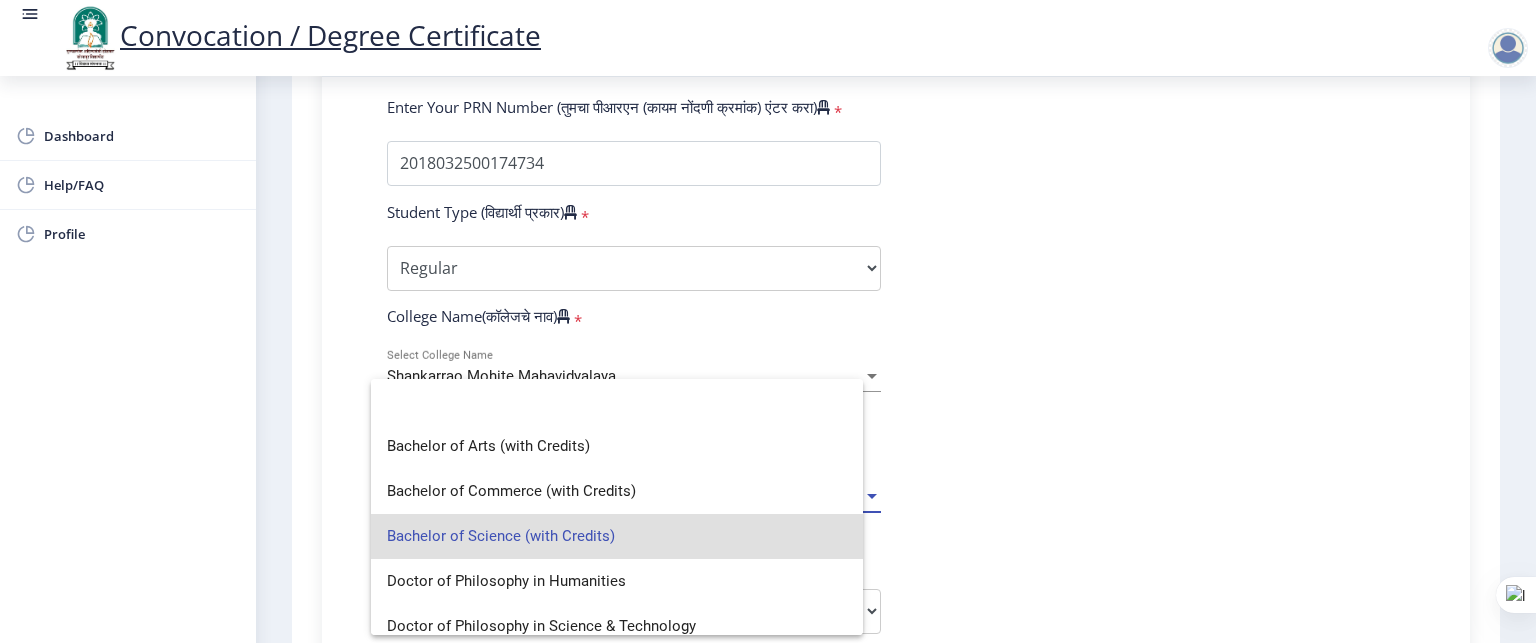 scroll, scrollTop: 0, scrollLeft: 0, axis: both 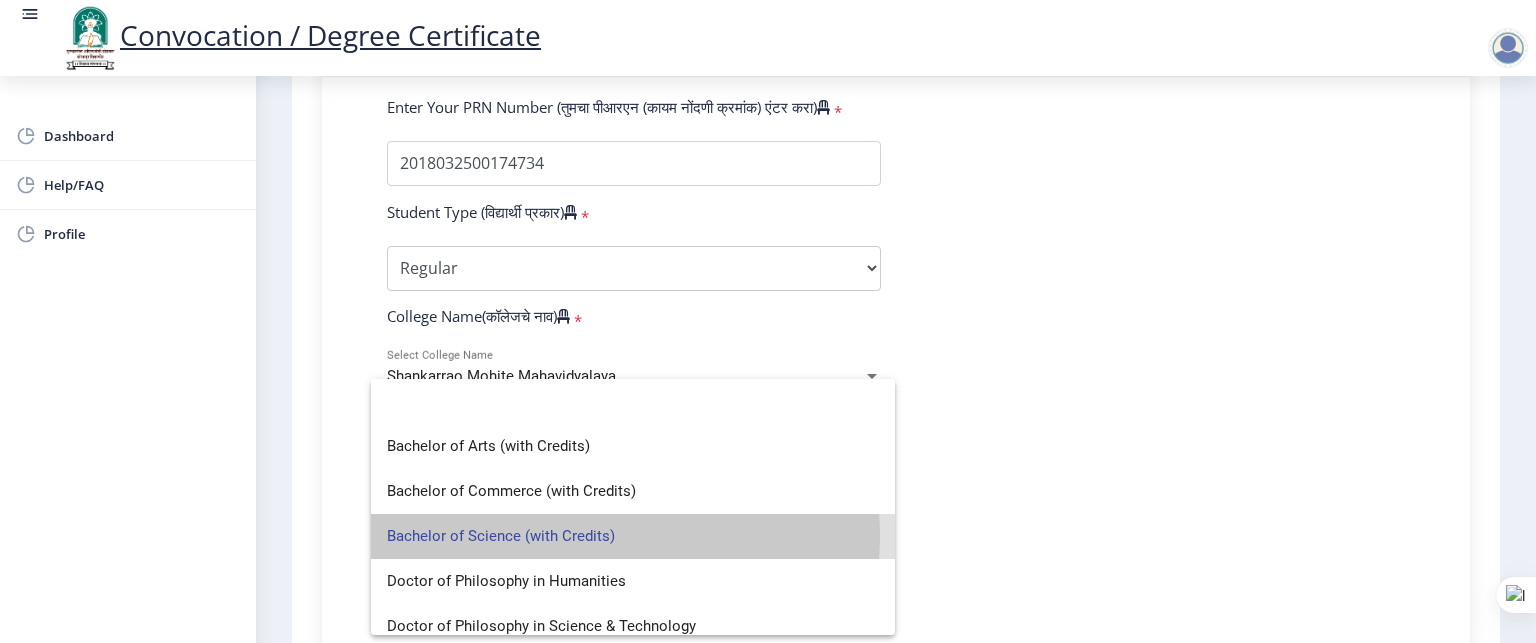 click on "Bachelor of Science (with Credits)" at bounding box center [633, 536] 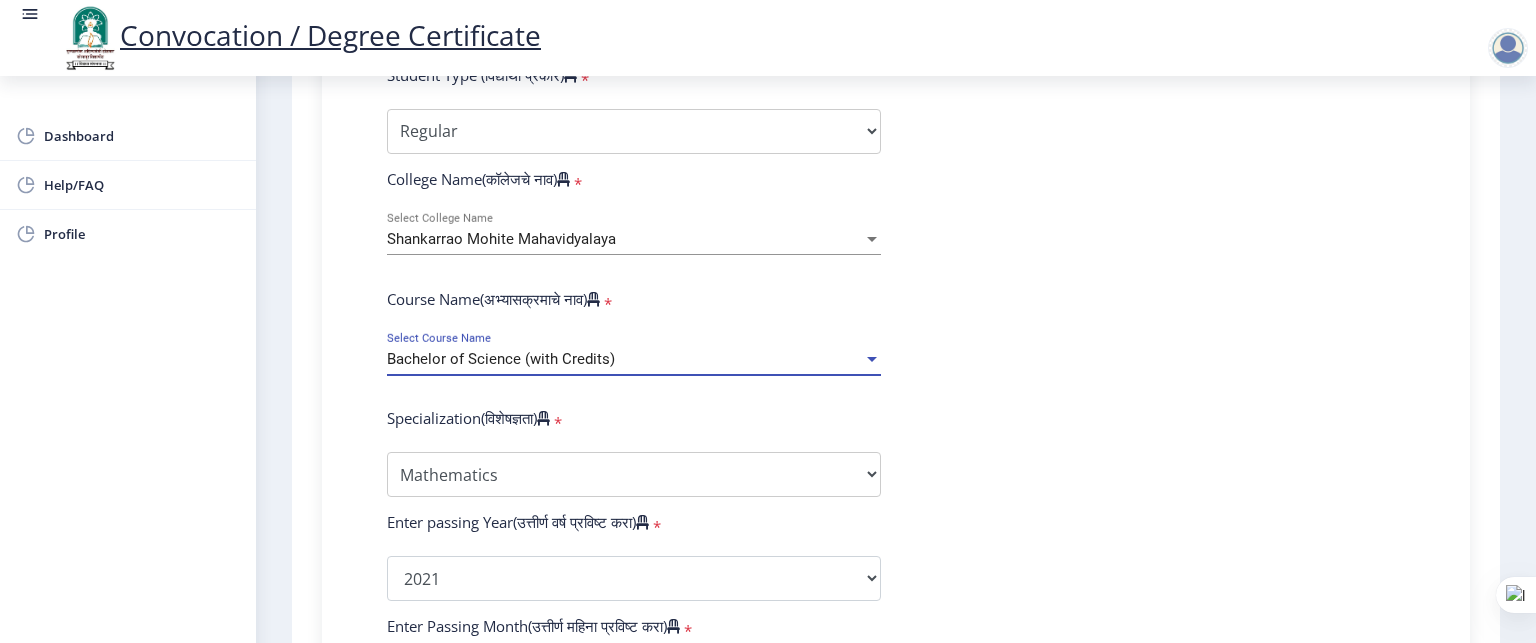 scroll, scrollTop: 642, scrollLeft: 0, axis: vertical 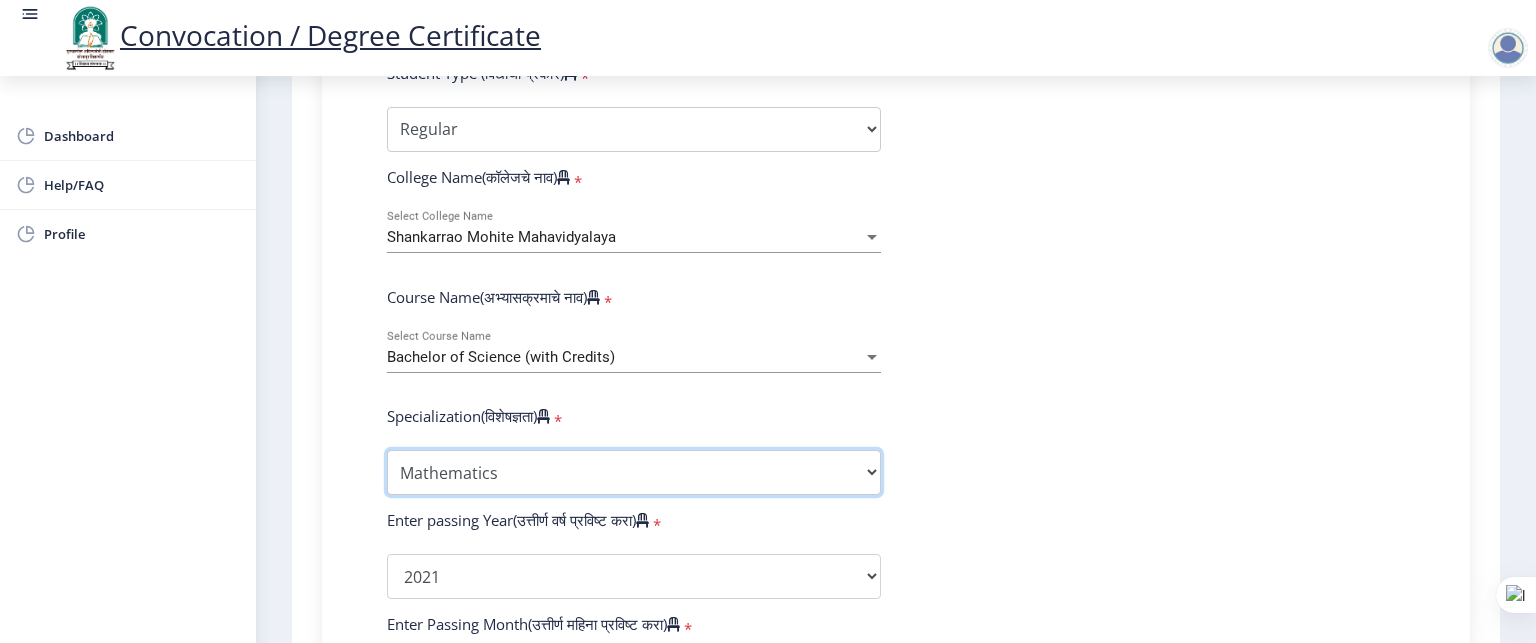 click on "Specialization Botany Chemistry Computer Science Electronics Geology Mathematics Microbiology Physics Statistics Zoology Other" at bounding box center (634, 472) 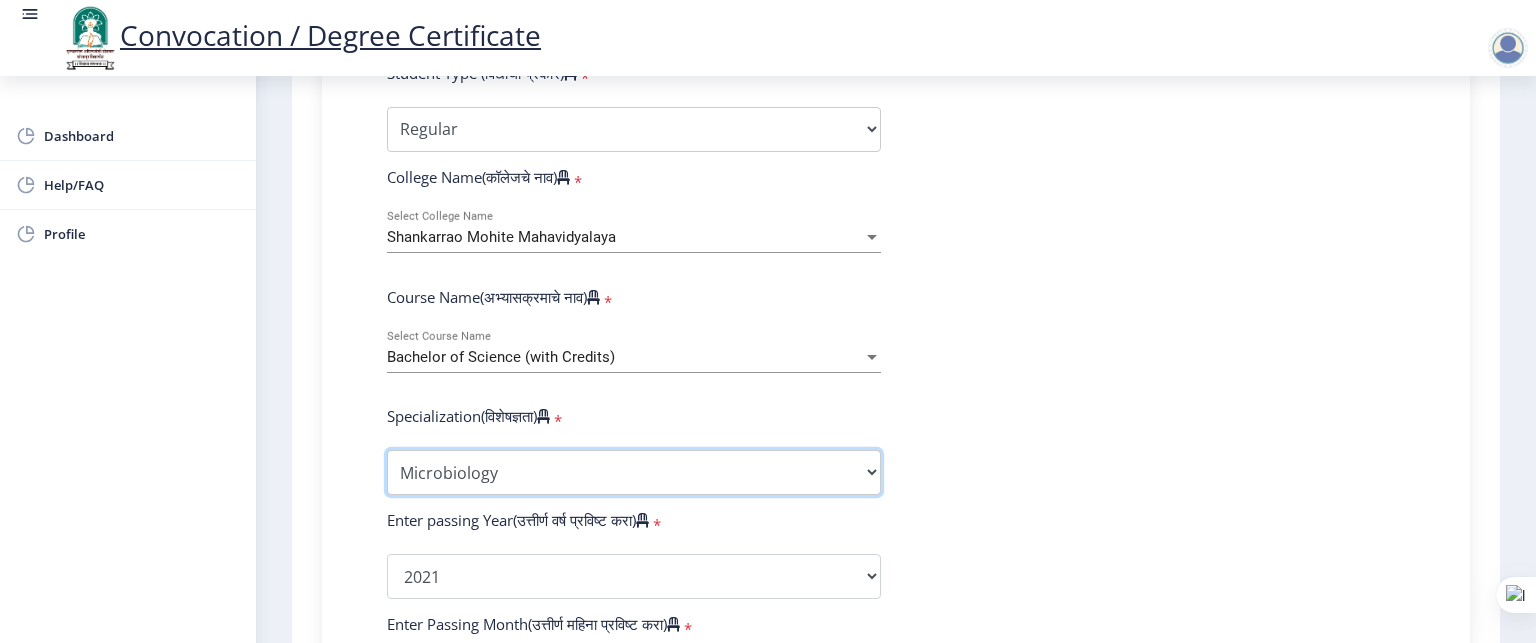 click on "Specialization Botany Chemistry Computer Science Electronics Geology Mathematics Microbiology Physics Statistics Zoology Other" at bounding box center [634, 472] 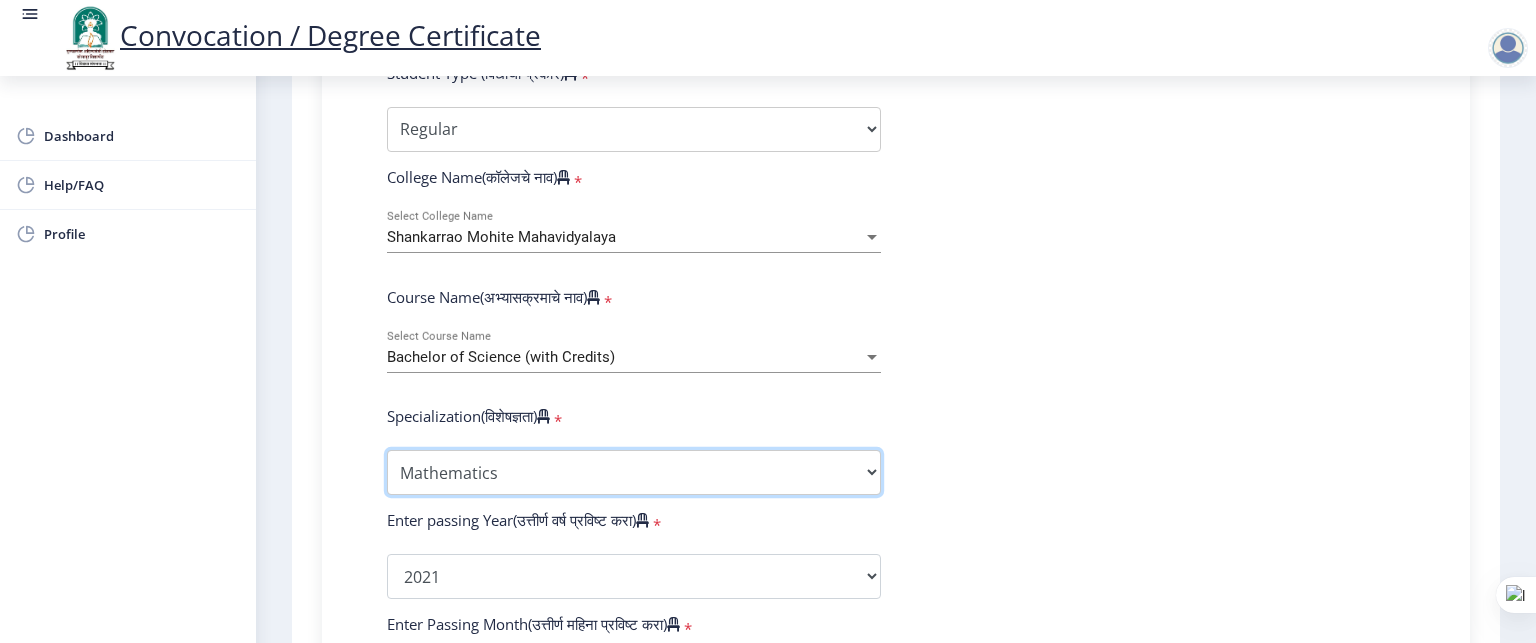 click on "Specialization Botany Chemistry Computer Science Electronics Geology Mathematics Microbiology Physics Statistics Zoology Other" at bounding box center (634, 472) 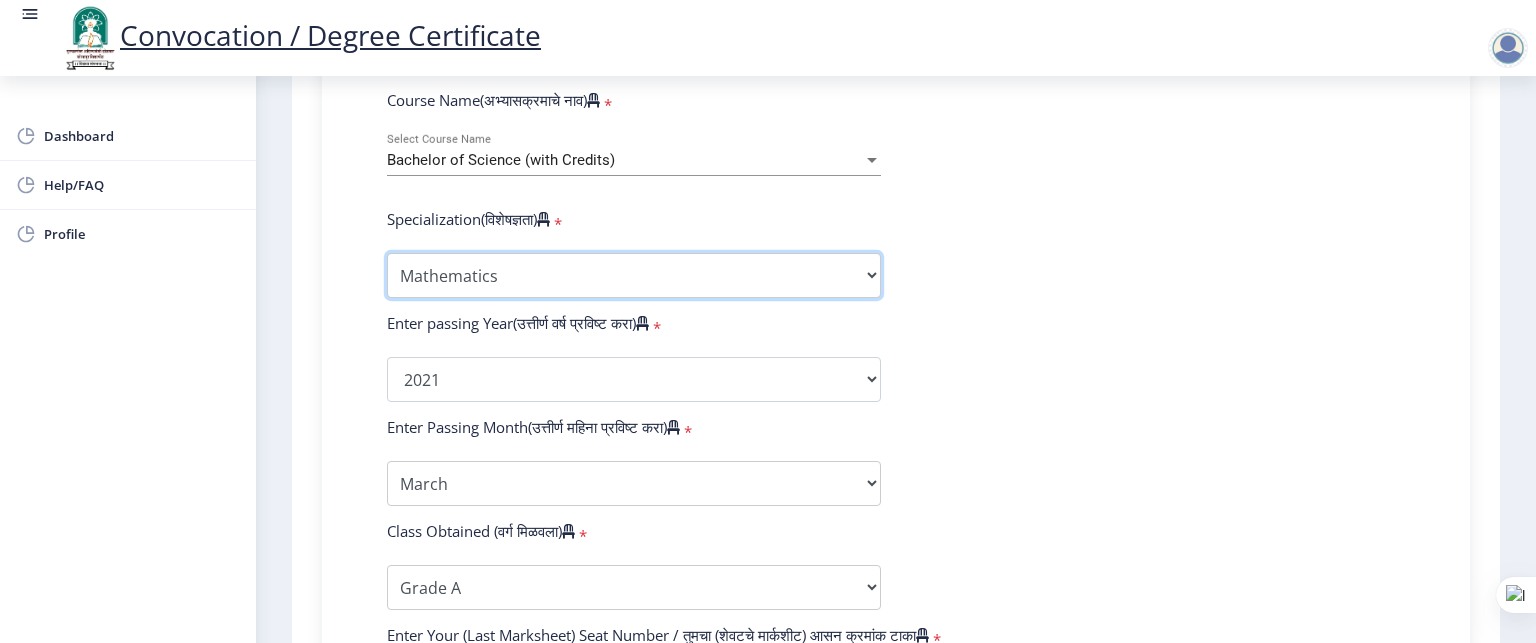 scroll, scrollTop: 842, scrollLeft: 0, axis: vertical 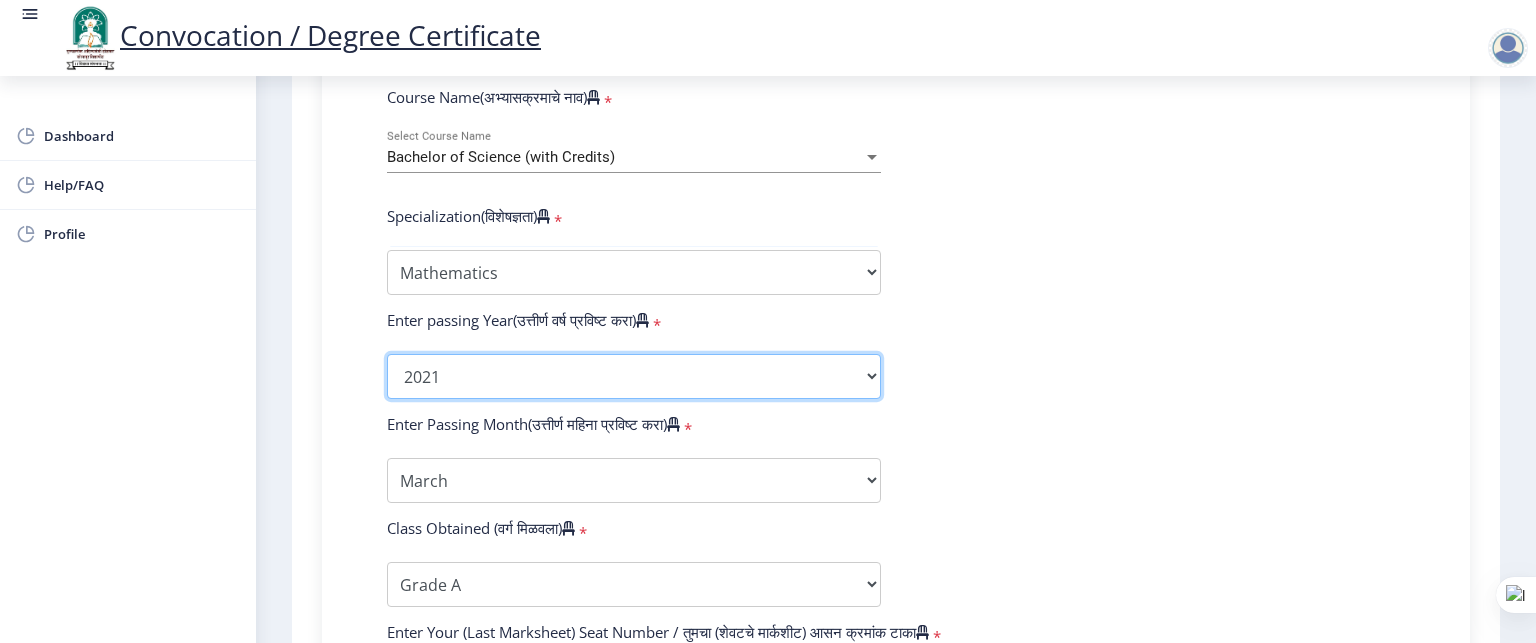 click on "2025   2024   2023   2022   2021   2020   2019   2018   2017   2016   2015   2014   2013   2012   2011   2010   2009   2008   2007   2006   2005   2004   2003   2002   2001   2000   1999   1998   1997   1996   1995   1994   1993   1992   1991   1990   1989   1988   1987   1986   1985   1984   1983   1982   1981   1980   1979   1978   1977   1976" 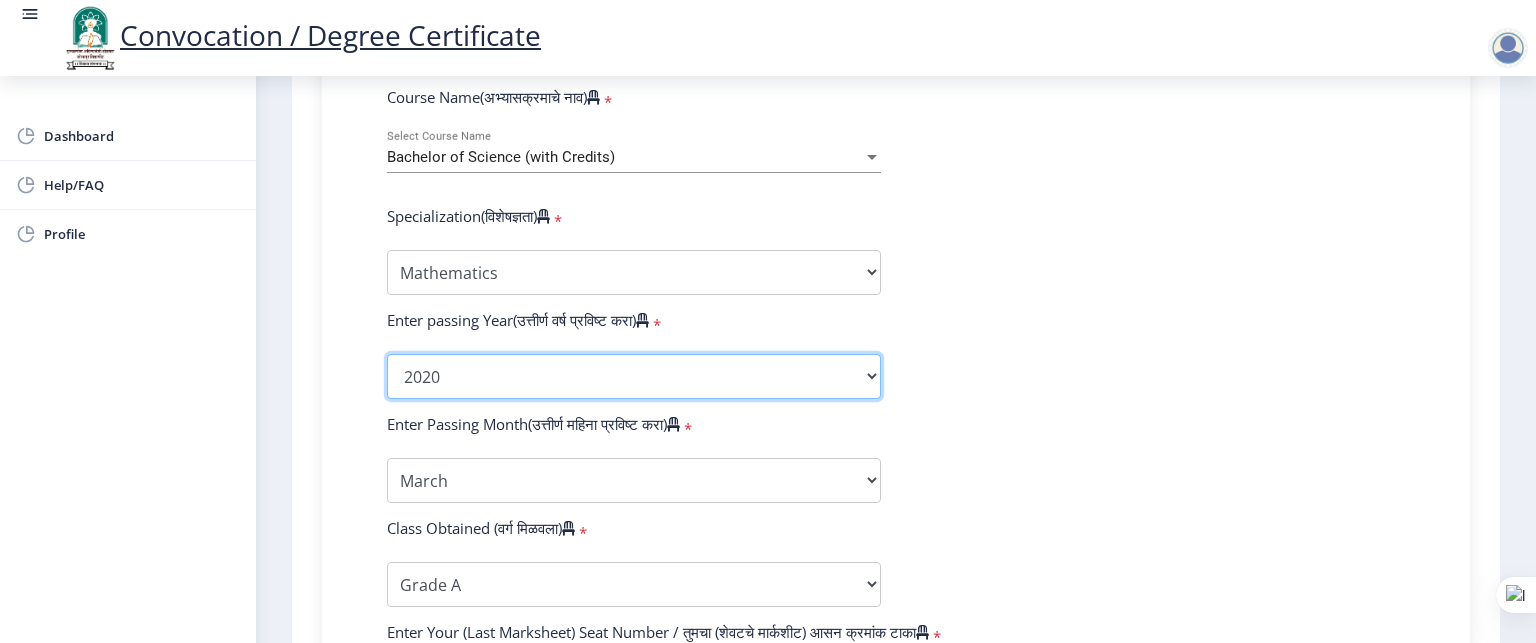 click on "2025   2024   2023   2022   2021   2020   2019   2018   2017   2016   2015   2014   2013   2012   2011   2010   2009   2008   2007   2006   2005   2004   2003   2002   2001   2000   1999   1998   1997   1996   1995   1994   1993   1992   1991   1990   1989   1988   1987   1986   1985   1984   1983   1982   1981   1980   1979   1978   1977   1976" 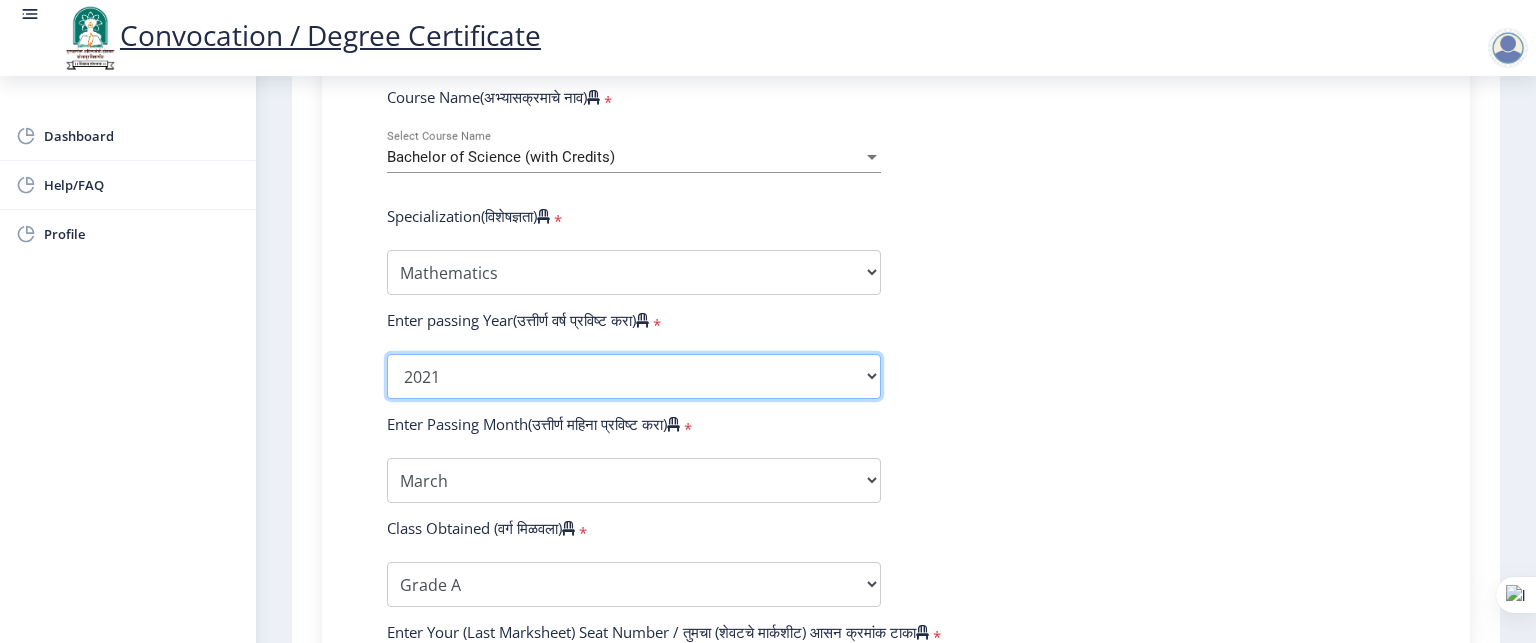 click on "2025   2024   2023   2022   2021   2020   2019   2018   2017   2016   2015   2014   2013   2012   2011   2010   2009   2008   2007   2006   2005   2004   2003   2002   2001   2000   1999   1998   1997   1996   1995   1994   1993   1992   1991   1990   1989   1988   1987   1986   1985   1984   1983   1982   1981   1980   1979   1978   1977   1976" 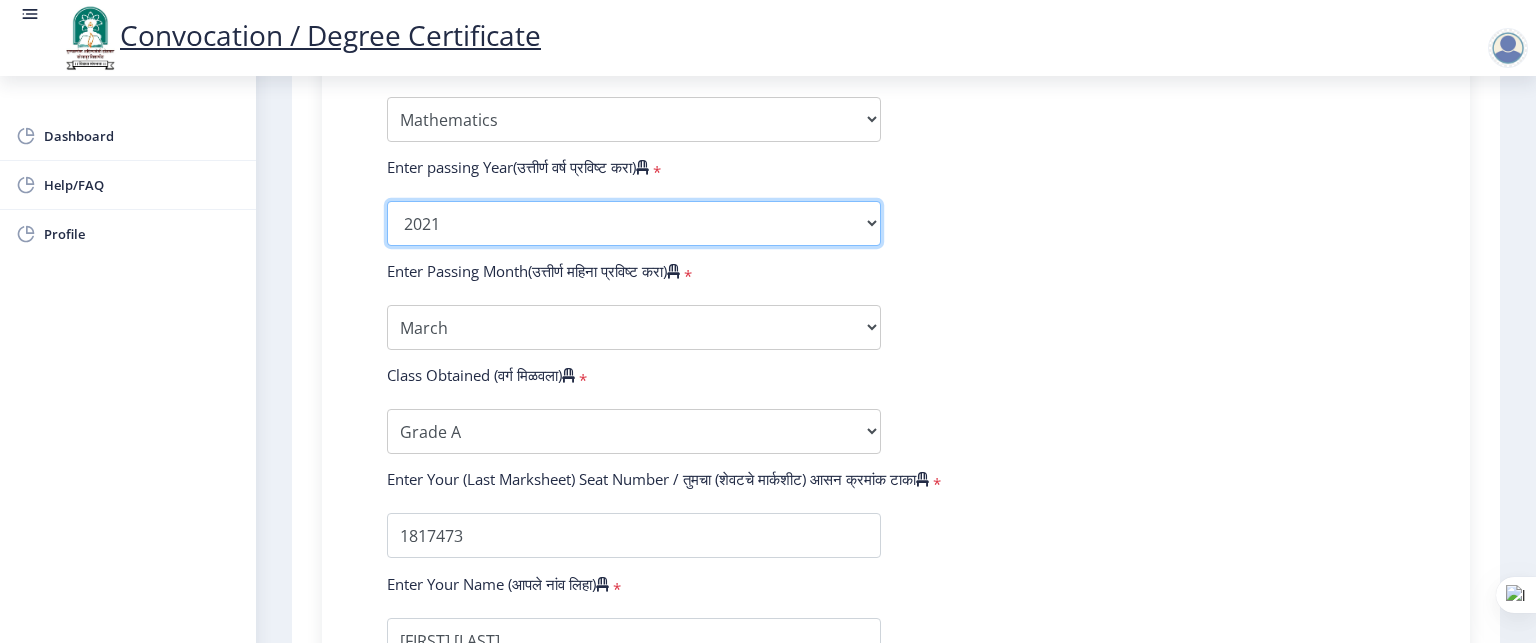 scroll, scrollTop: 998, scrollLeft: 0, axis: vertical 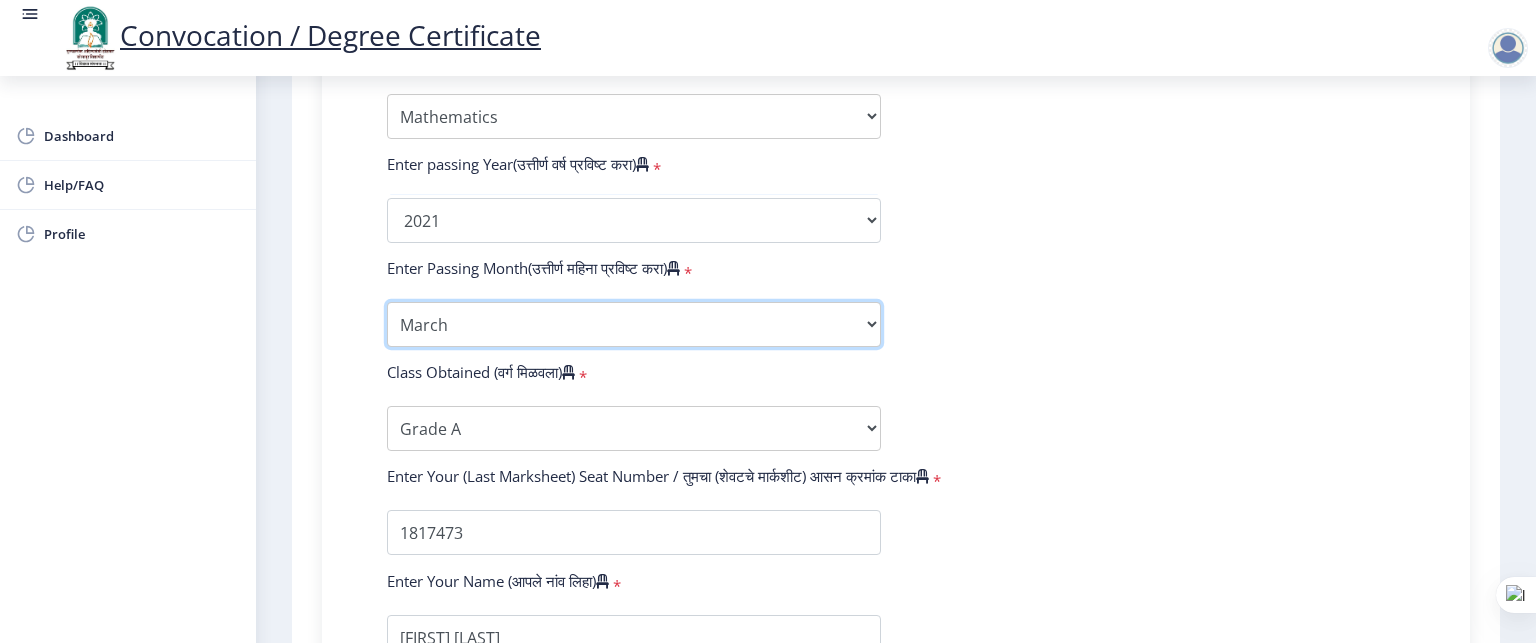 click on "Enter Passing Month March April May October November December" at bounding box center (634, 324) 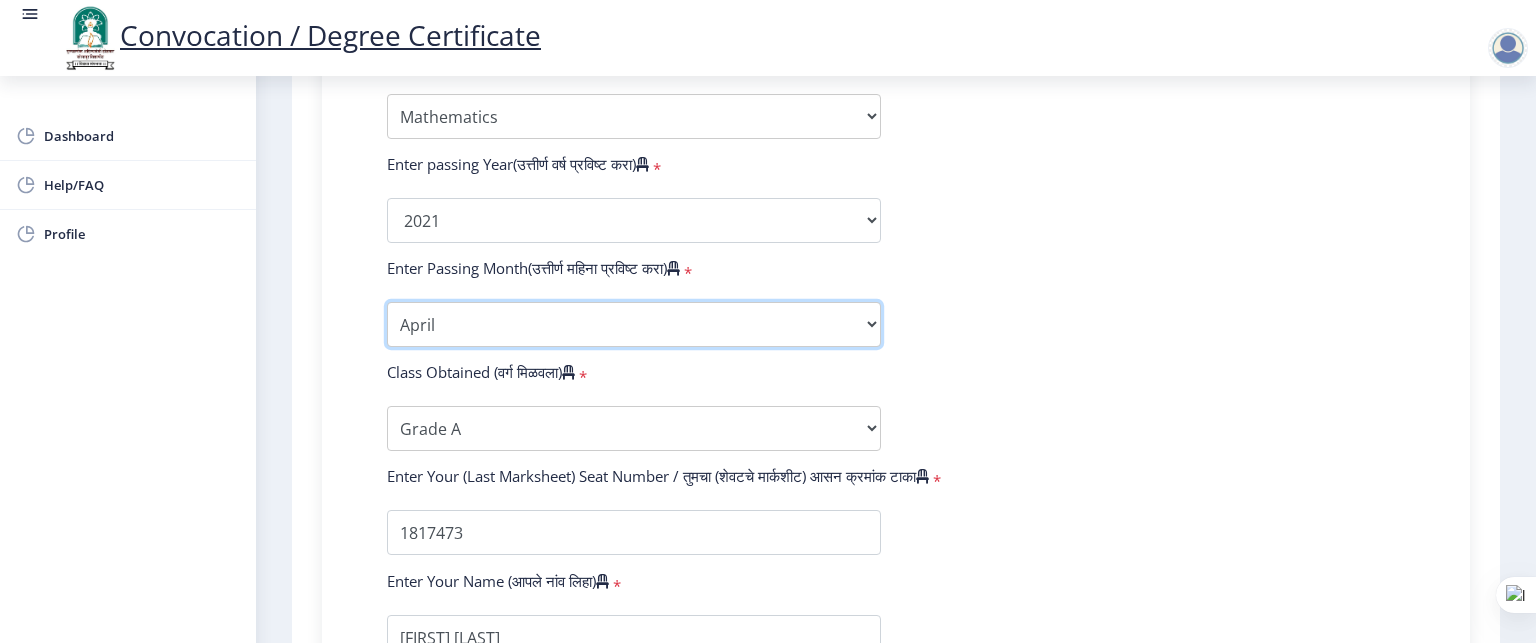 click on "Enter Passing Month March April May October November December" at bounding box center (634, 324) 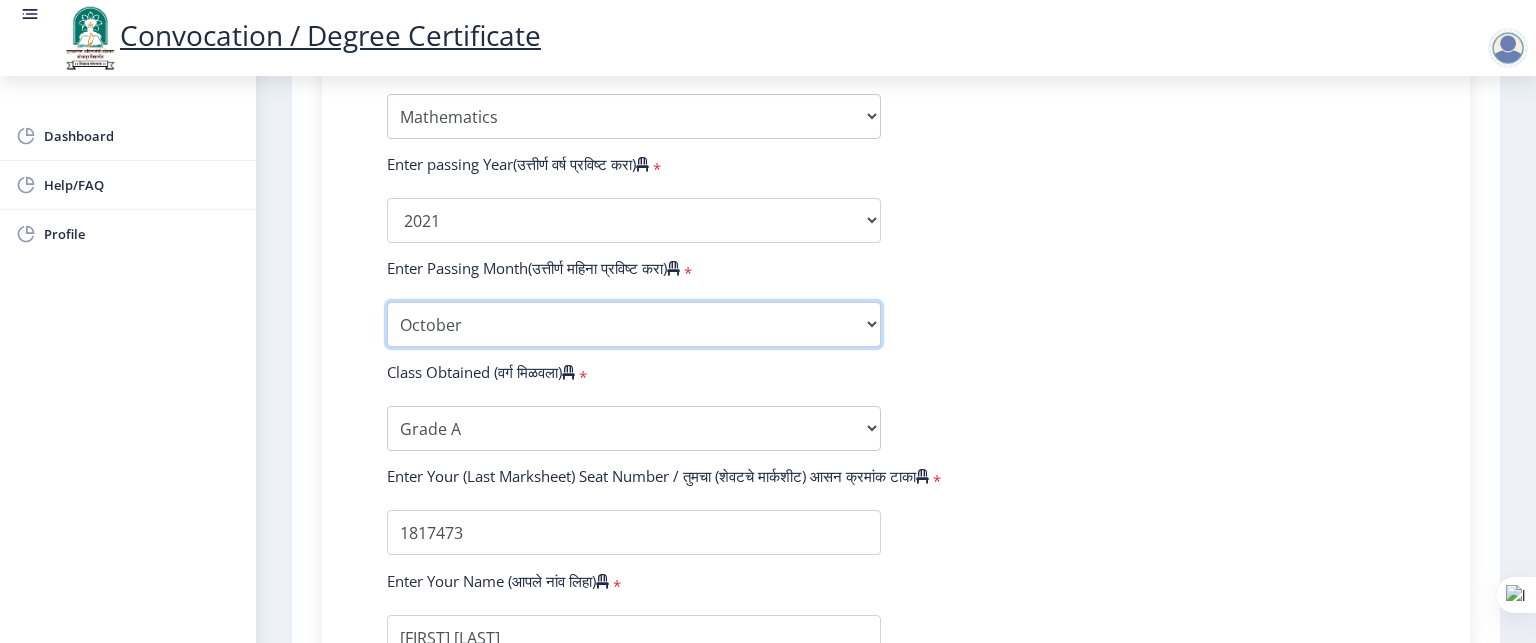 click on "Enter Passing Month March April May October November December" at bounding box center (634, 324) 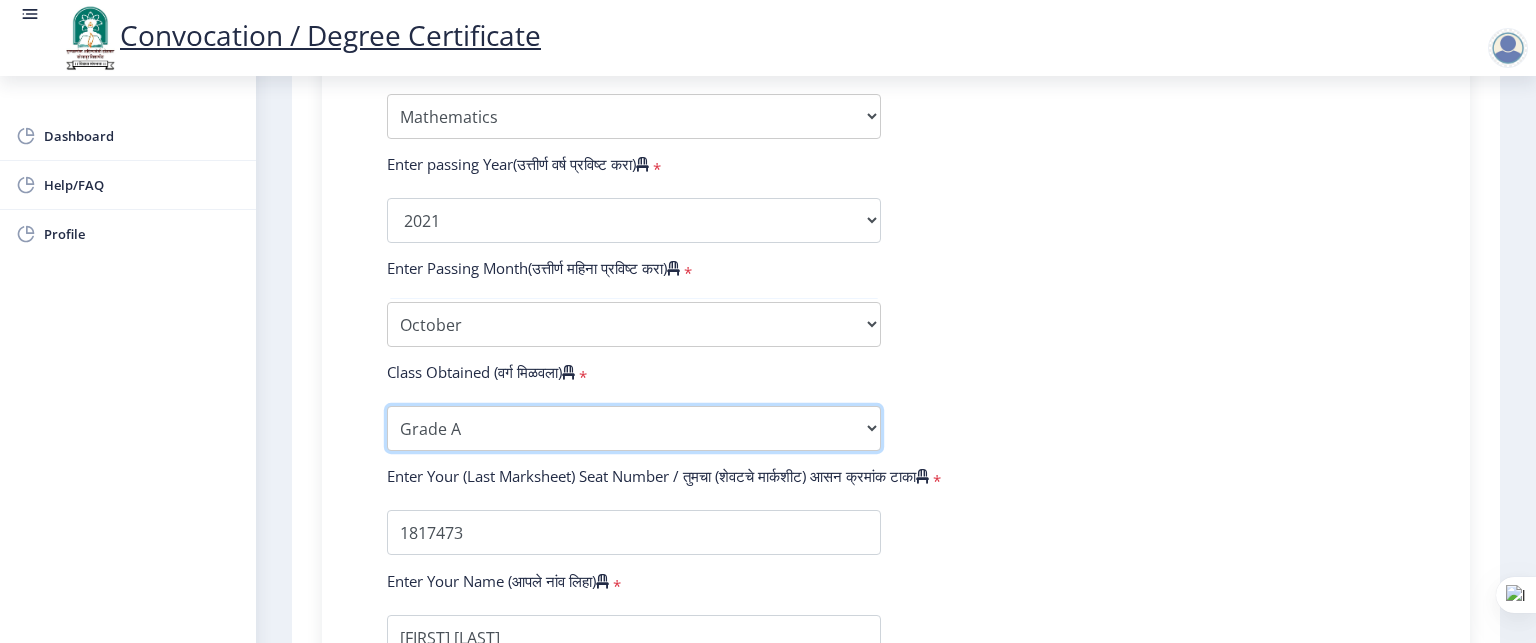click on "Enter Class Obtained FIRST CLASS WITH DISTINCTION FIRST CLASS HIGHER SECOND CLASS SECOND CLASS PASS CLASS Grade O Grade A+ Grade A Grade B+ Grade B Grade C+ Grade C Grade D Grade E" at bounding box center [634, 428] 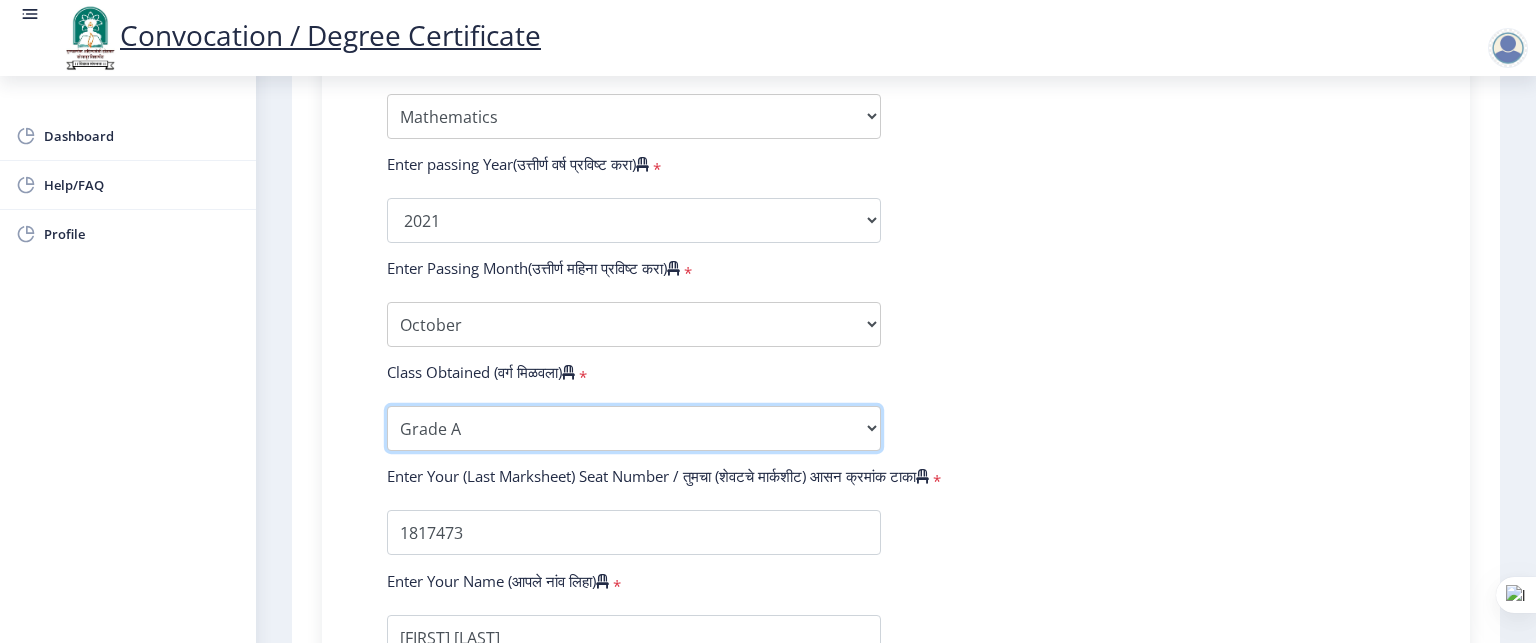 click on "Enter Class Obtained FIRST CLASS WITH DISTINCTION FIRST CLASS HIGHER SECOND CLASS SECOND CLASS PASS CLASS Grade O Grade A+ Grade A Grade B+ Grade B Grade C+ Grade C Grade D Grade E" at bounding box center [634, 428] 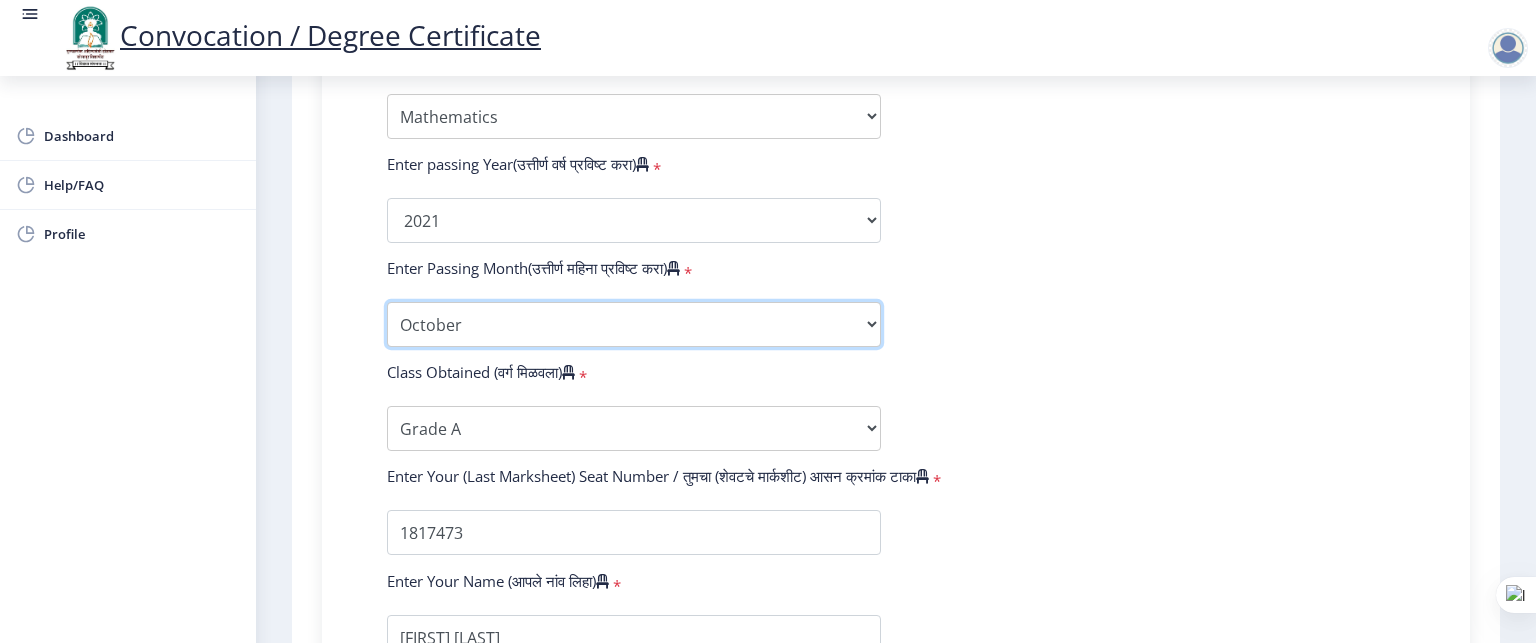 click on "Enter Passing Month March April May October November December" at bounding box center [634, 324] 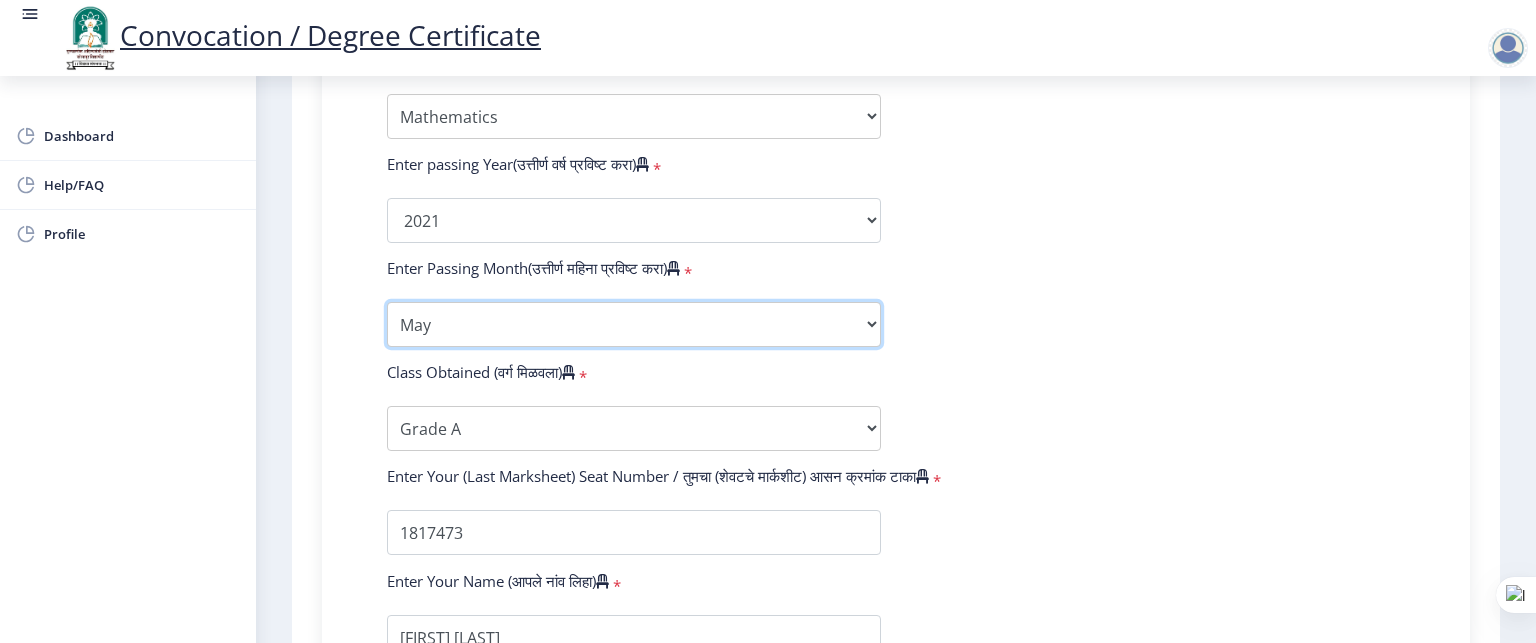 click on "Enter Passing Month March April May October November December" at bounding box center [634, 324] 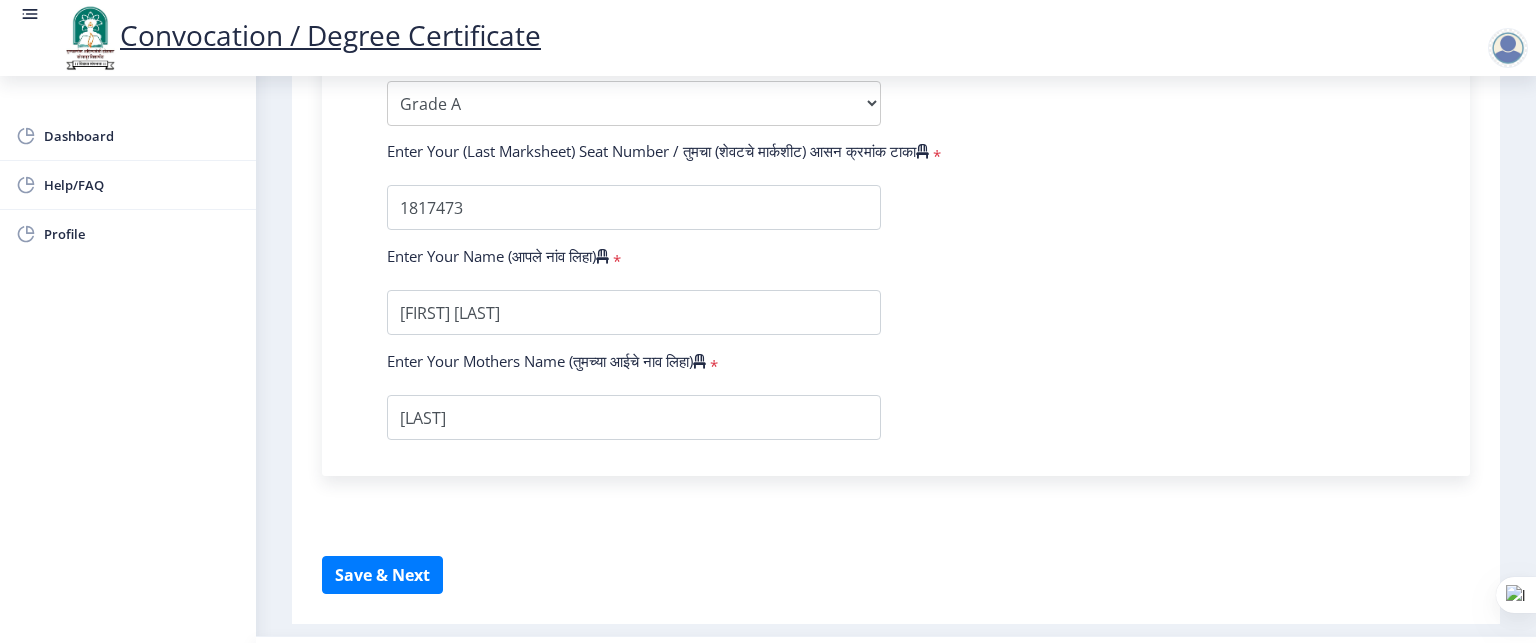 scroll, scrollTop: 1323, scrollLeft: 0, axis: vertical 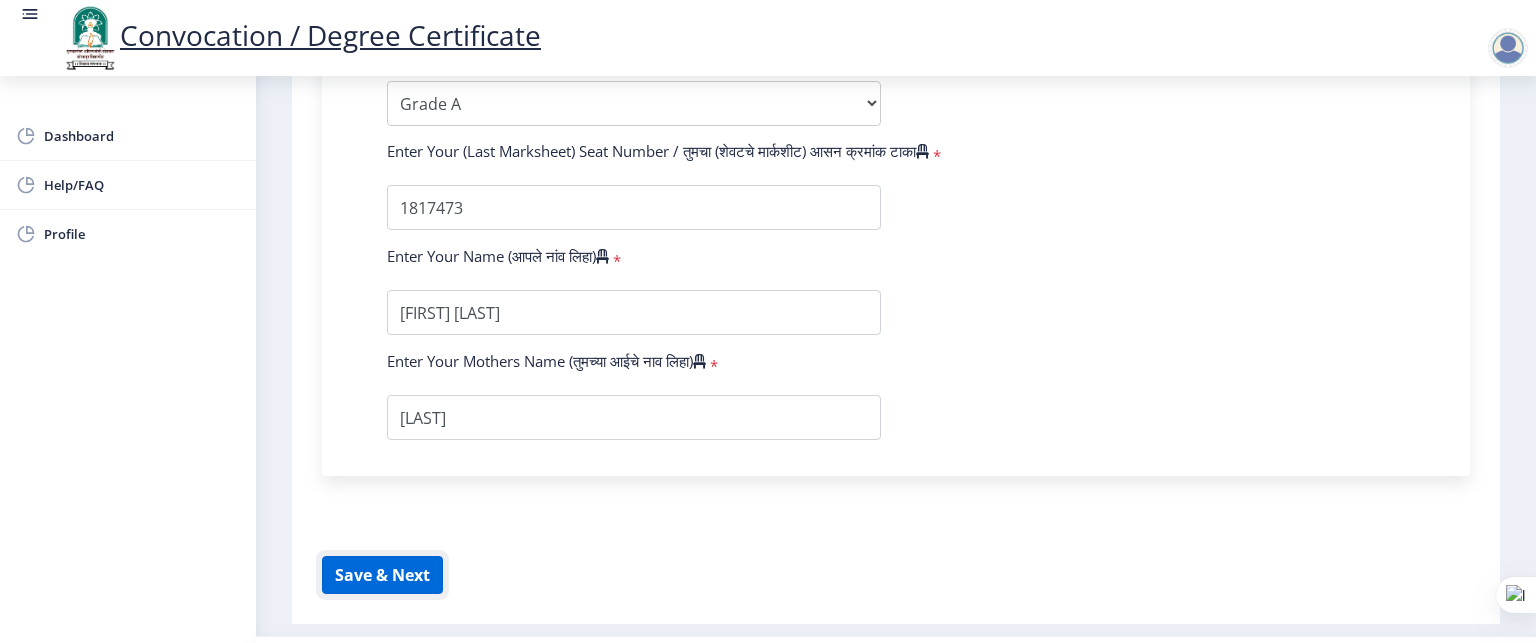 click on "Save & Next" 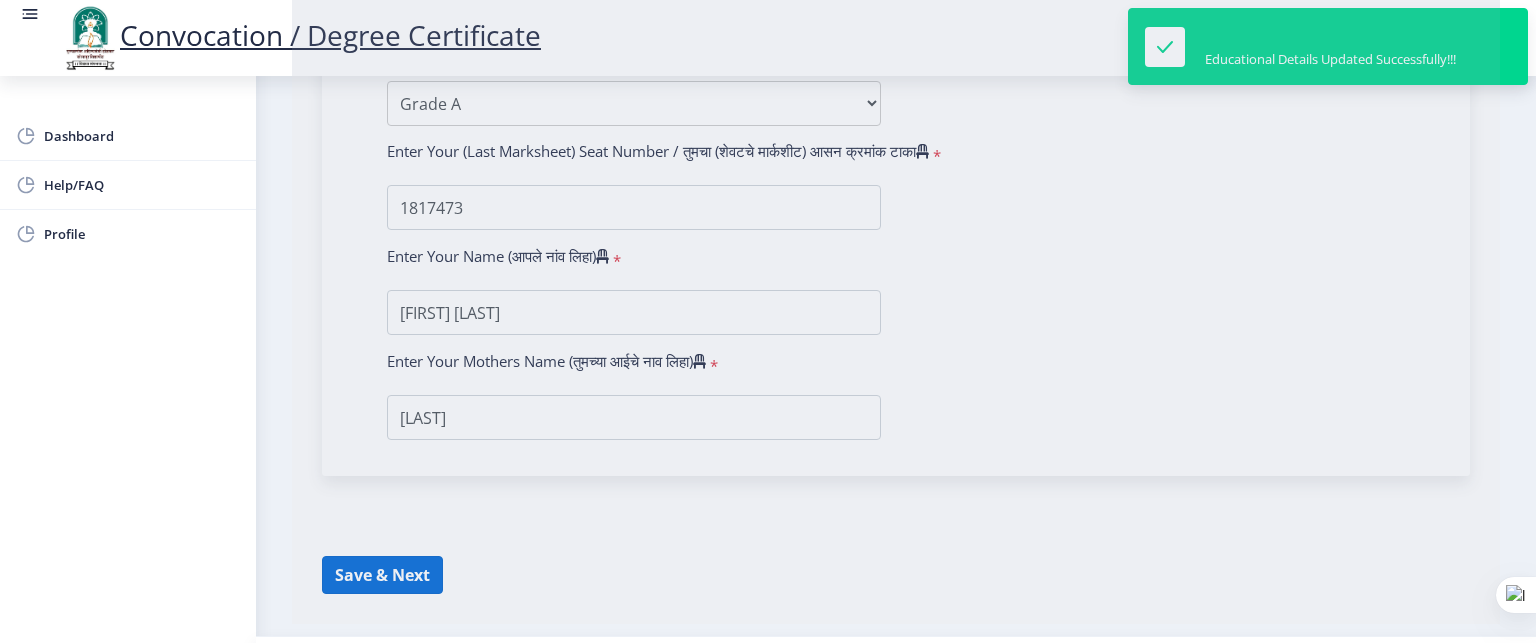 select 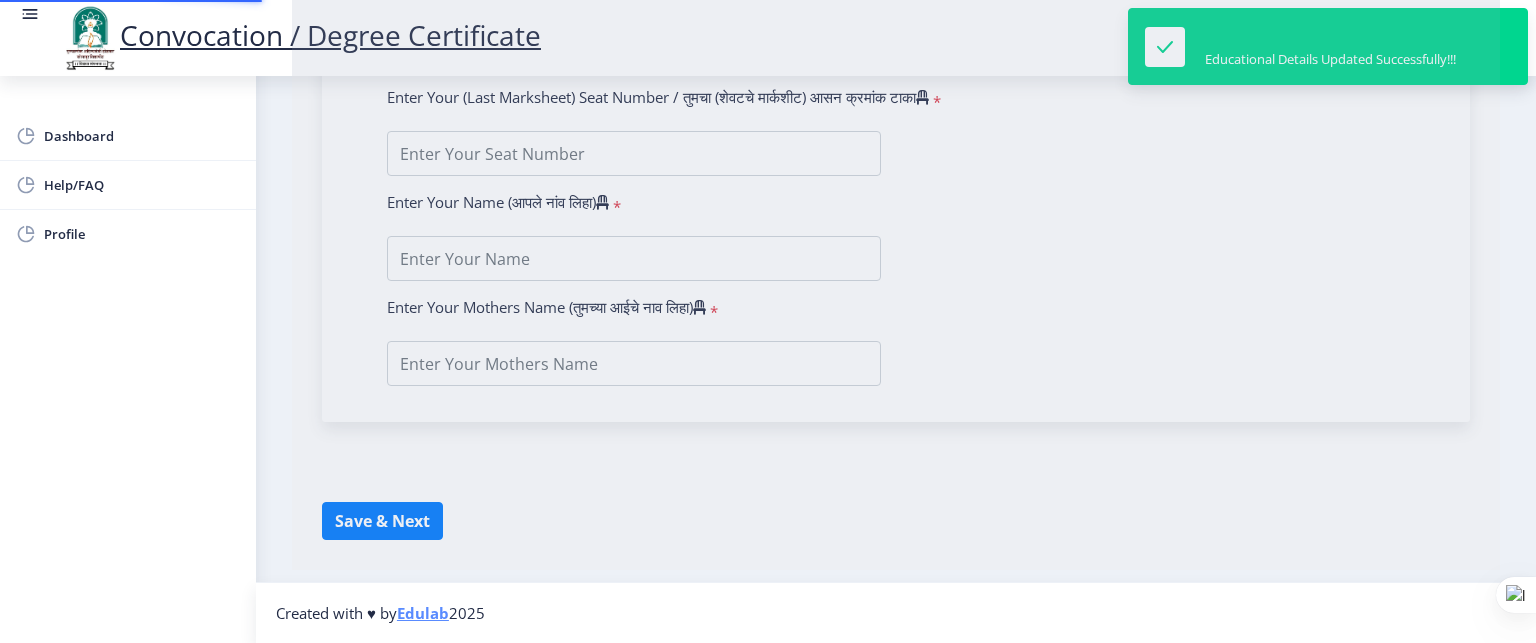 scroll, scrollTop: 0, scrollLeft: 0, axis: both 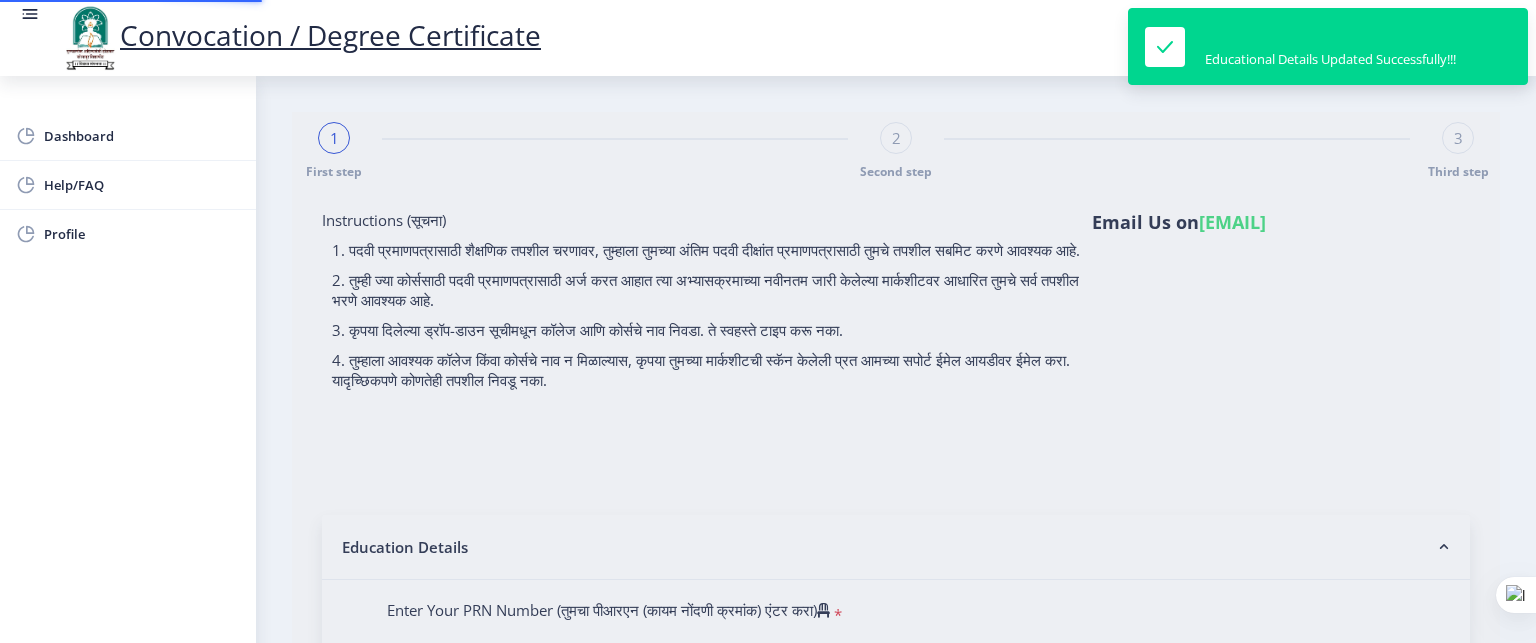 type on "[FIRST] [MIDDLE] [LAST]" 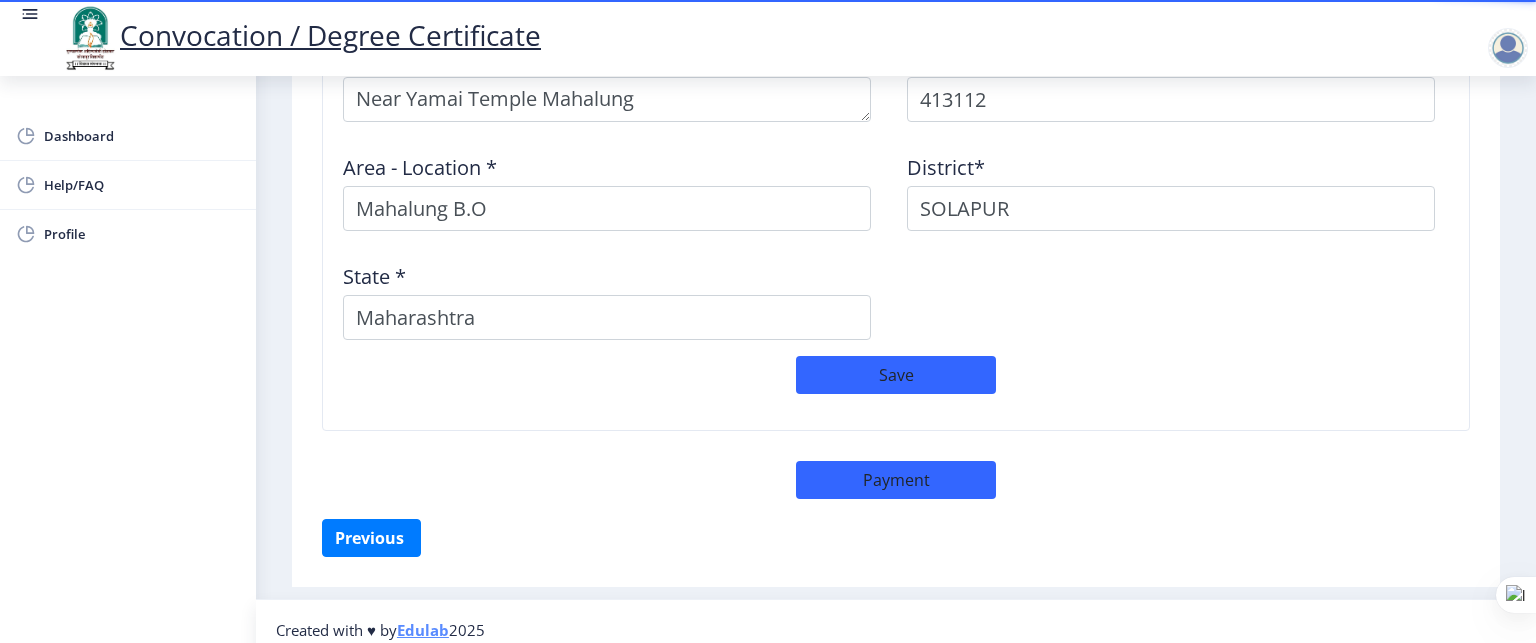 scroll, scrollTop: 1721, scrollLeft: 0, axis: vertical 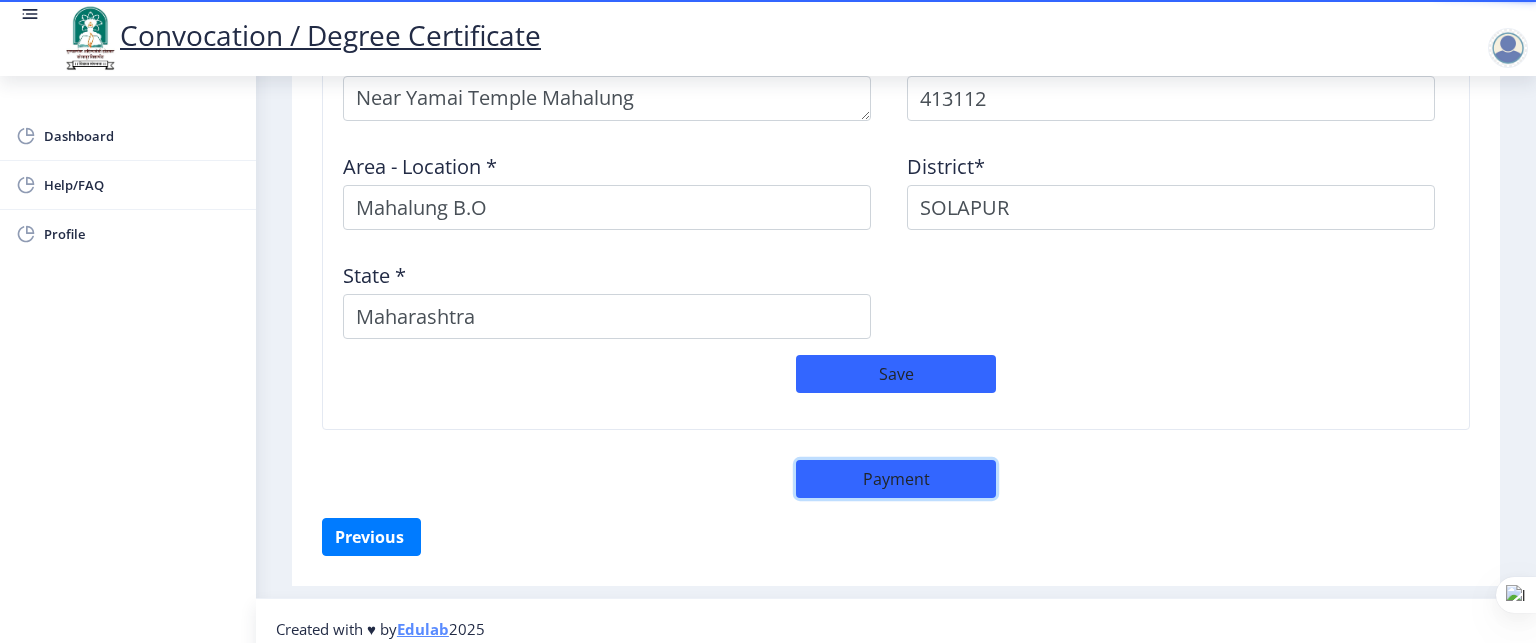 click on "Payment" 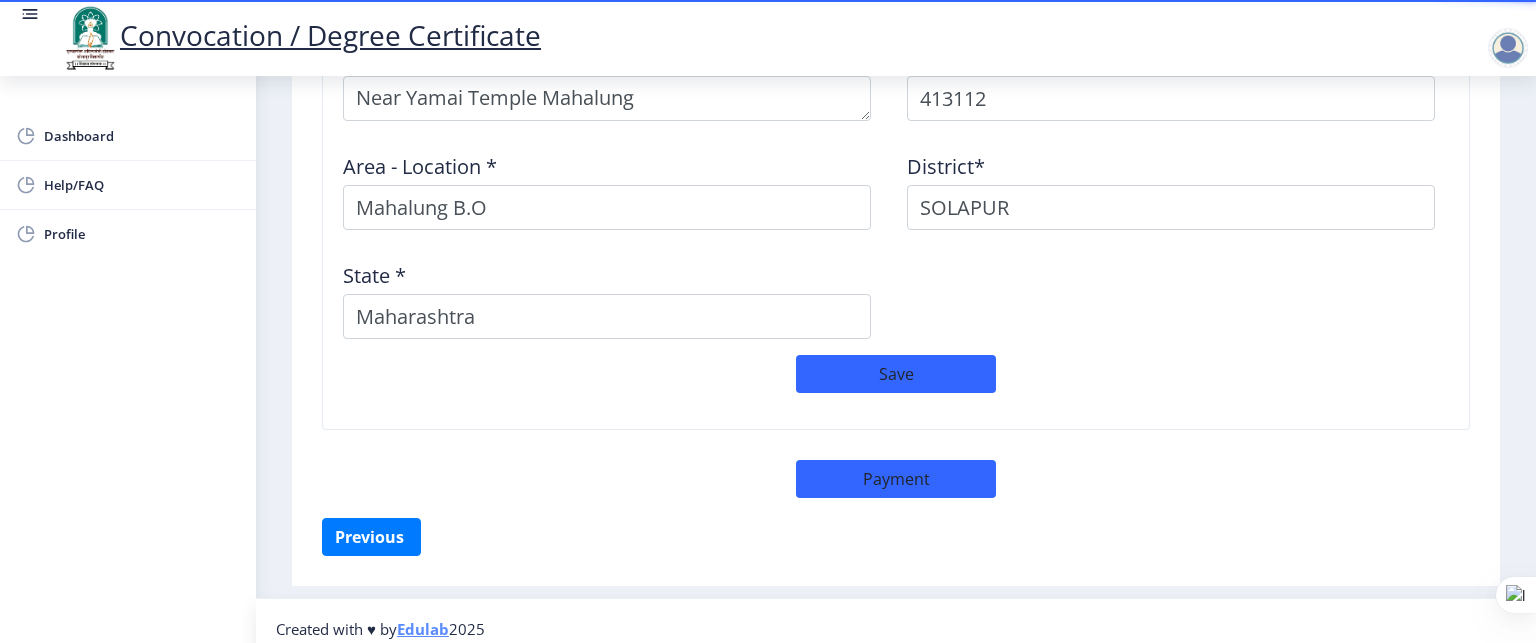 select on "sealed" 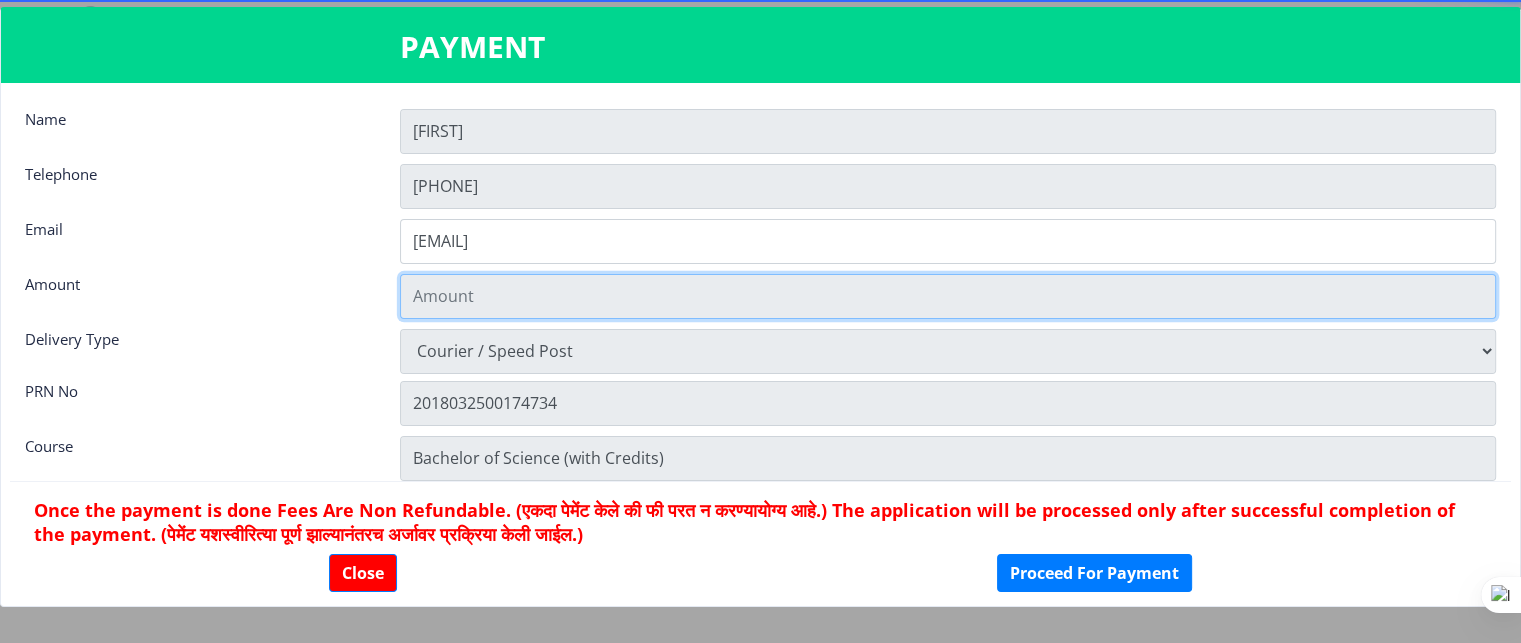 click 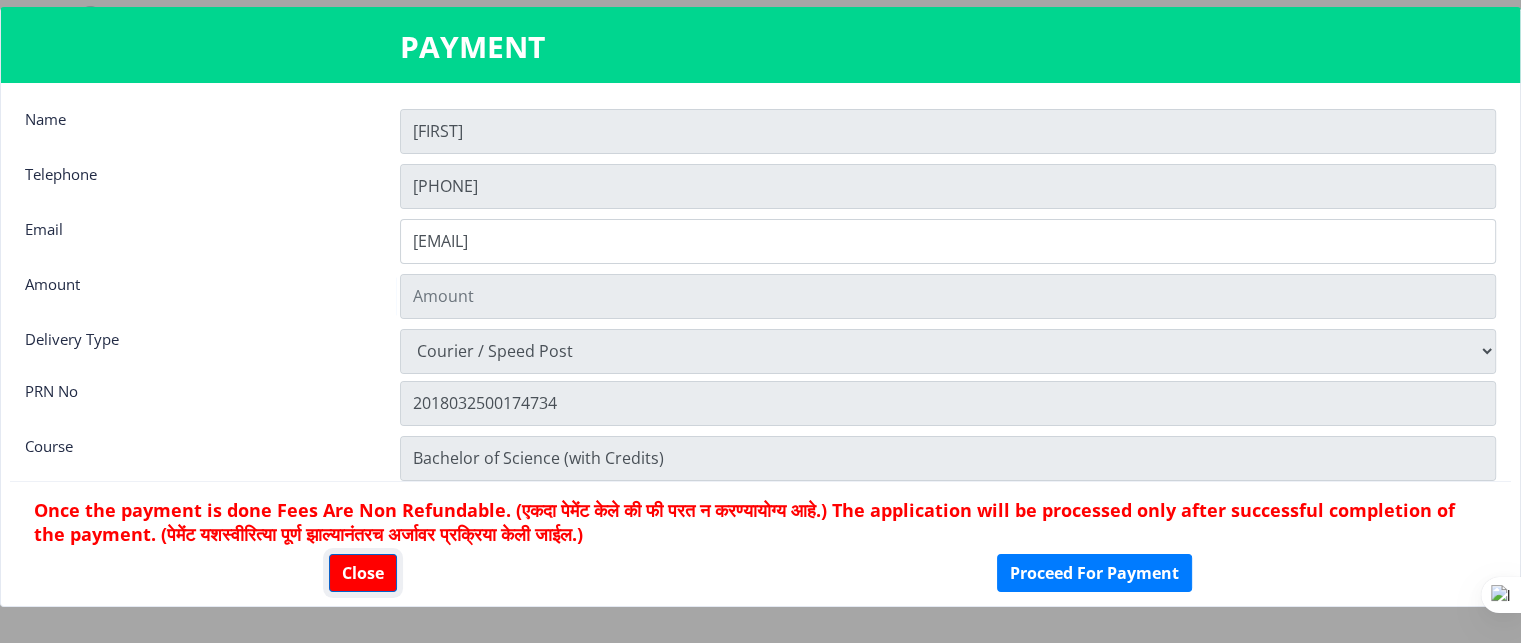 click on "Close" 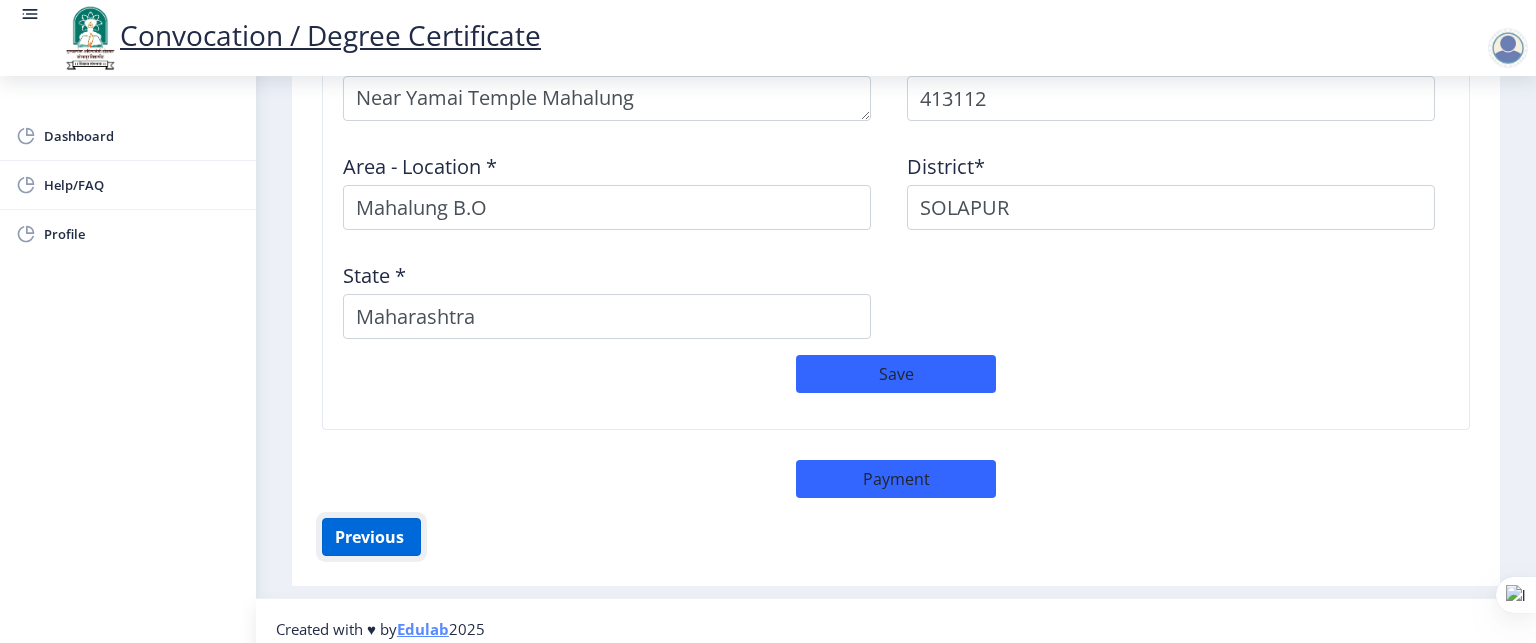 click on "Previous ‍" 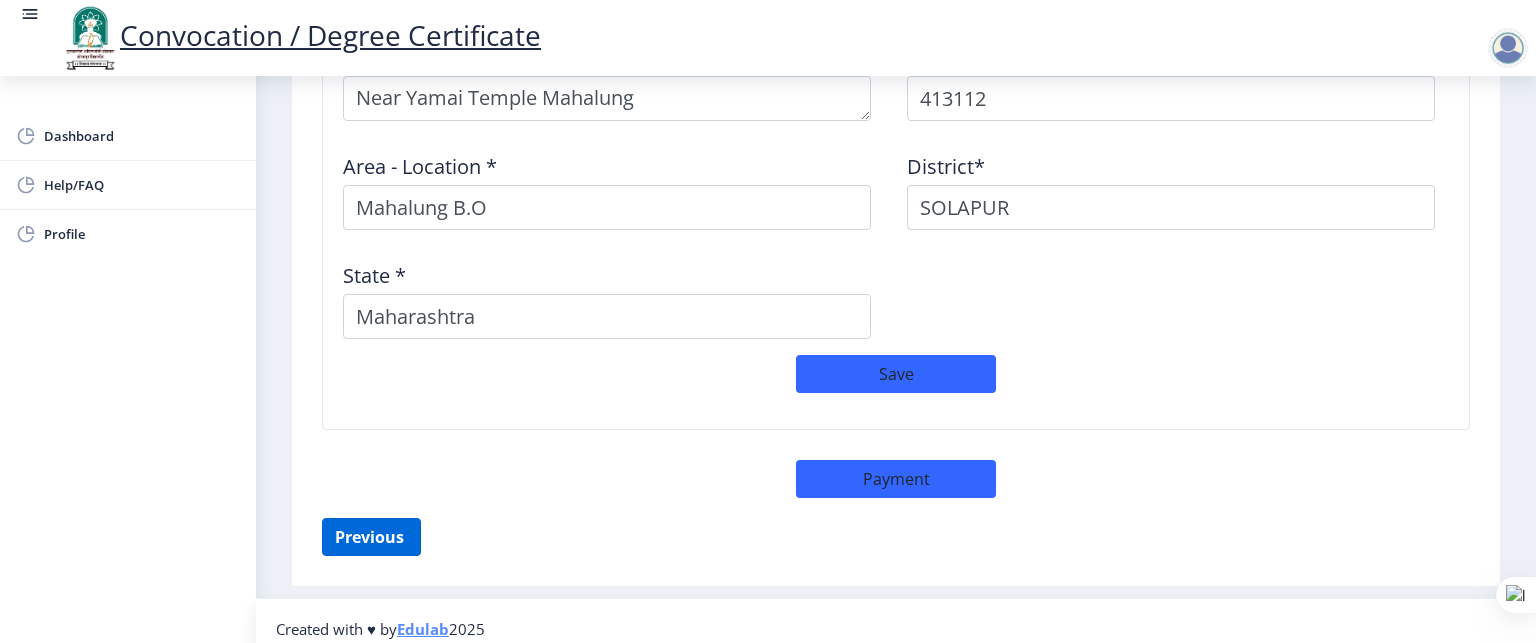 scroll, scrollTop: 304, scrollLeft: 0, axis: vertical 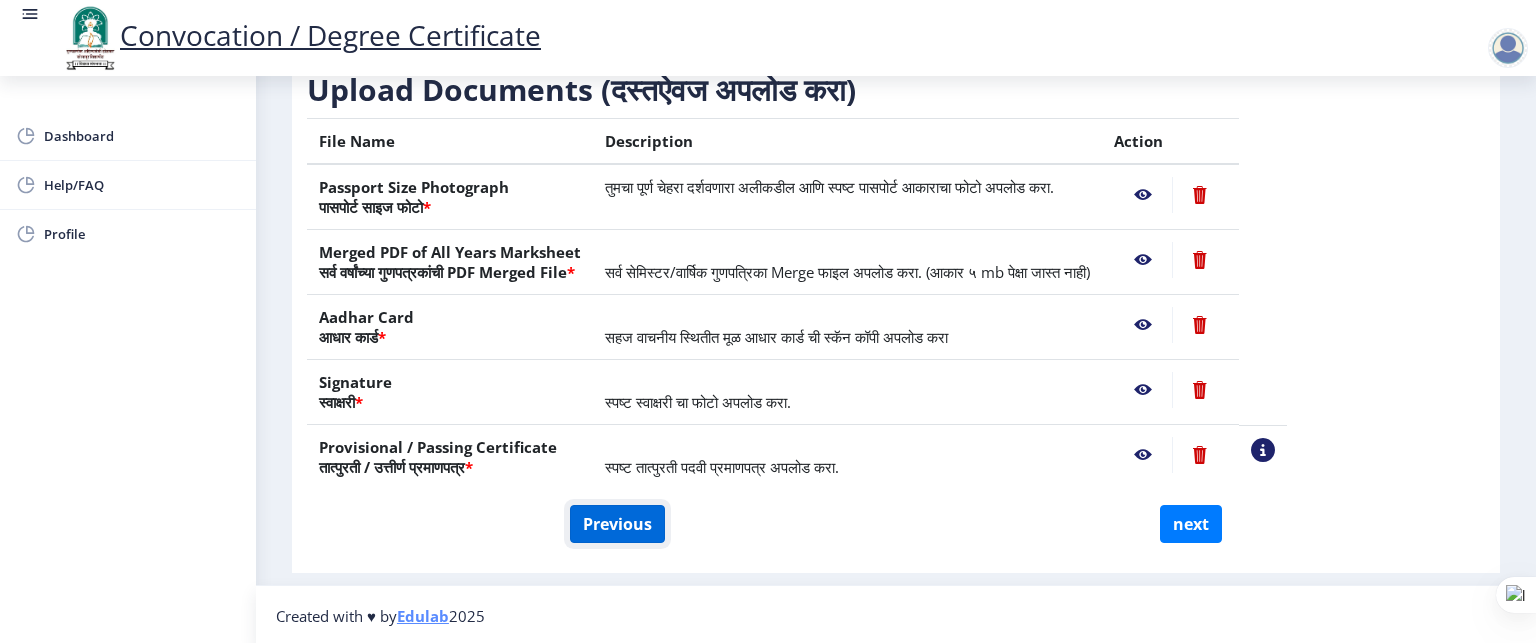 click on "Previous" 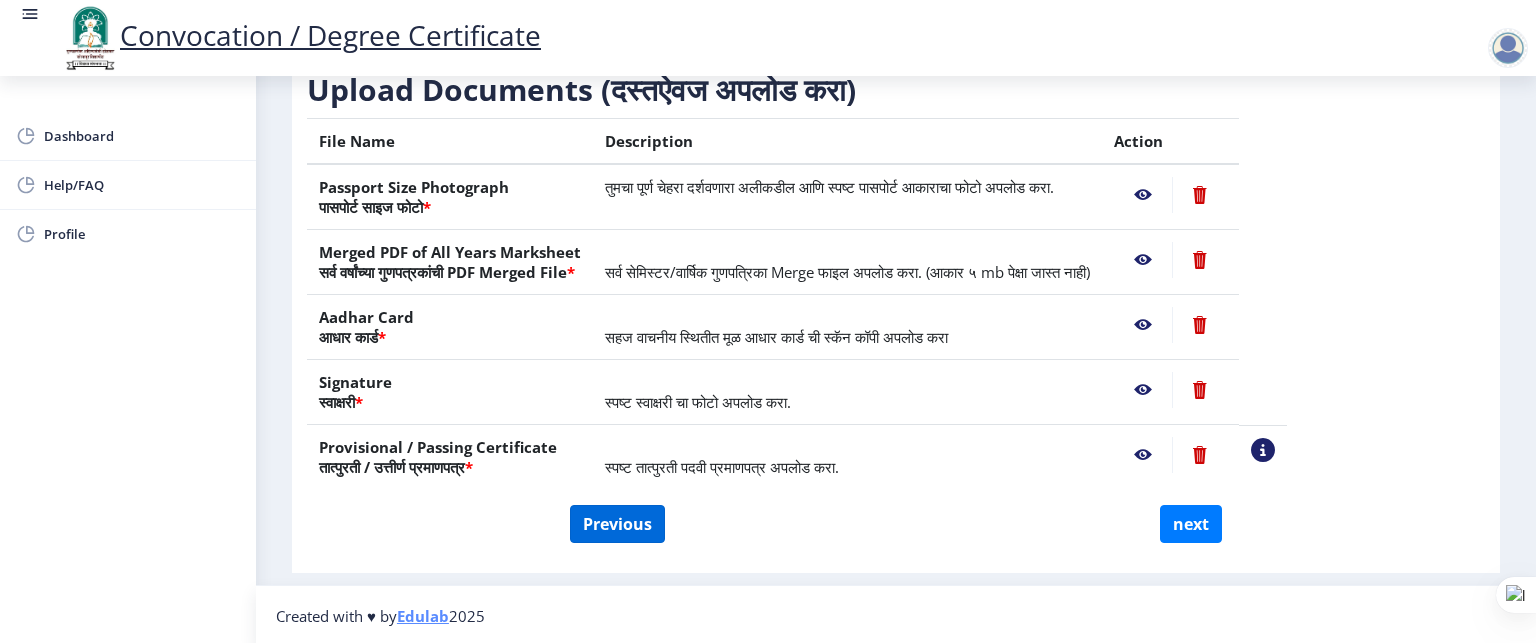 select on "Regular" 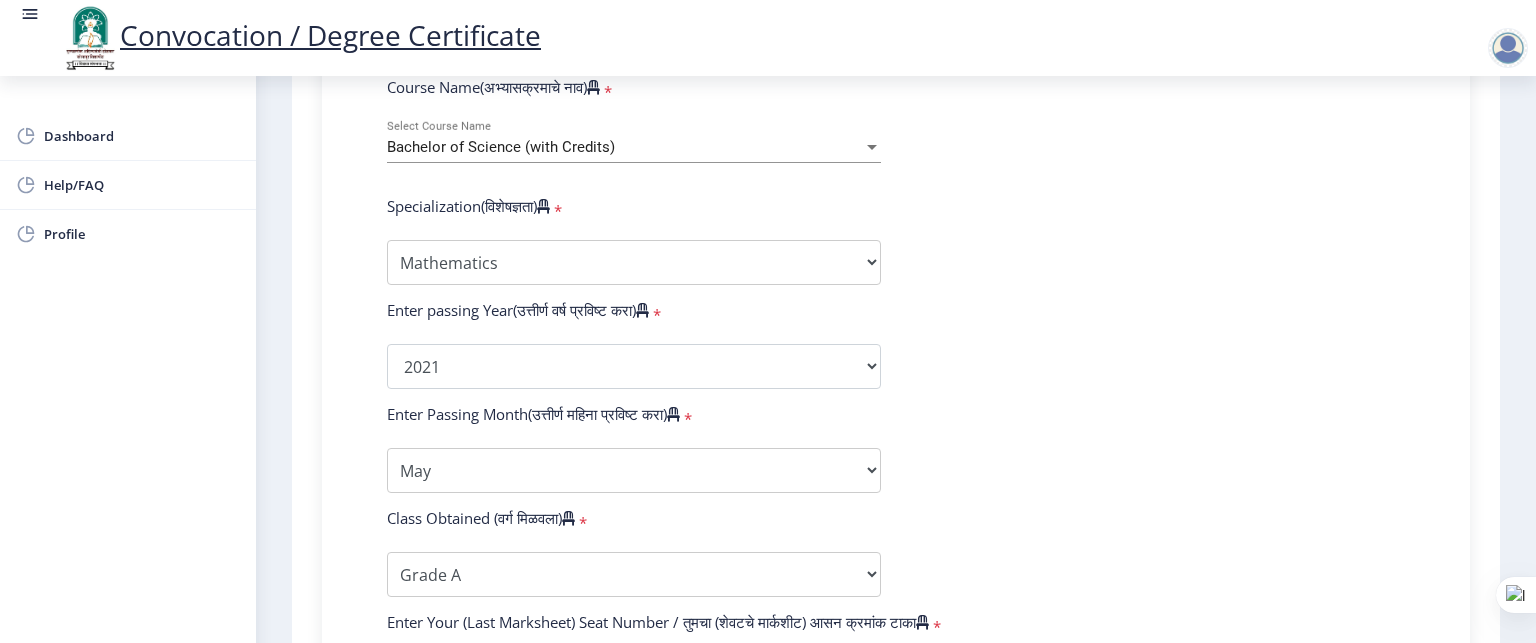 scroll, scrollTop: 852, scrollLeft: 0, axis: vertical 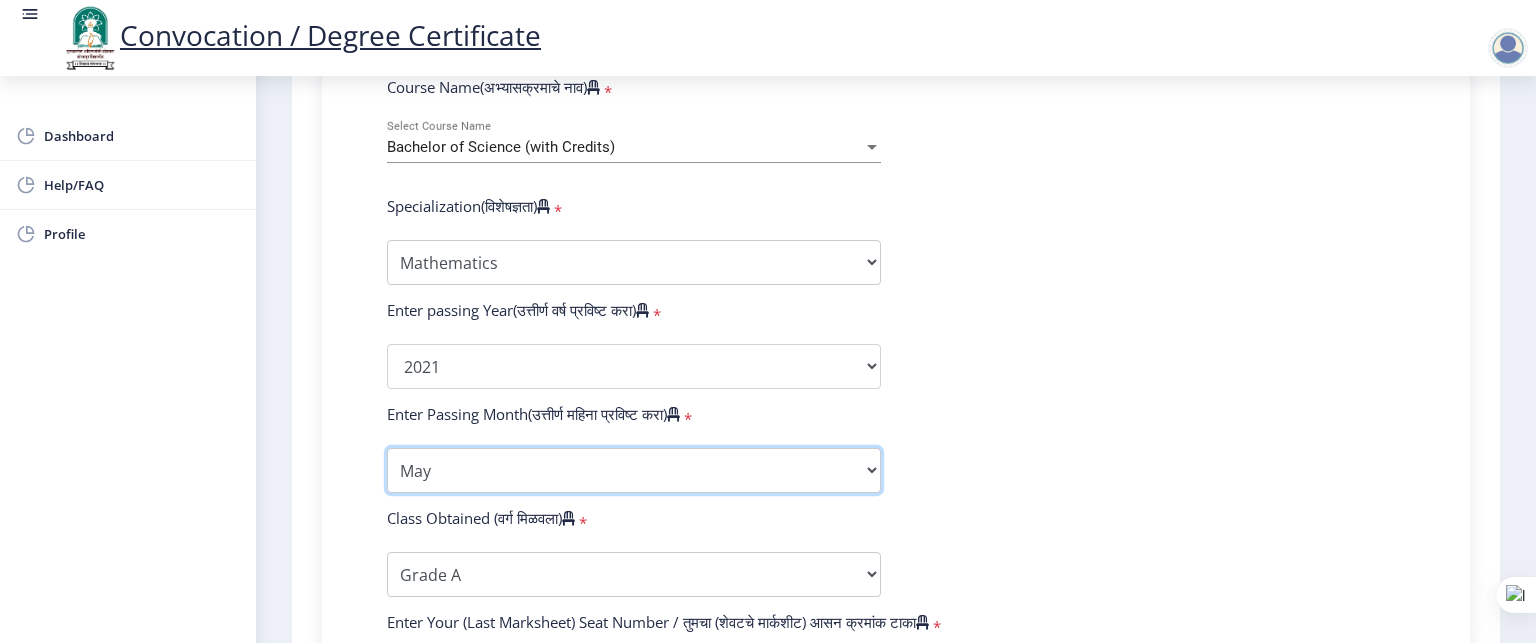 click on "Enter Passing Month March April May October November December" at bounding box center [634, 470] 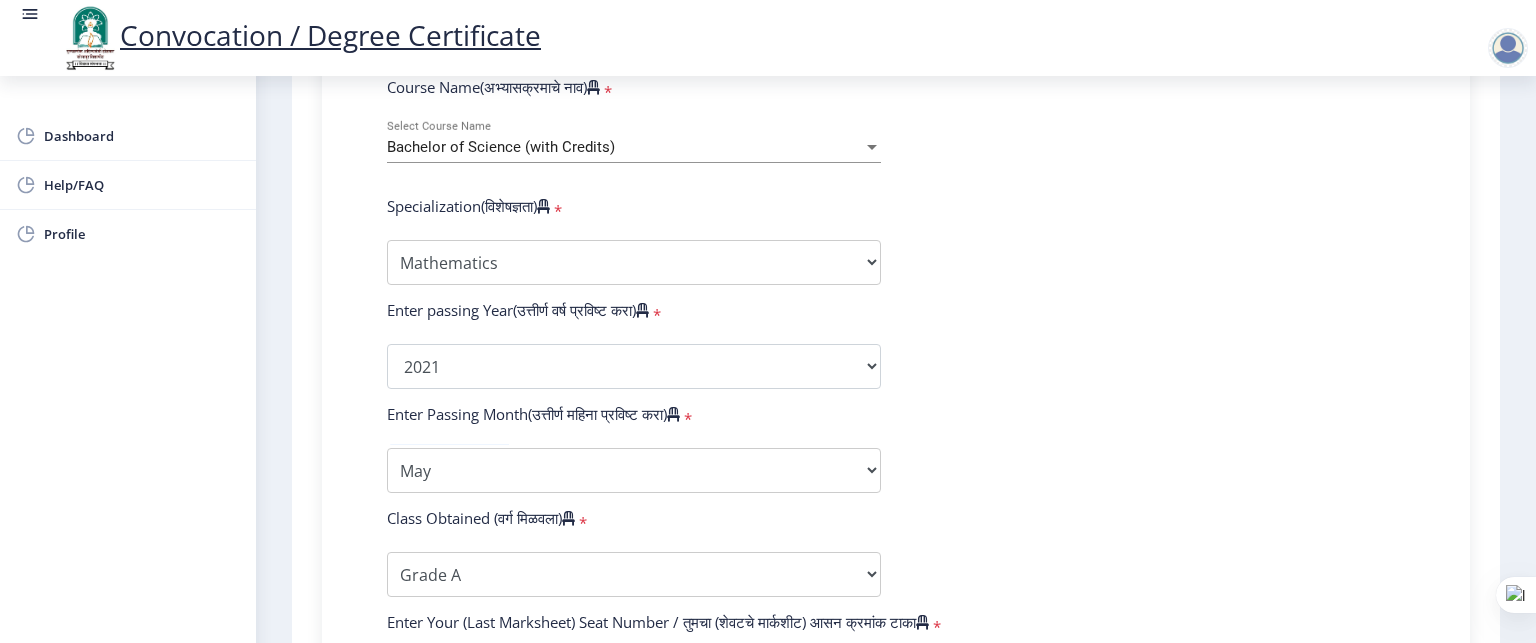 click on "Enter Your PRN Number (तुमचा पीआरएन (कायम नोंदणी क्रमांक) एंटर करा)   * Student Type (विद्यार्थी प्रकार)    * Select Student Type Regular External College Name(कॉलेजचे नाव)   * Shankarrao Mohite Mahavidyalaya Select College Name Course Name(अभ्यासक्रमाचे नाव)   * Bachelor of Science (with Credits) Select Course Name  Specialization(विशेषज्ञता)   * Specialization Botany Chemistry Computer Science Electronics Geology Mathematics Microbiology Physics Statistics Zoology Other Enter passing Year(उत्तीर्ण वर्ष प्रविष्ट करा)   *  2025   2024   2023   2022   2021   2020   2019   2018   2017   2016   2015   2014   2013   2012   2011   2010   2009   2008   2007   2006   2005   2004   2003   2002   2001   2000   1999   1998   1997   1996   1995   1994   1993   1992   1991   1990   1989  * *" 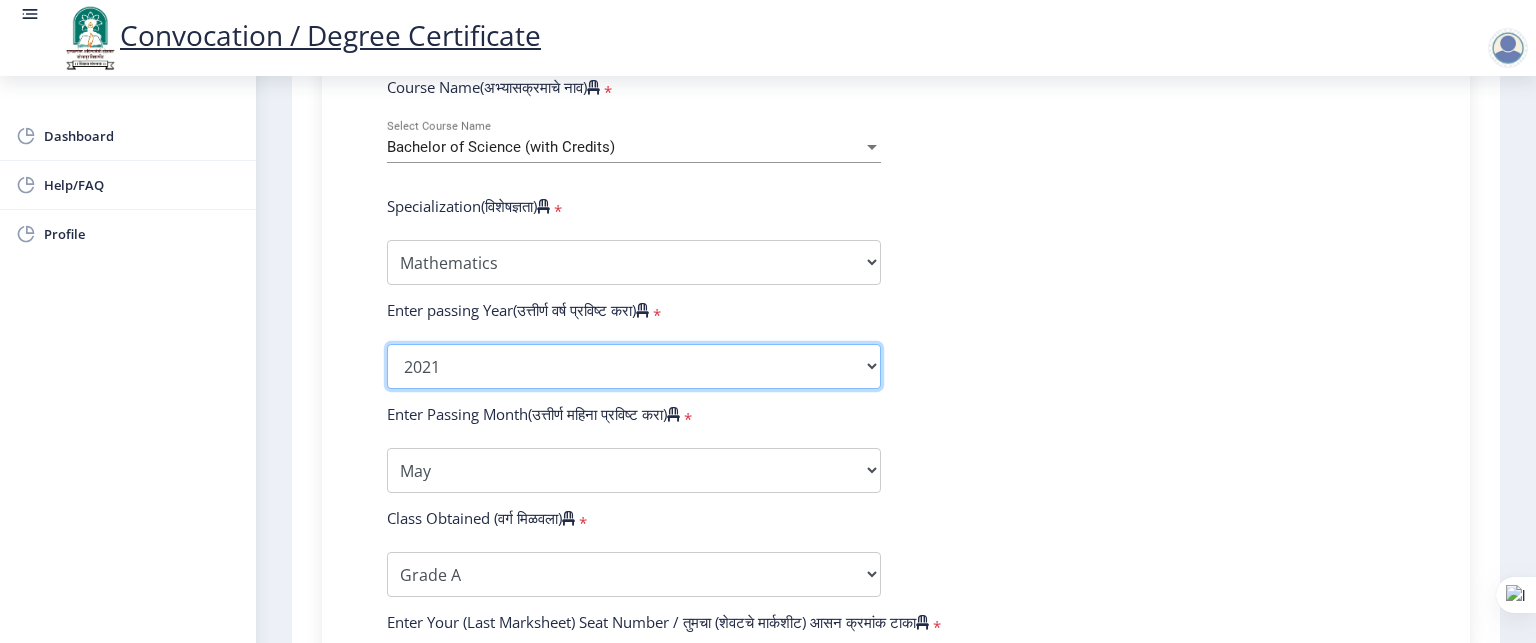 click on "2025   2024   2023   2022   2021   2020   2019   2018   2017   2016   2015   2014   2013   2012   2011   2010   2009   2008   2007   2006   2005   2004   2003   2002   2001   2000   1999   1998   1997   1996   1995   1994   1993   1992   1991   1990   1989   1988   1987   1986   1985   1984   1983   1982   1981   1980   1979   1978   1977   1976" 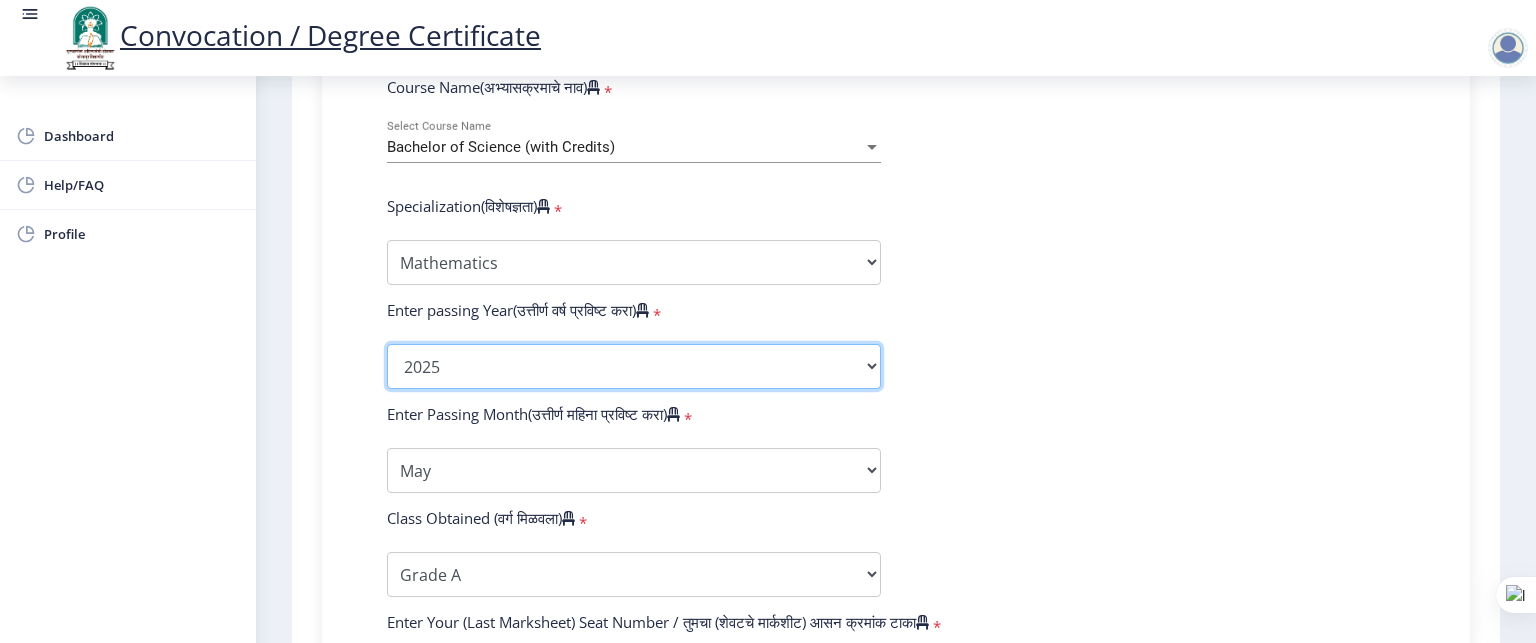 click on "2025   2024   2023   2022   2021   2020   2019   2018   2017   2016   2015   2014   2013   2012   2011   2010   2009   2008   2007   2006   2005   2004   2003   2002   2001   2000   1999   1998   1997   1996   1995   1994   1993   1992   1991   1990   1989   1988   1987   1986   1985   1984   1983   1982   1981   1980   1979   1978   1977   1976" 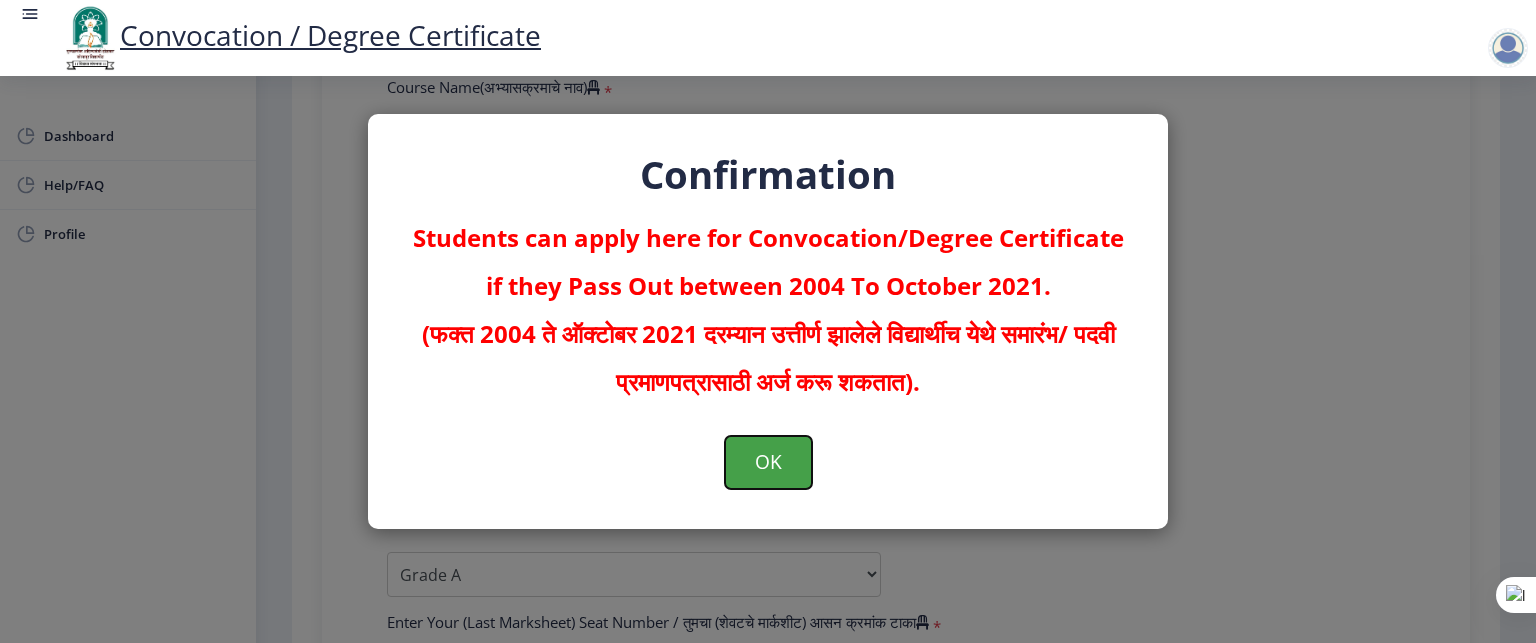 click on "OK" 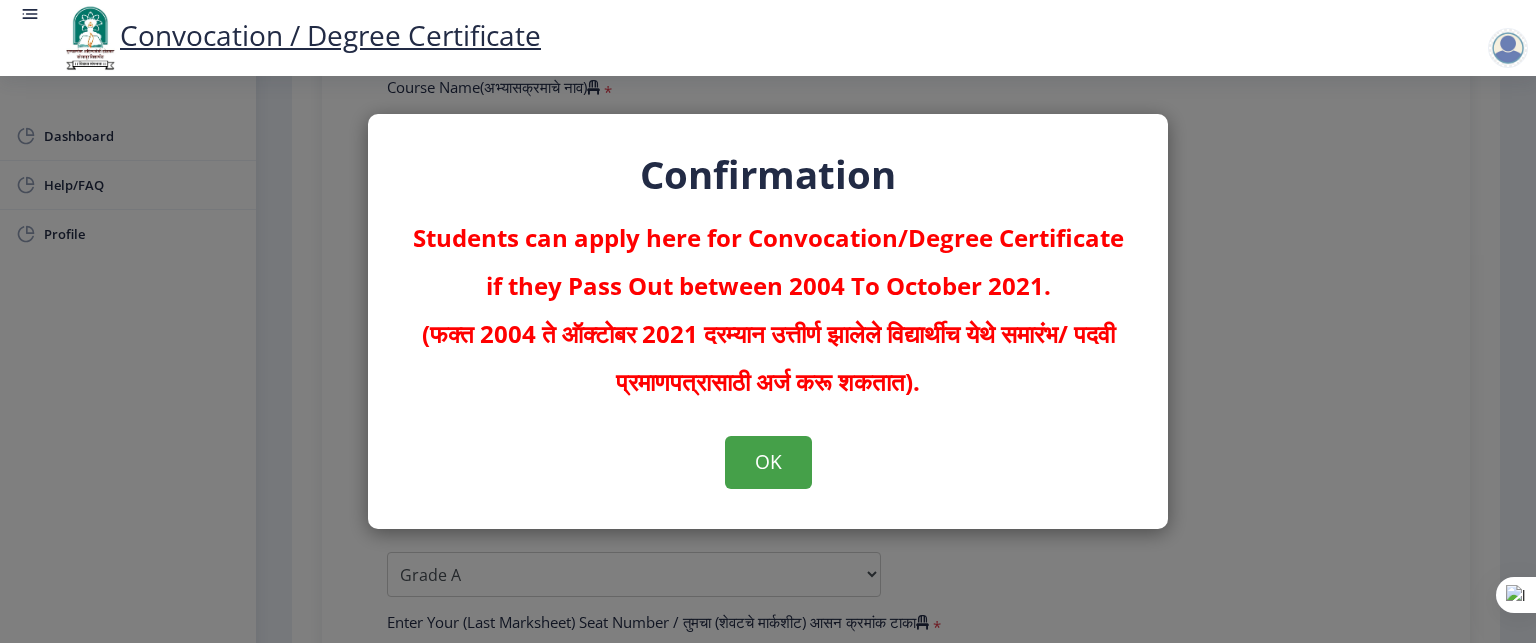 scroll, scrollTop: 0, scrollLeft: 0, axis: both 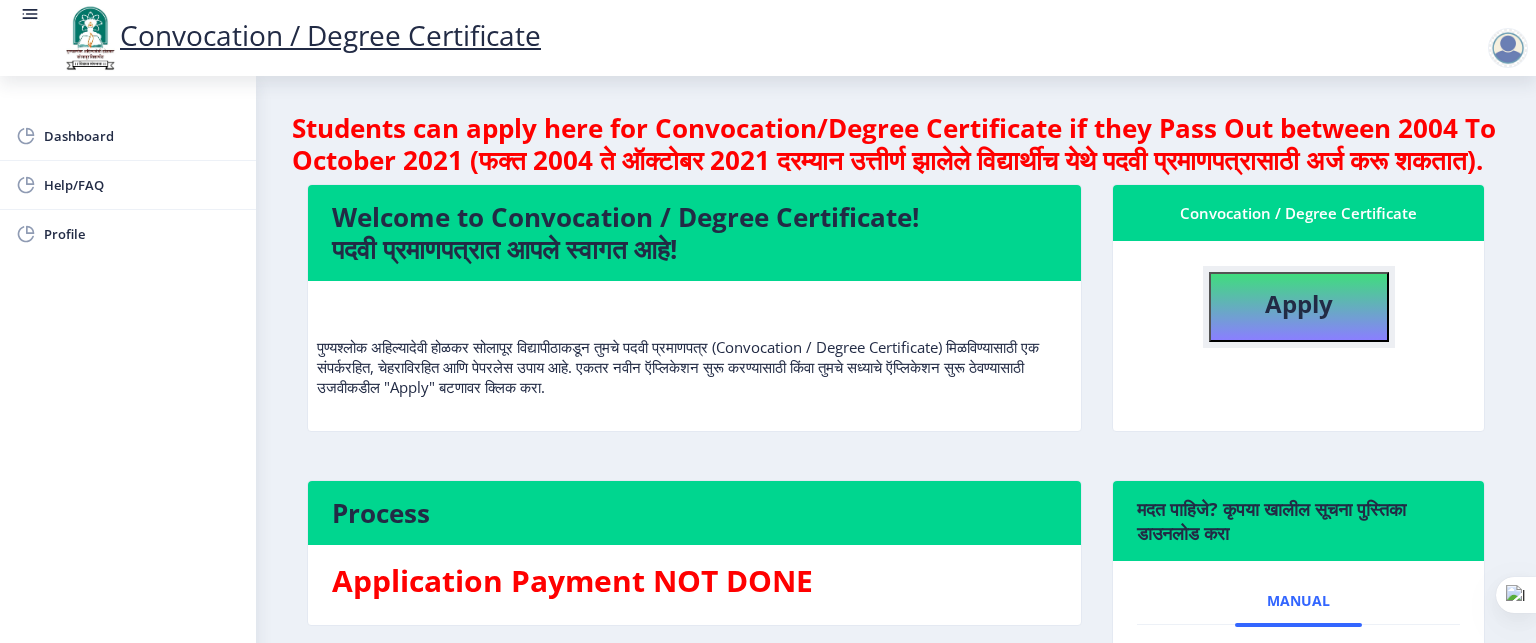 click on "Apply" 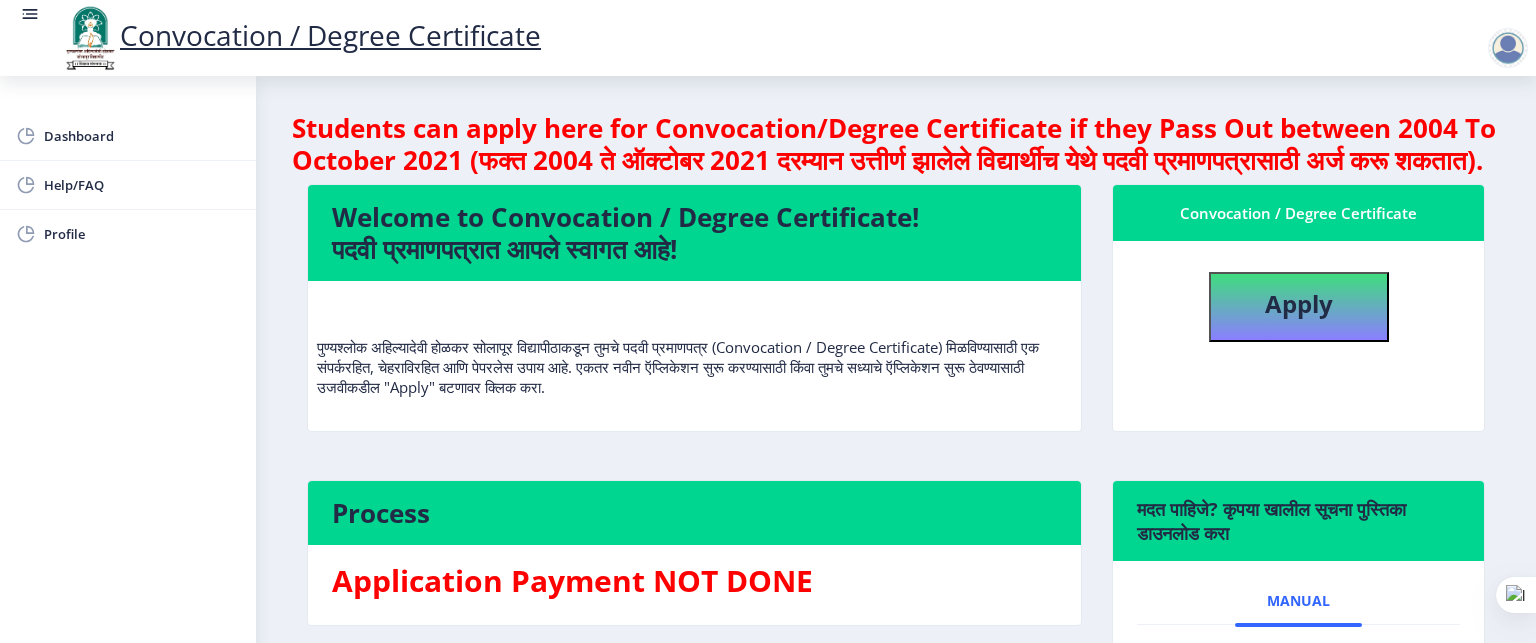 select 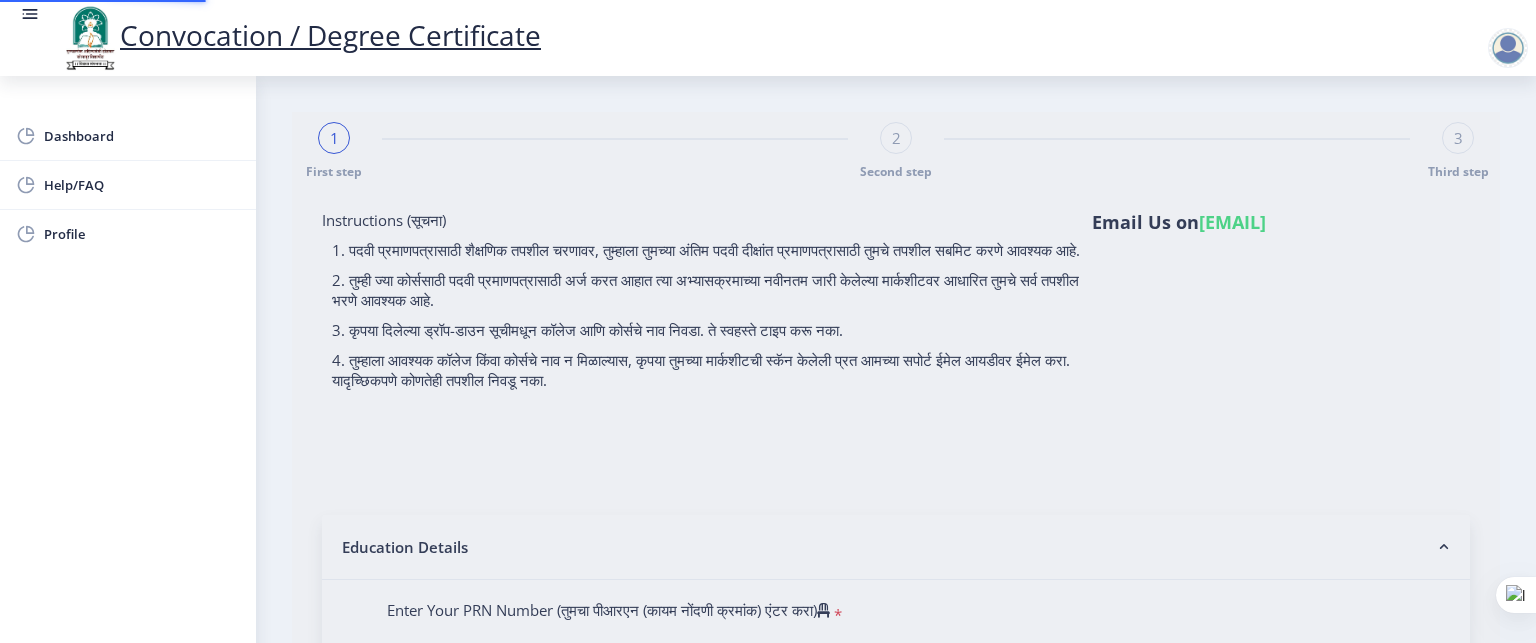type on "[FIRST] [MIDDLE] [LAST]" 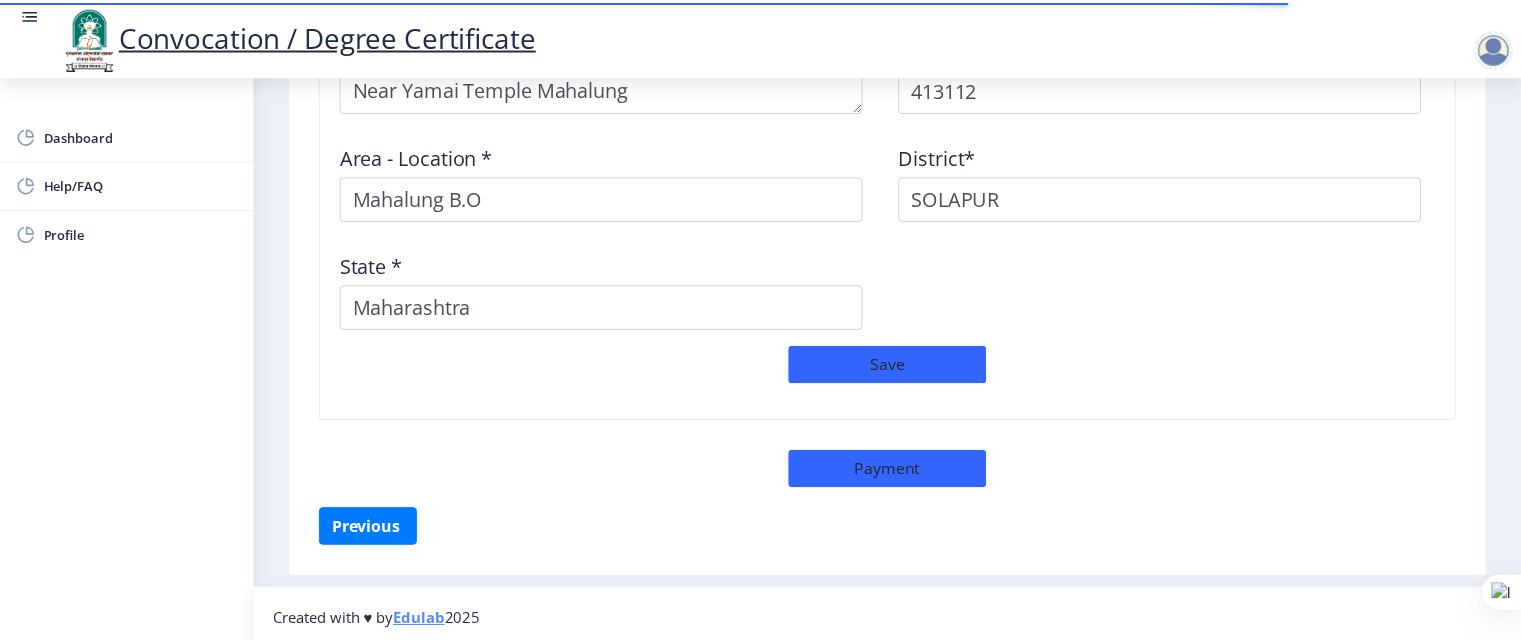 scroll, scrollTop: 1751, scrollLeft: 0, axis: vertical 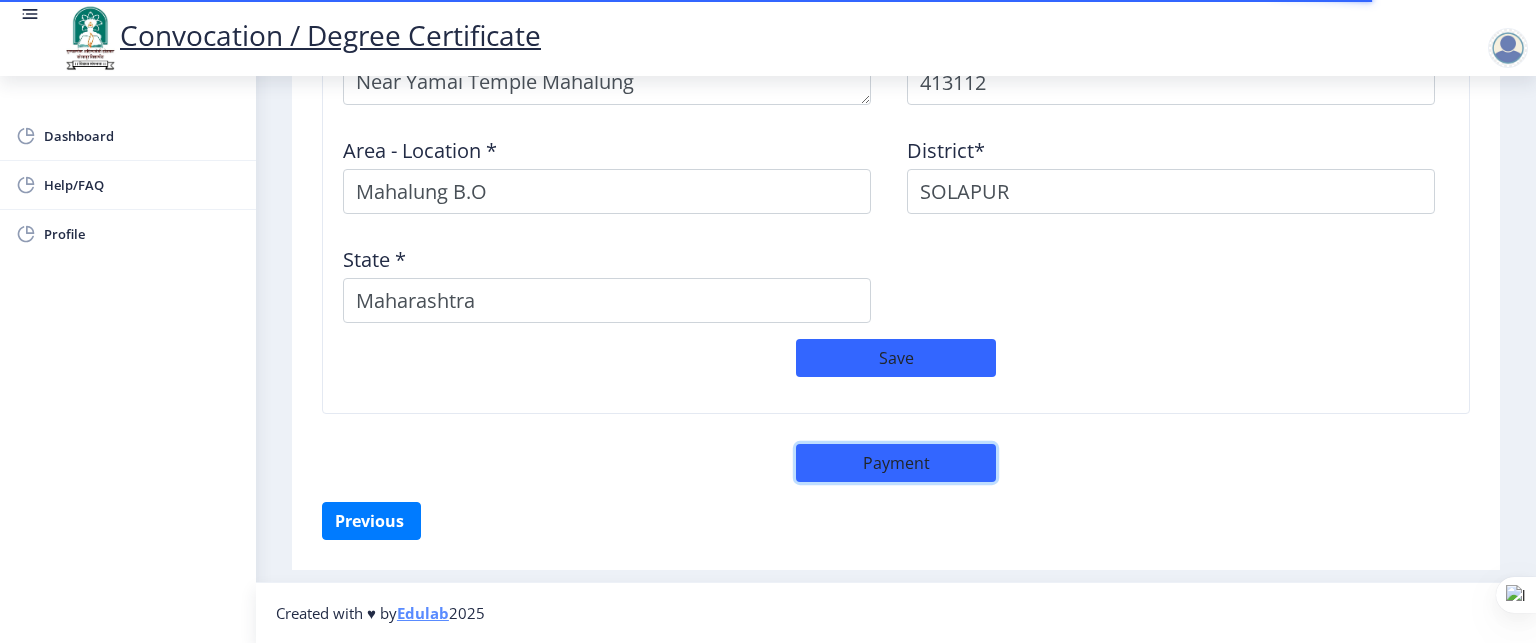 click on "Payment" 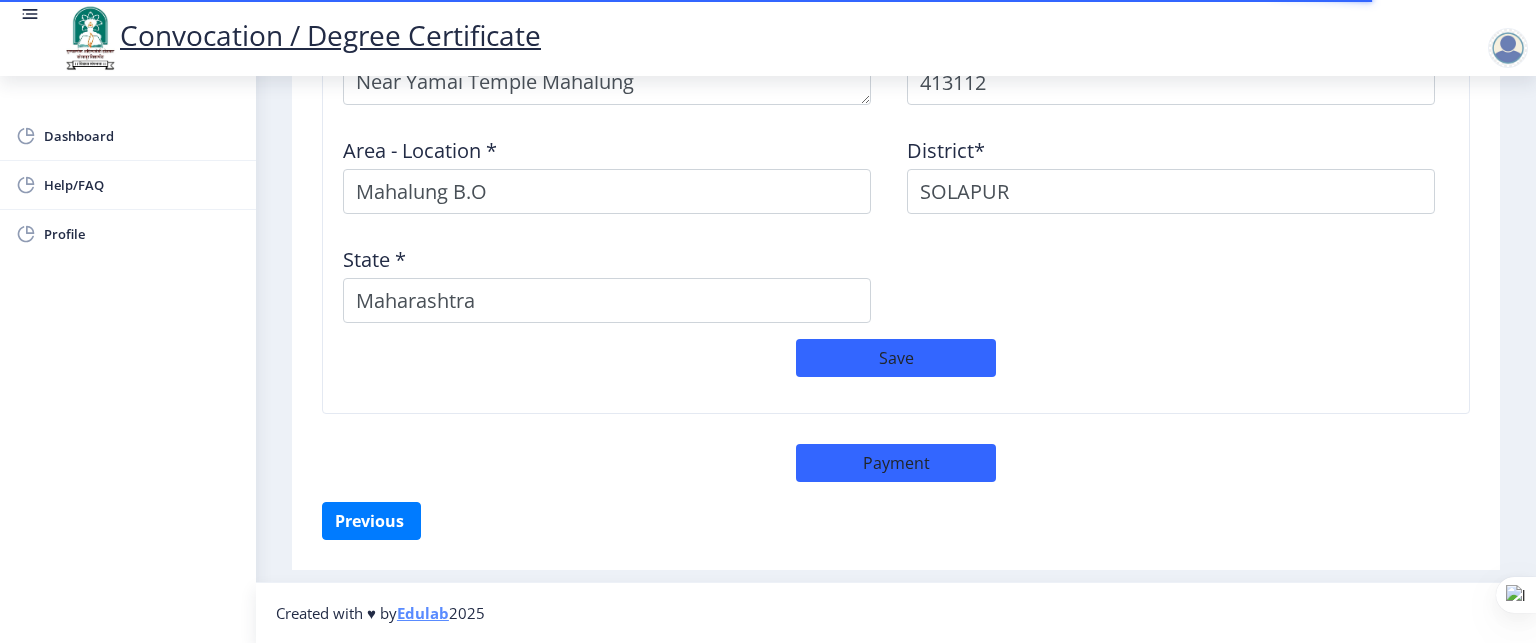 select on "sealed" 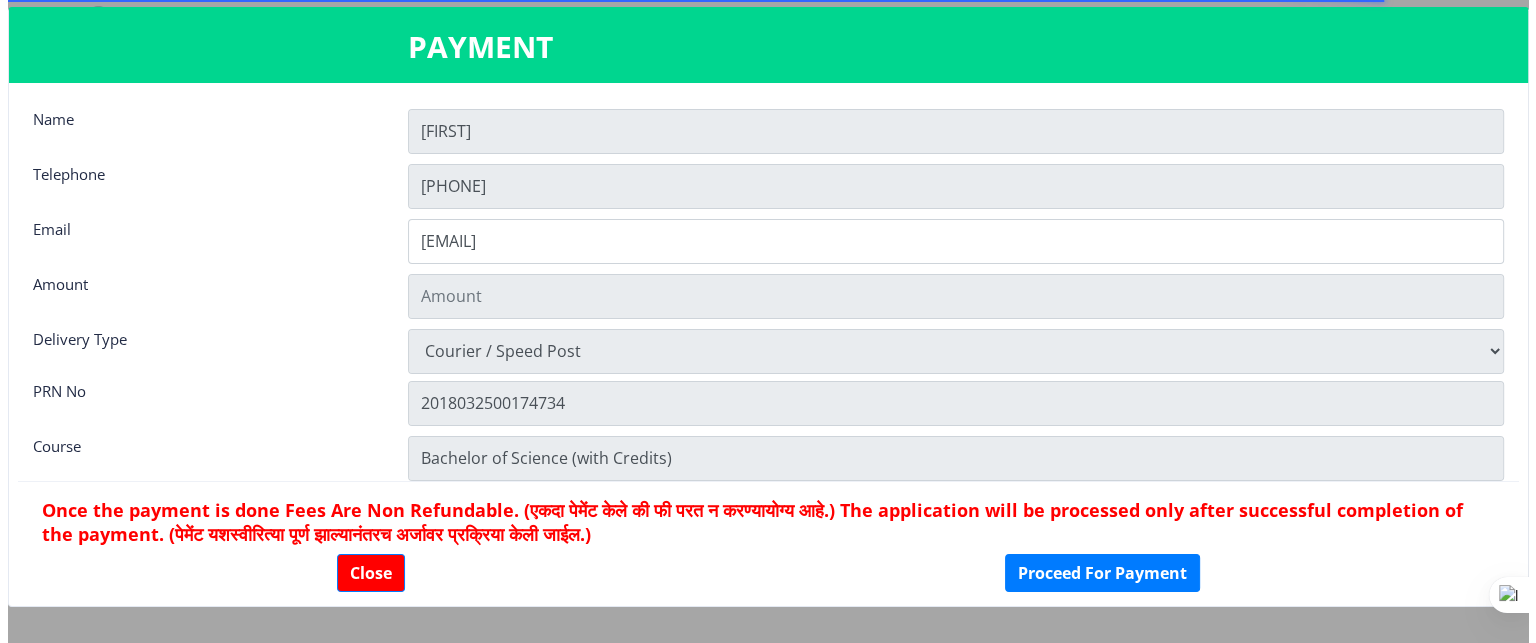 scroll, scrollTop: 1750, scrollLeft: 0, axis: vertical 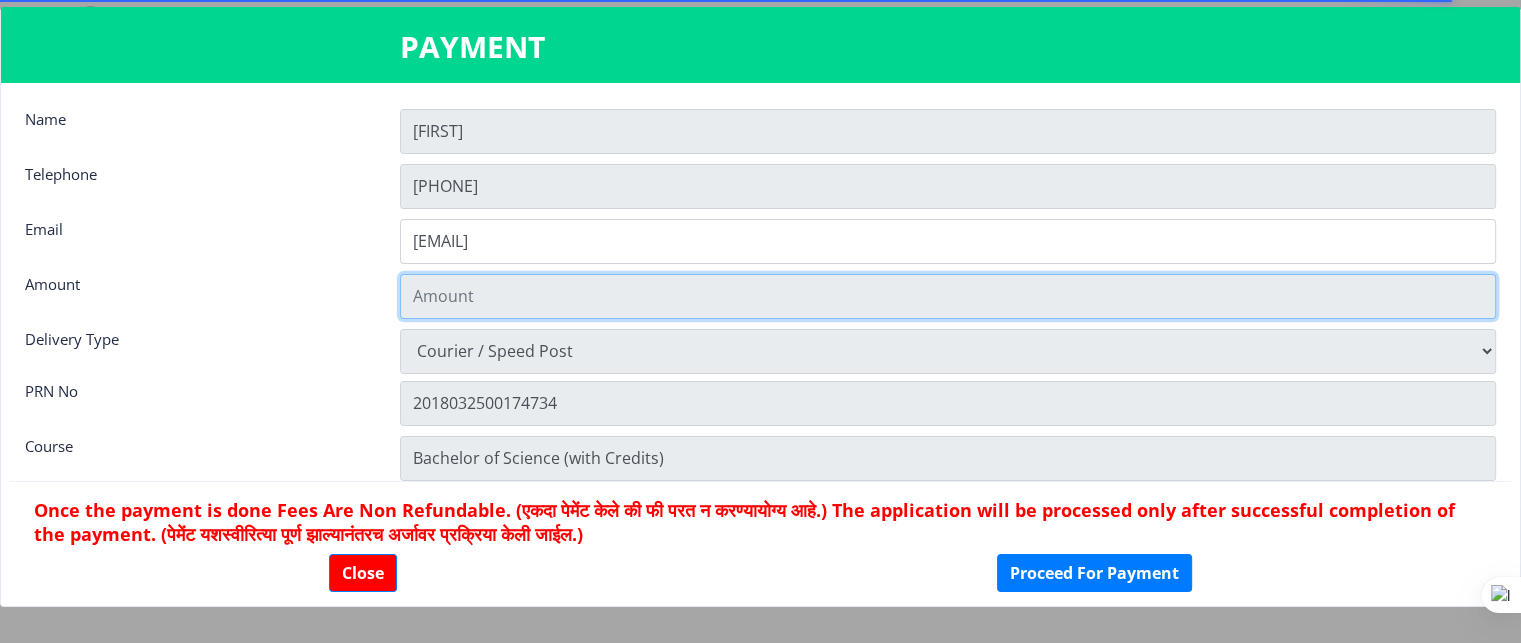 click 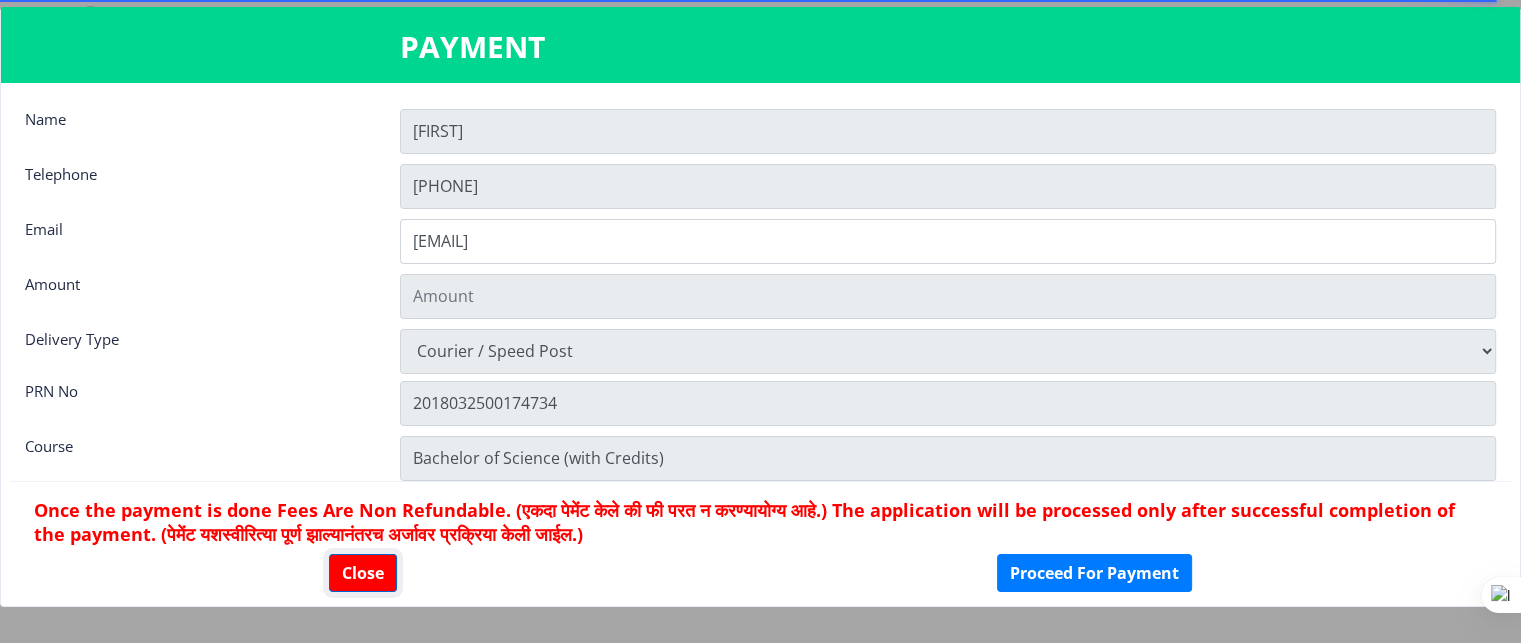 click on "Close" 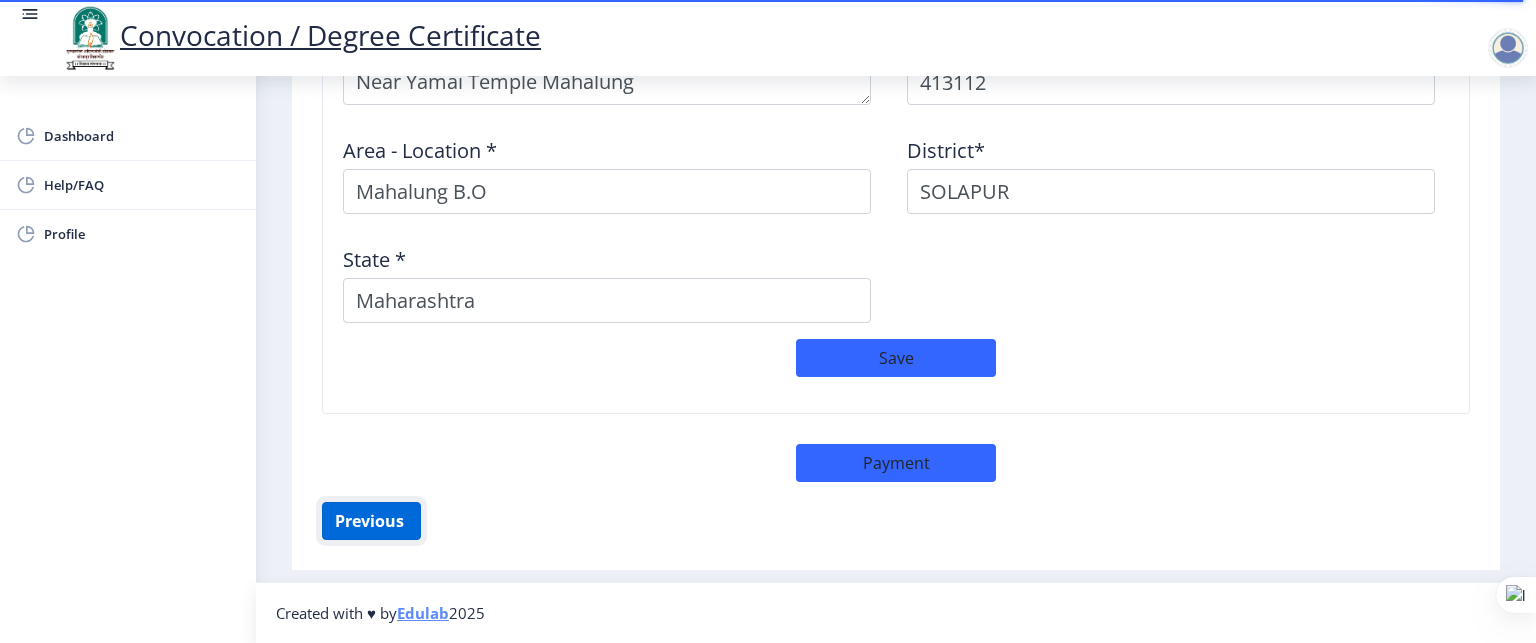 click on "Previous ‍" 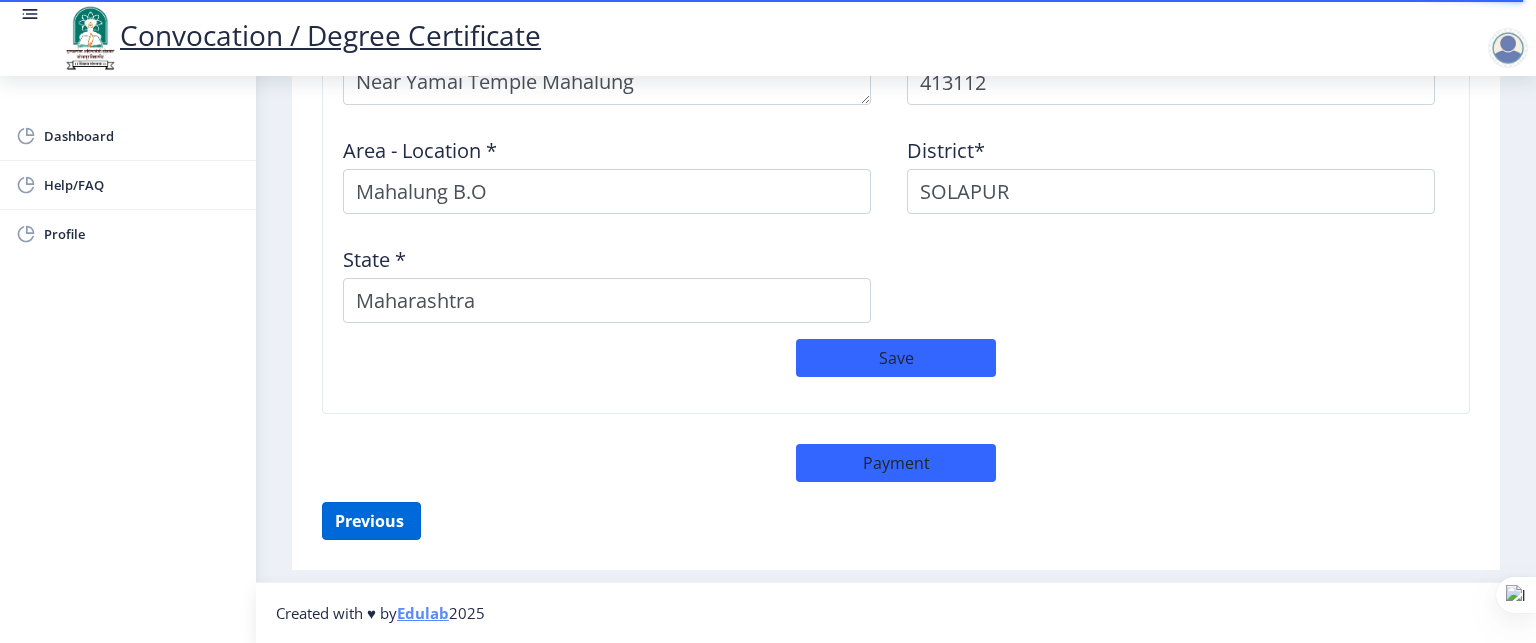 scroll, scrollTop: 304, scrollLeft: 0, axis: vertical 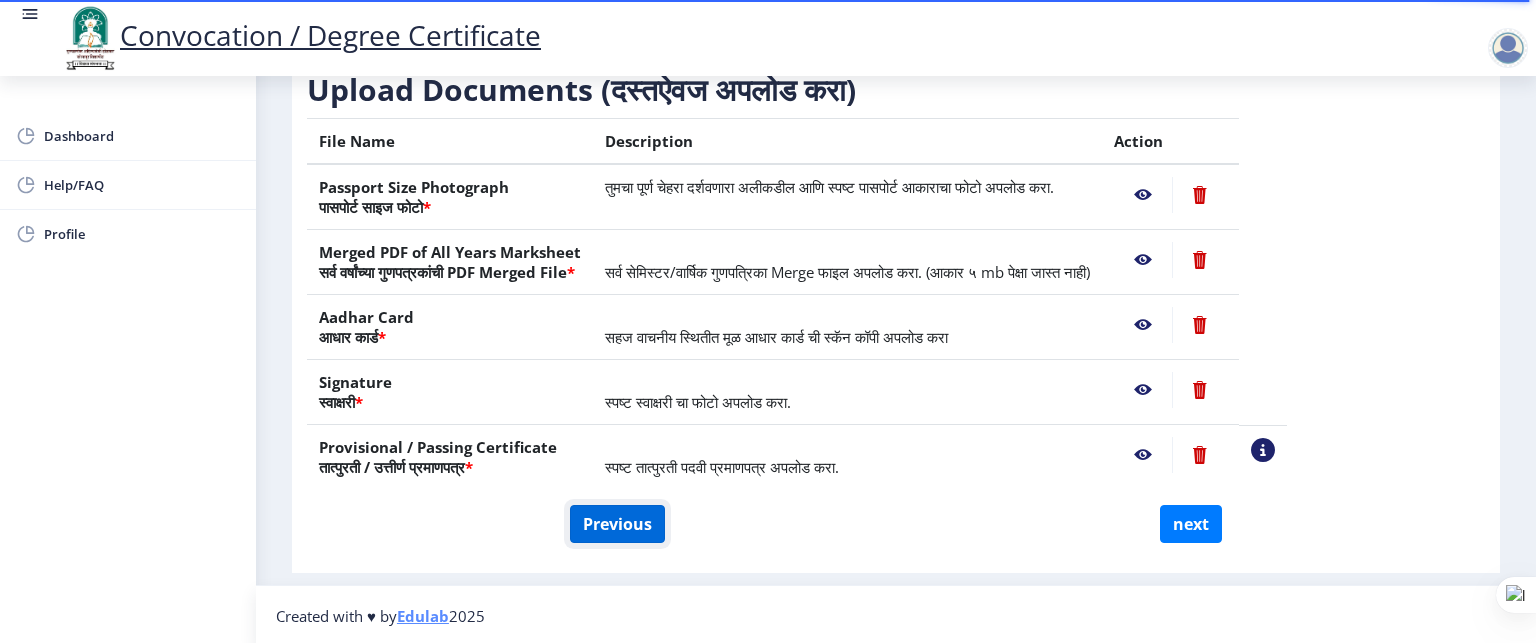 click on "Previous" 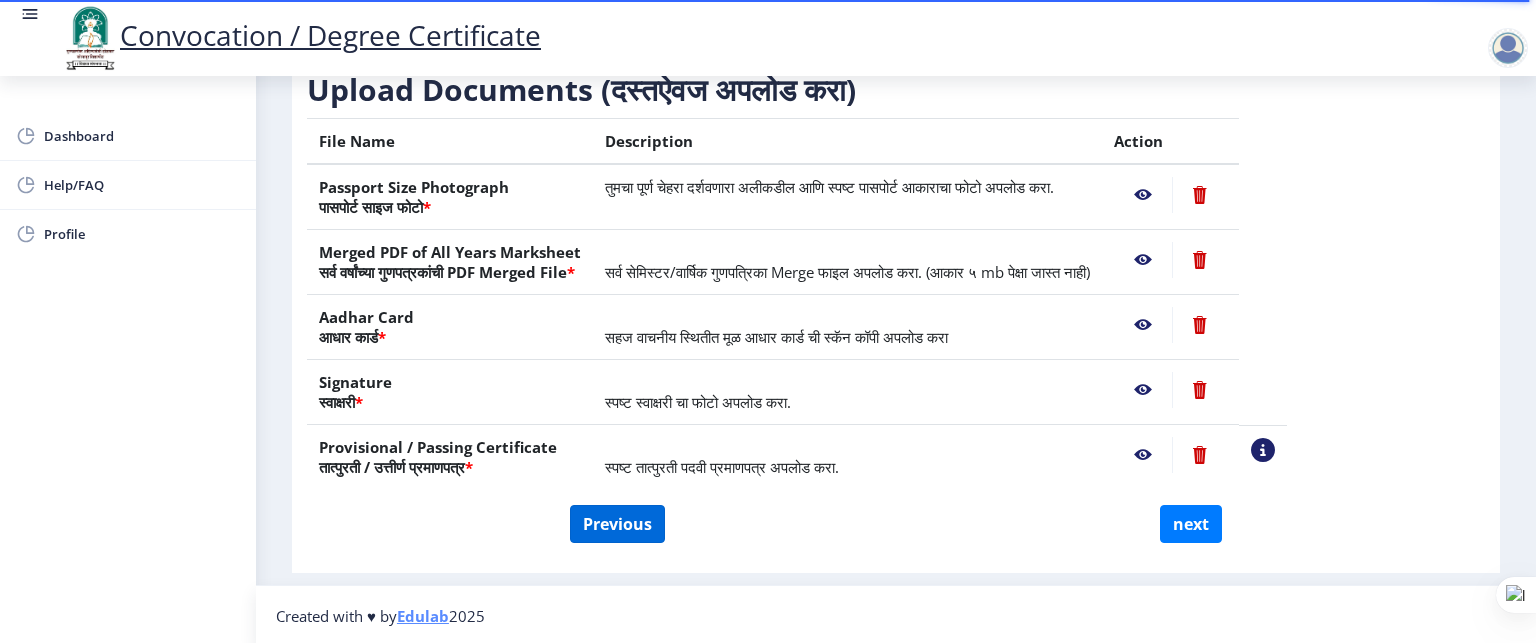 select on "Regular" 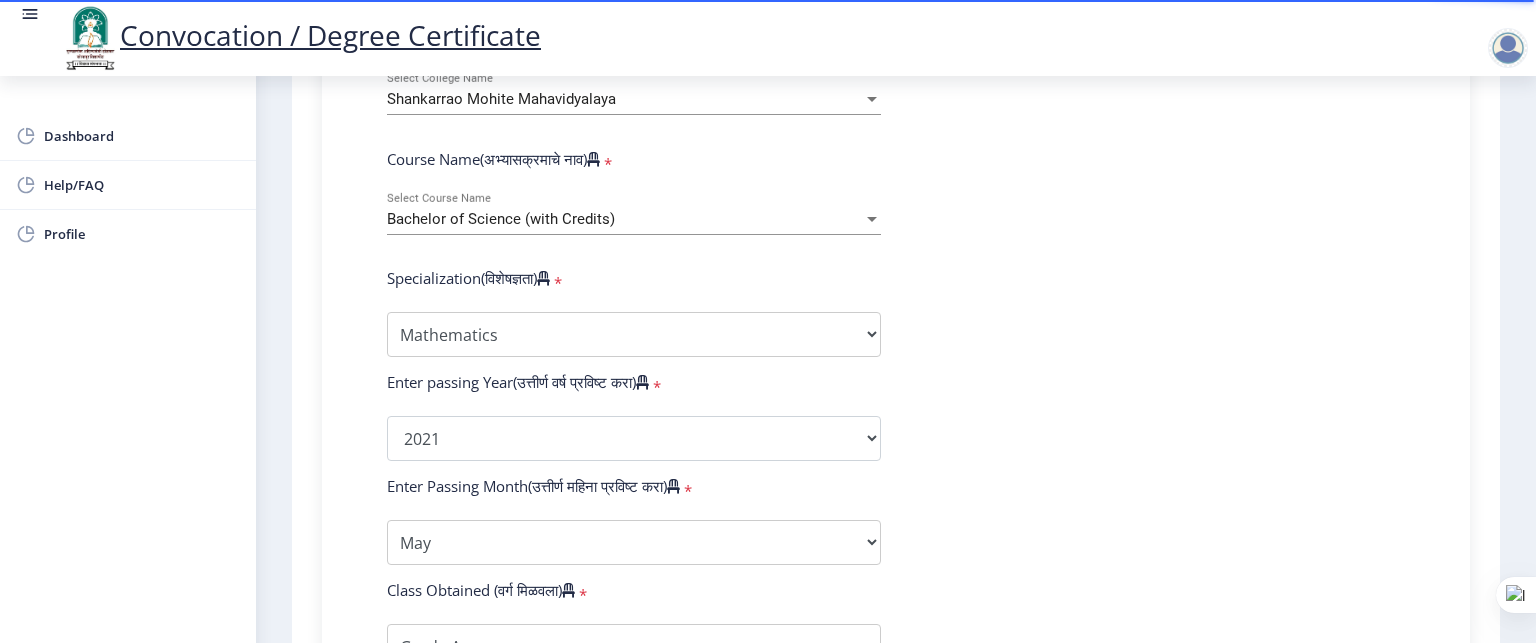 scroll, scrollTop: 783, scrollLeft: 0, axis: vertical 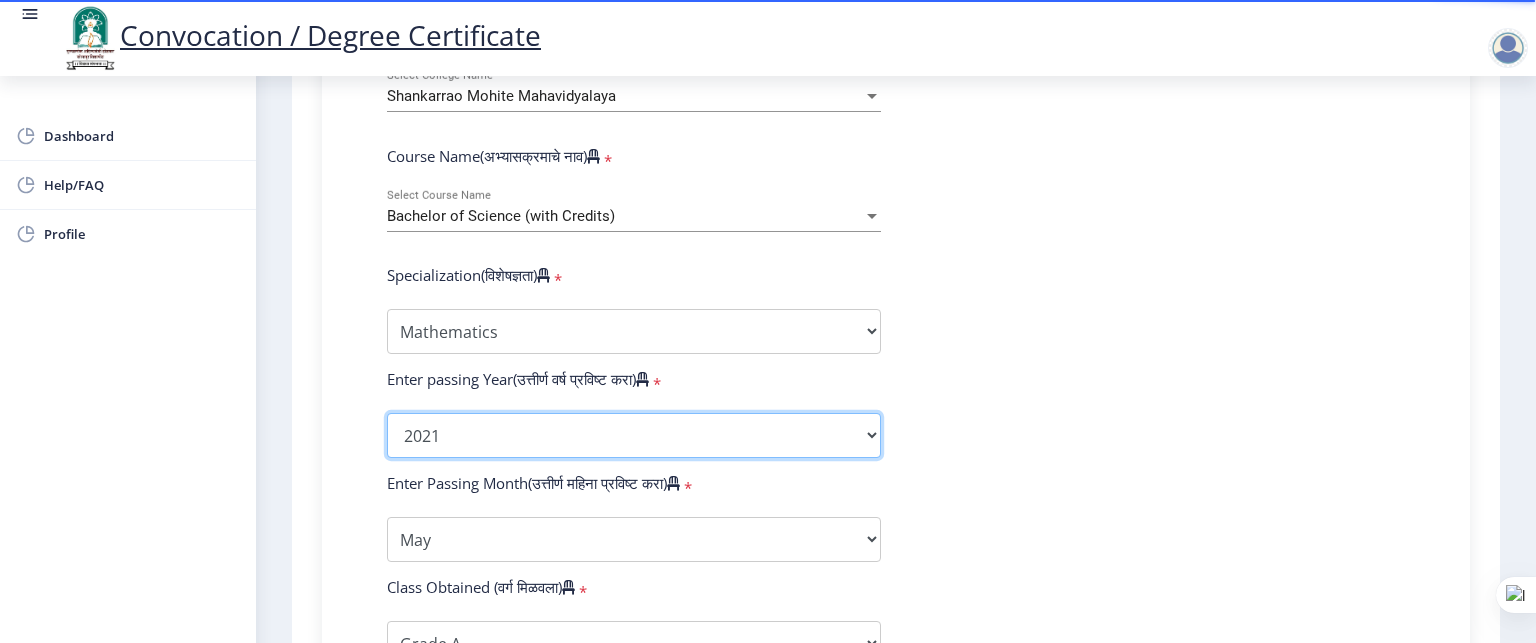 click on "2025   2024   2023   2022   2021   2020   2019   2018   2017   2016   2015   2014   2013   2012   2011   2010   2009   2008   2007   2006   2005   2004   2003   2002   2001   2000   1999   1998   1997   1996   1995   1994   1993   1992   1991   1990   1989   1988   1987   1986   1985   1984   1983   1982   1981   1980   1979   1978   1977   1976" 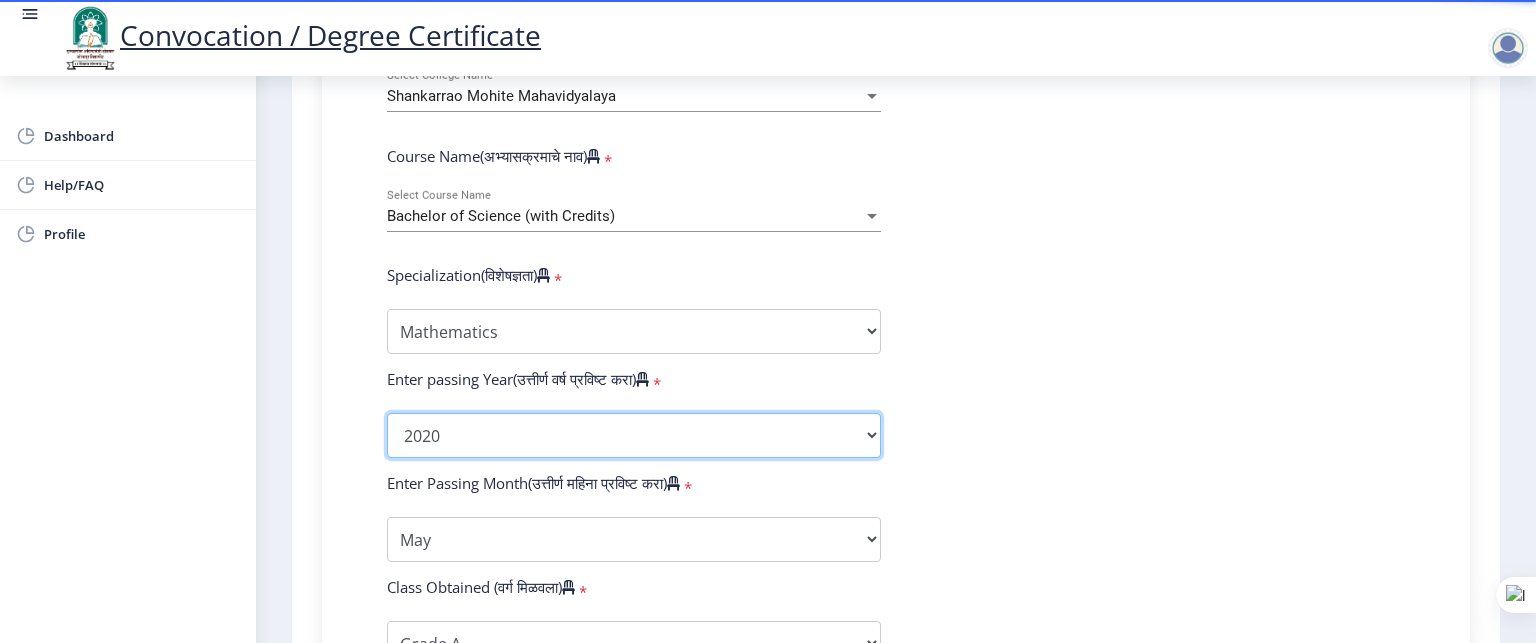 click on "2025   2024   2023   2022   2021   2020   2019   2018   2017   2016   2015   2014   2013   2012   2011   2010   2009   2008   2007   2006   2005   2004   2003   2002   2001   2000   1999   1998   1997   1996   1995   1994   1993   1992   1991   1990   1989   1988   1987   1986   1985   1984   1983   1982   1981   1980   1979   1978   1977   1976" 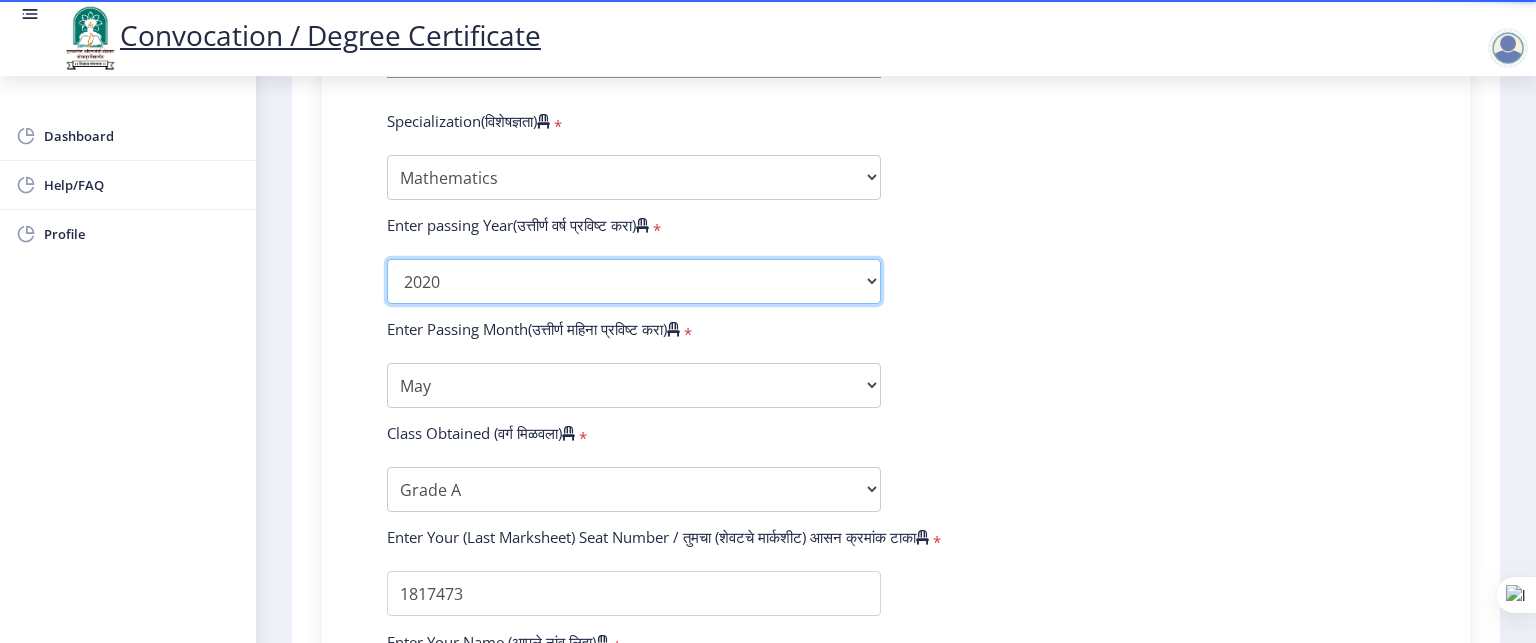 scroll, scrollTop: 939, scrollLeft: 0, axis: vertical 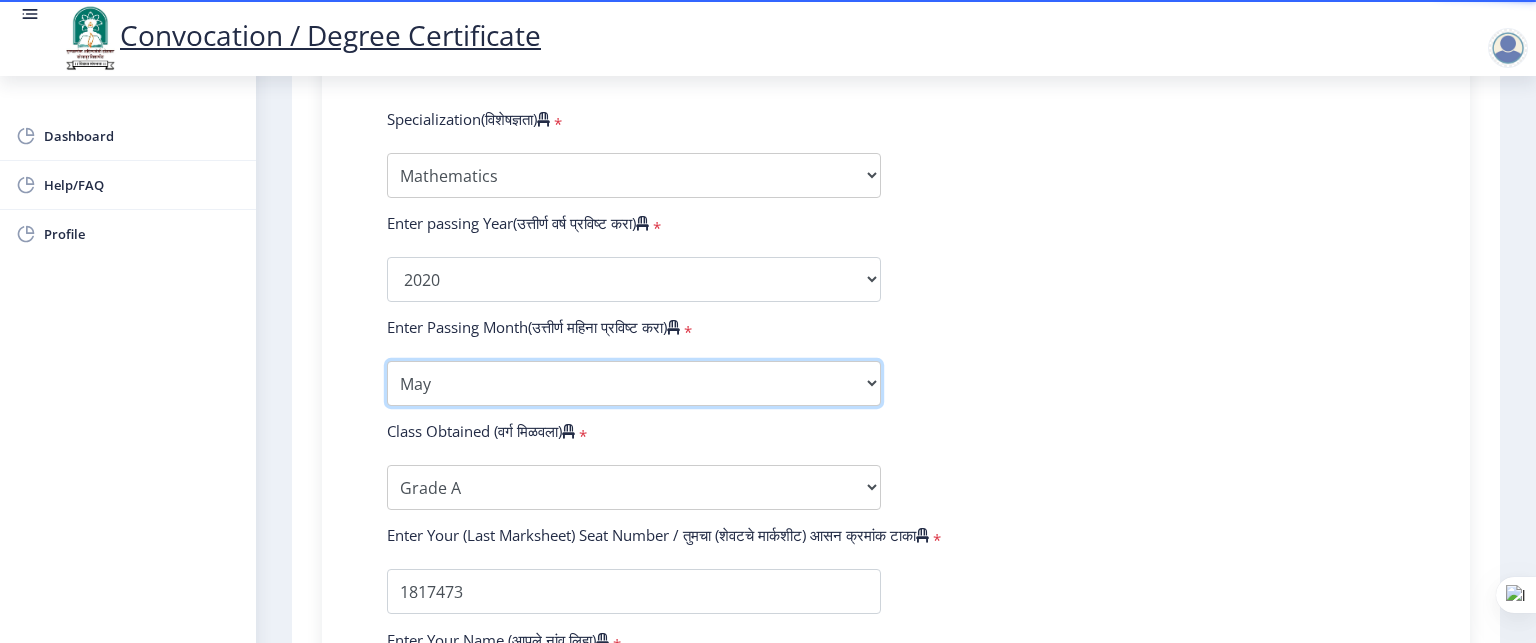 click on "Enter Passing Month March April May October November December" at bounding box center (634, 383) 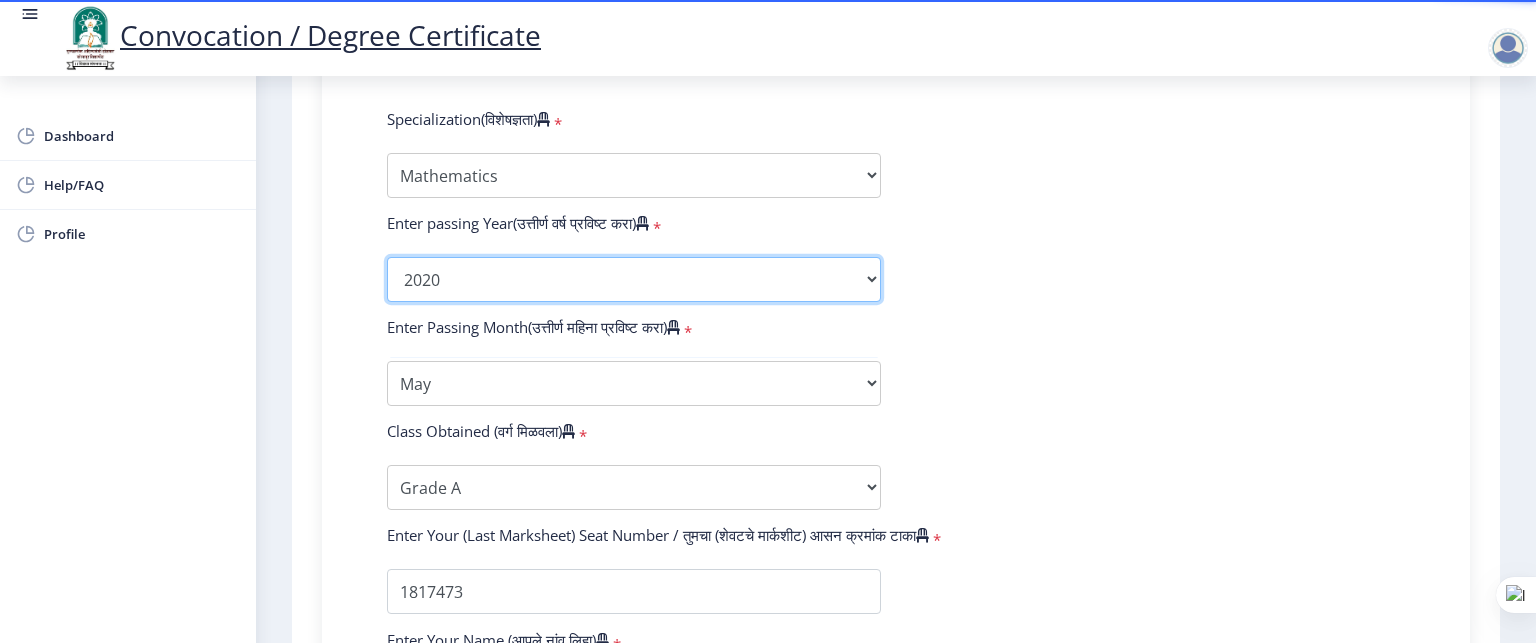 click on "2025   2024   2023   2022   2021   2020   2019   2018   2017   2016   2015   2014   2013   2012   2011   2010   2009   2008   2007   2006   2005   2004   2003   2002   2001   2000   1999   1998   1997   1996   1995   1994   1993   1992   1991   1990   1989   1988   1987   1986   1985   1984   1983   1982   1981   1980   1979   1978   1977   1976" 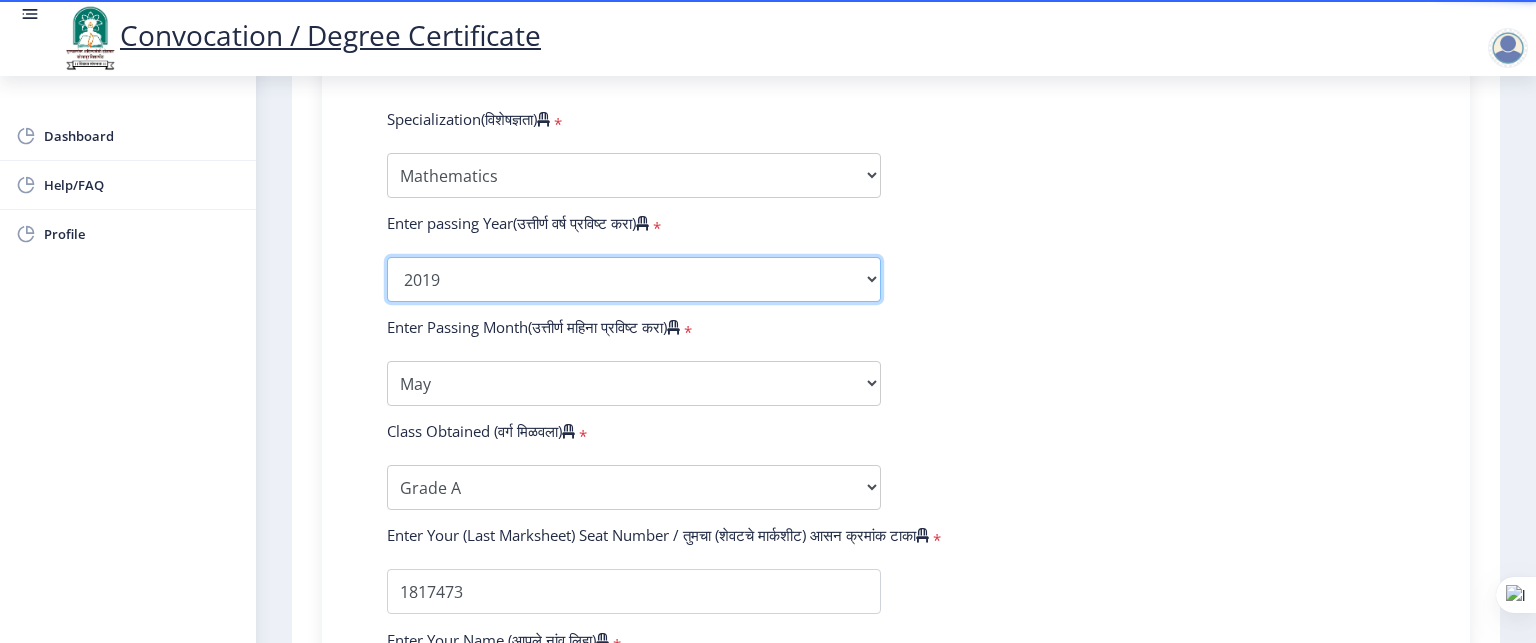 click on "2025   2024   2023   2022   2021   2020   2019   2018   2017   2016   2015   2014   2013   2012   2011   2010   2009   2008   2007   2006   2005   2004   2003   2002   2001   2000   1999   1998   1997   1996   1995   1994   1993   1992   1991   1990   1989   1988   1987   1986   1985   1984   1983   1982   1981   1980   1979   1978   1977   1976" 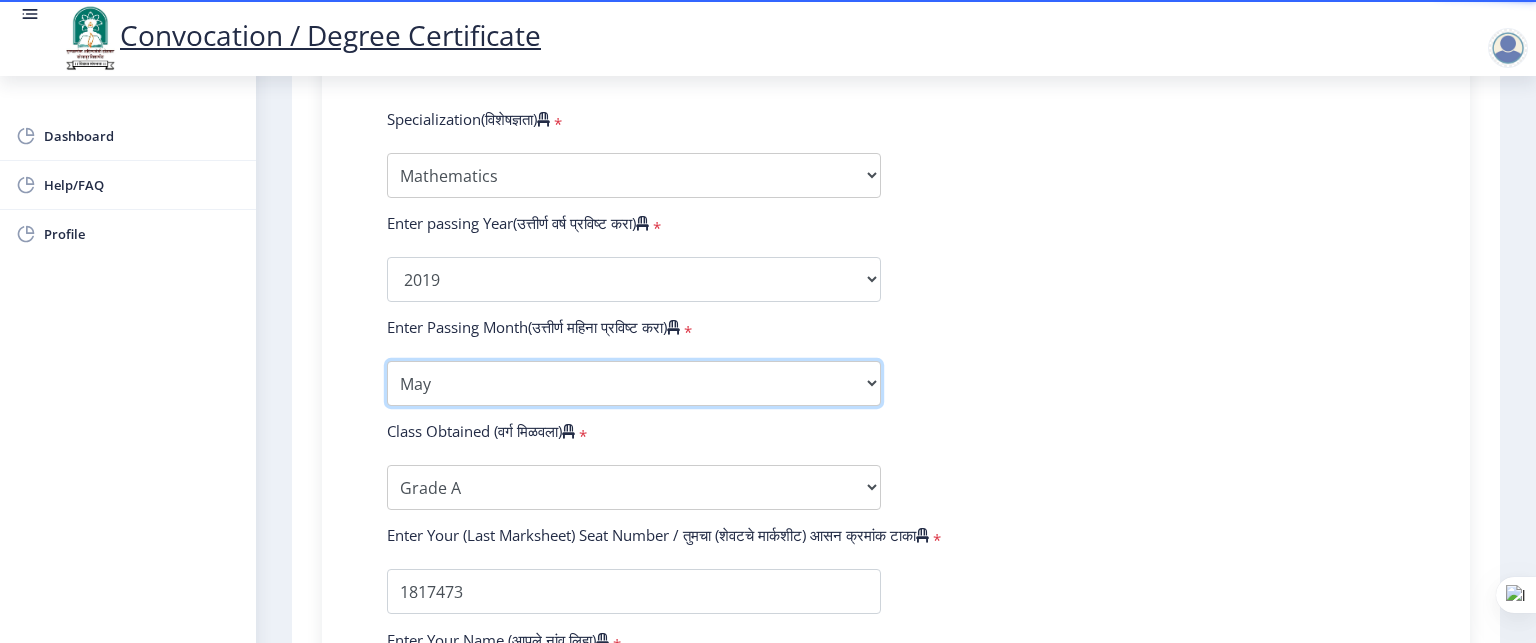 click on "Enter Passing Month March April May October November December" at bounding box center (634, 383) 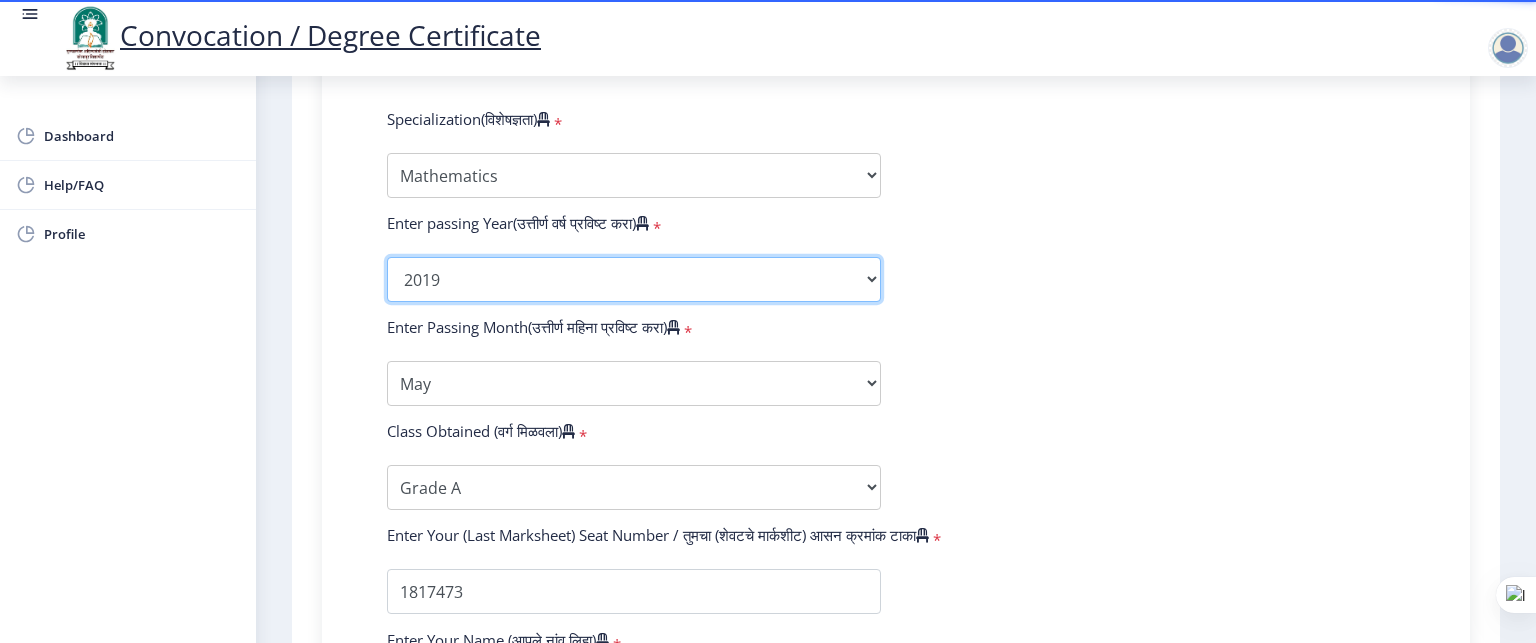 click on "2025   2024   2023   2022   2021   2020   2019   2018   2017   2016   2015   2014   2013   2012   2011   2010   2009   2008   2007   2006   2005   2004   2003   2002   2001   2000   1999   1998   1997   1996   1995   1994   1993   1992   1991   1990   1989   1988   1987   1986   1985   1984   1983   1982   1981   1980   1979   1978   1977   1976" 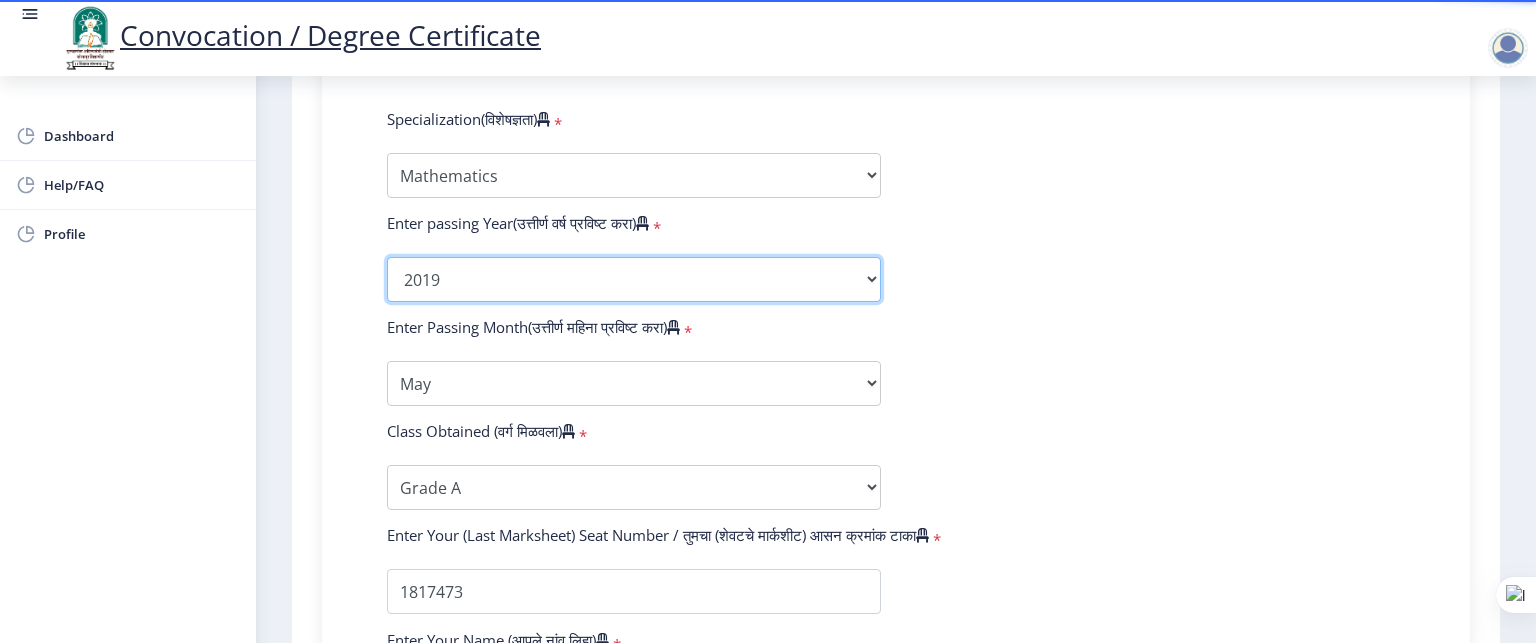 select on "2021" 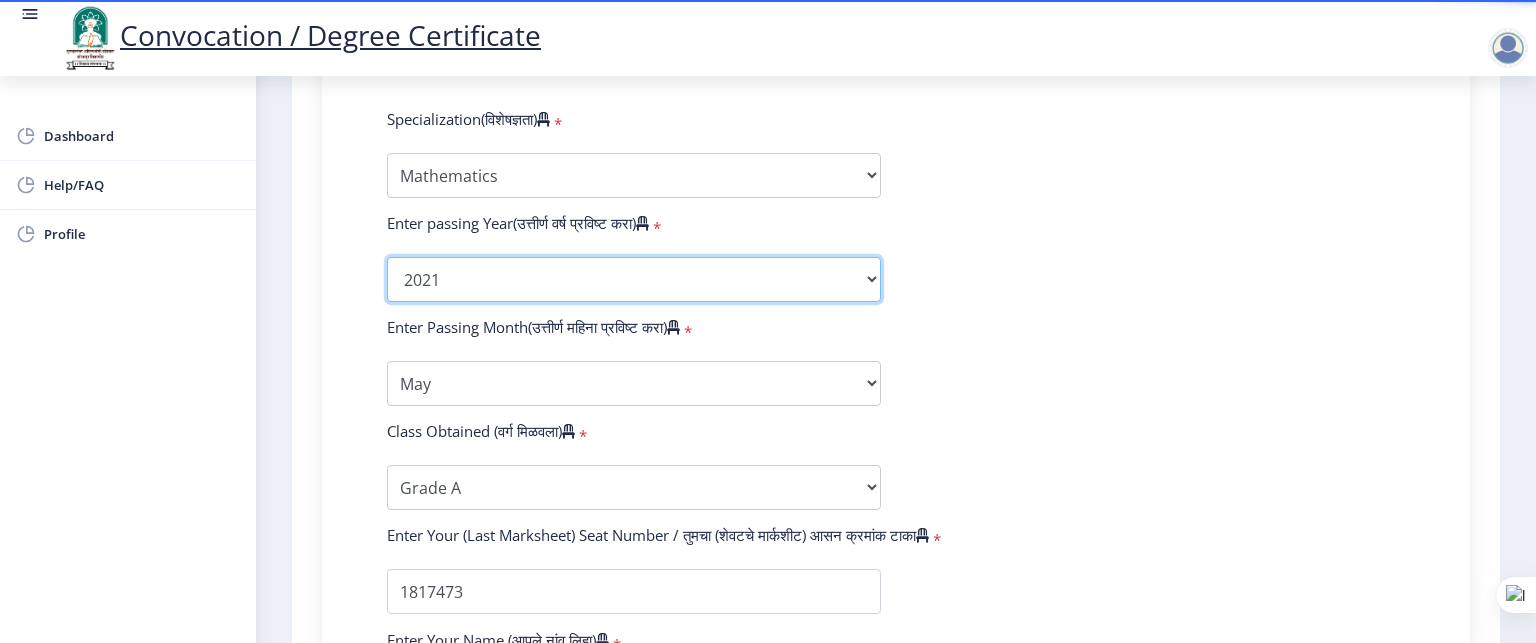 click on "2025   2024   2023   2022   2021   2020   2019   2018   2017   2016   2015   2014   2013   2012   2011   2010   2009   2008   2007   2006   2005   2004   2003   2002   2001   2000   1999   1998   1997   1996   1995   1994   1993   1992   1991   1990   1989   1988   1987   1986   1985   1984   1983   1982   1981   1980   1979   1978   1977   1976" 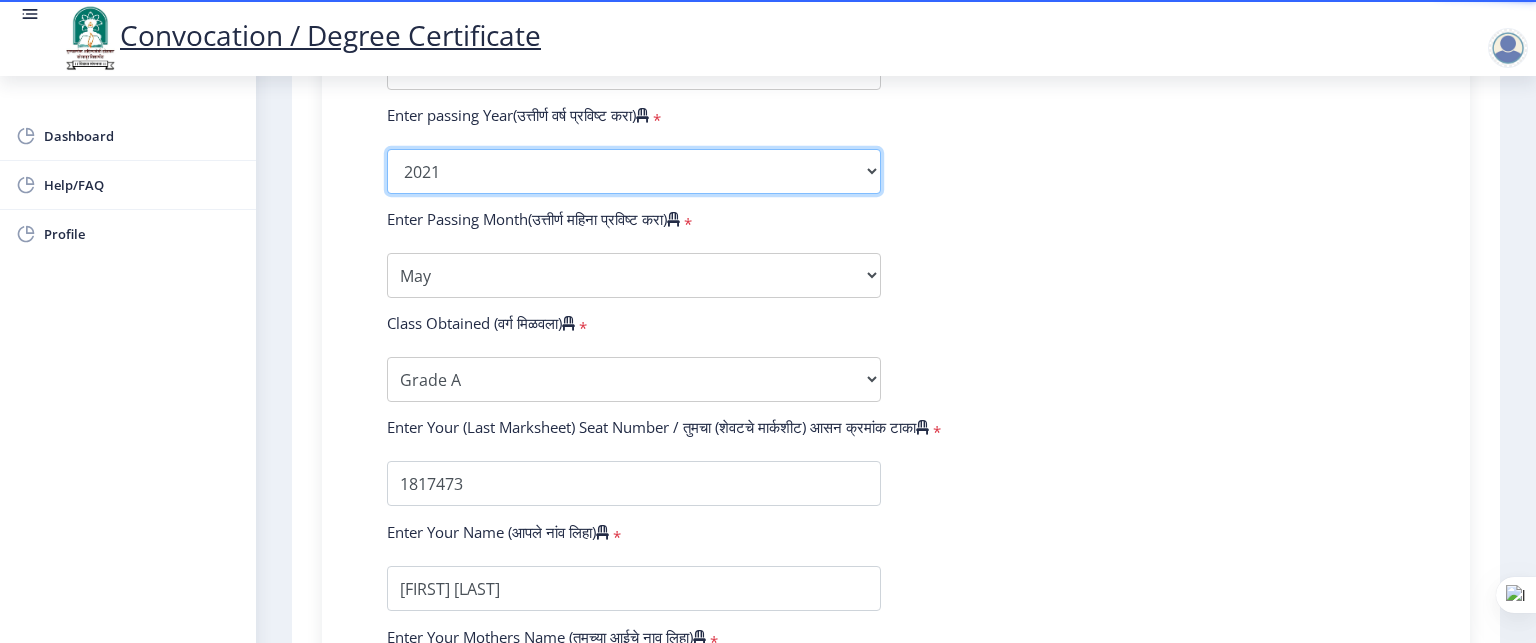 scroll, scrollTop: 1056, scrollLeft: 0, axis: vertical 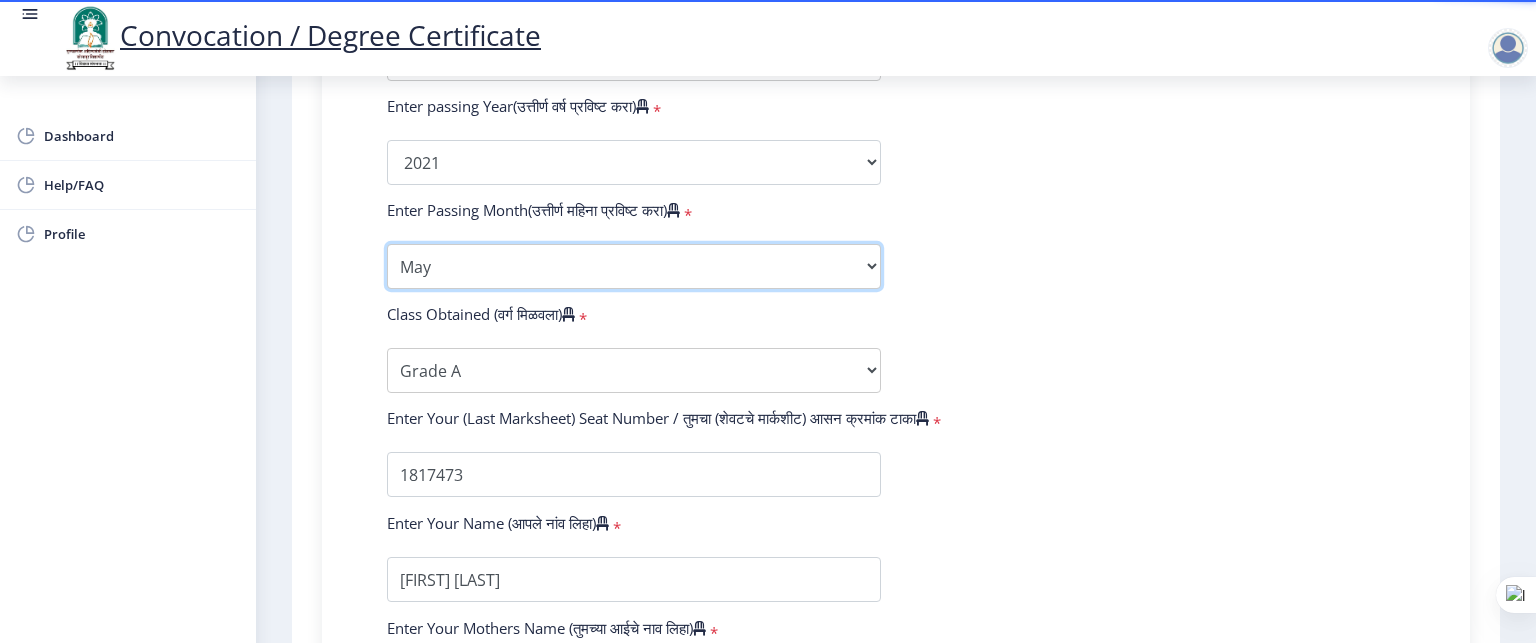 click on "Enter Passing Month March April May October November December" at bounding box center [634, 266] 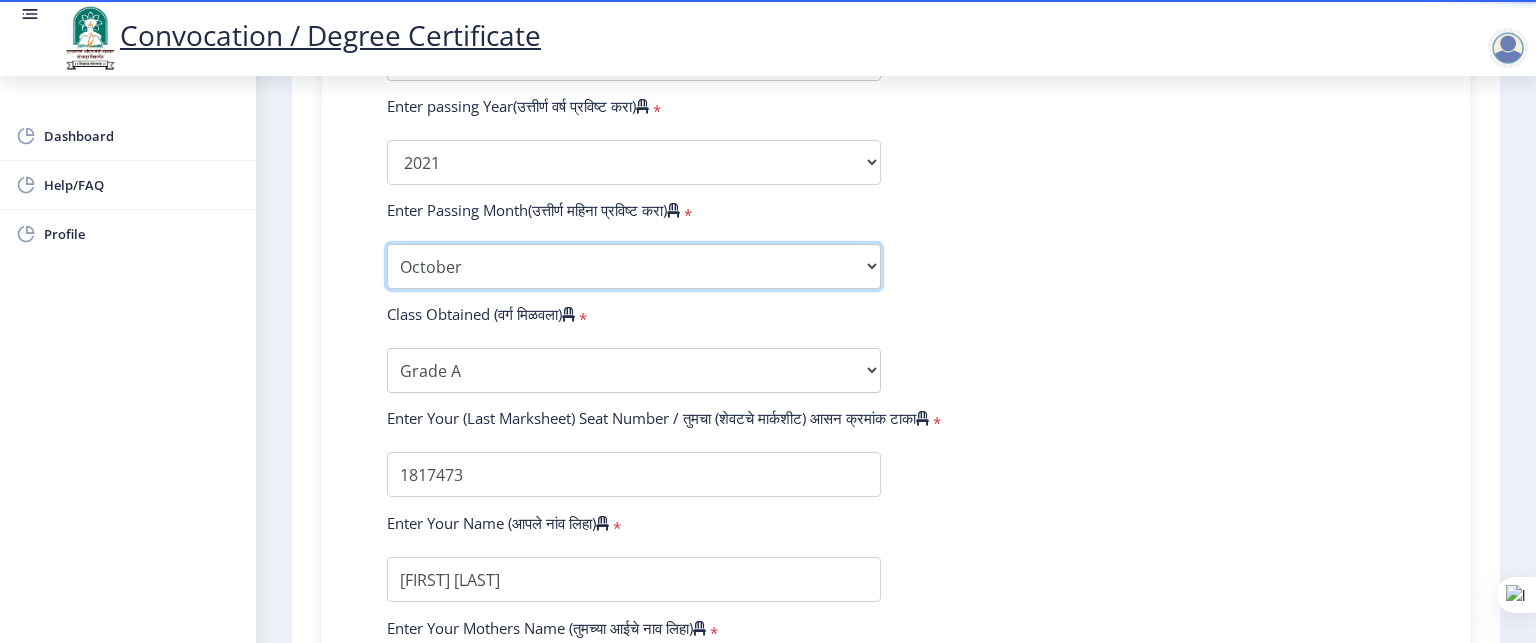 click on "Enter Passing Month March April May October November December" at bounding box center [634, 266] 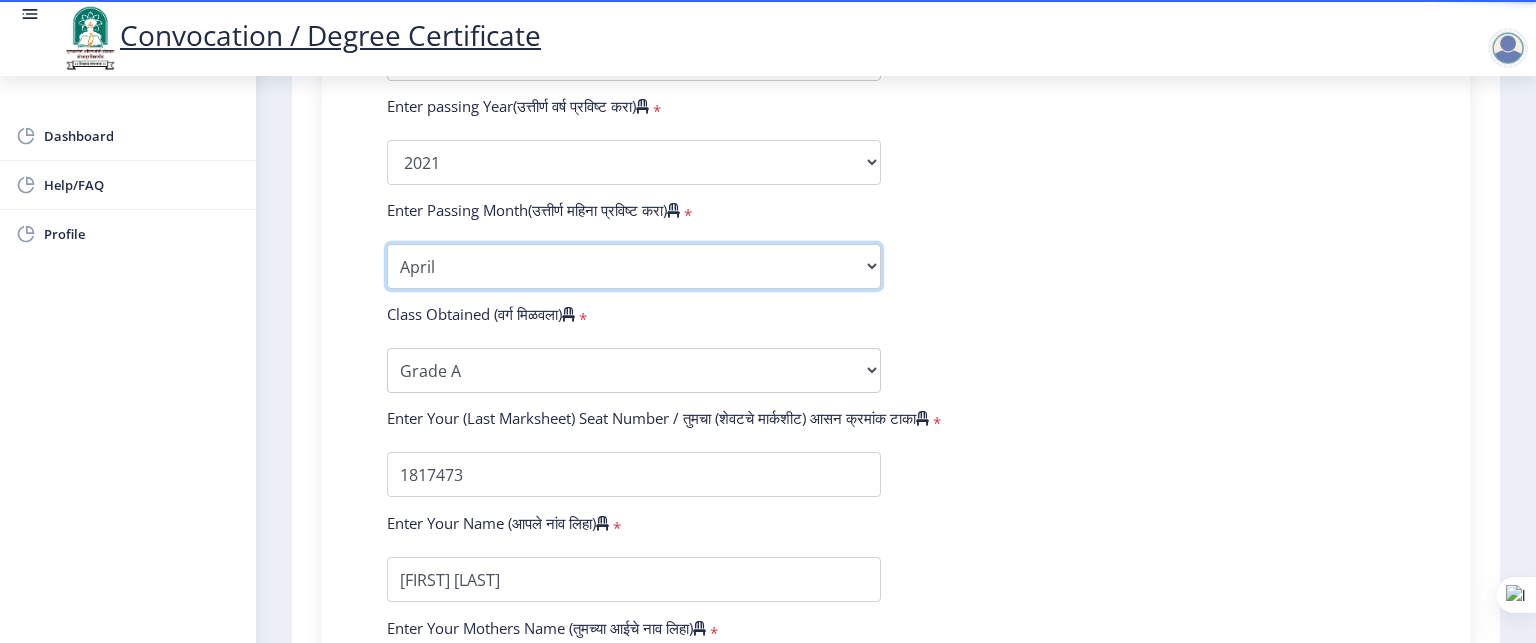 click on "Enter Passing Month March April May October November December" at bounding box center [634, 266] 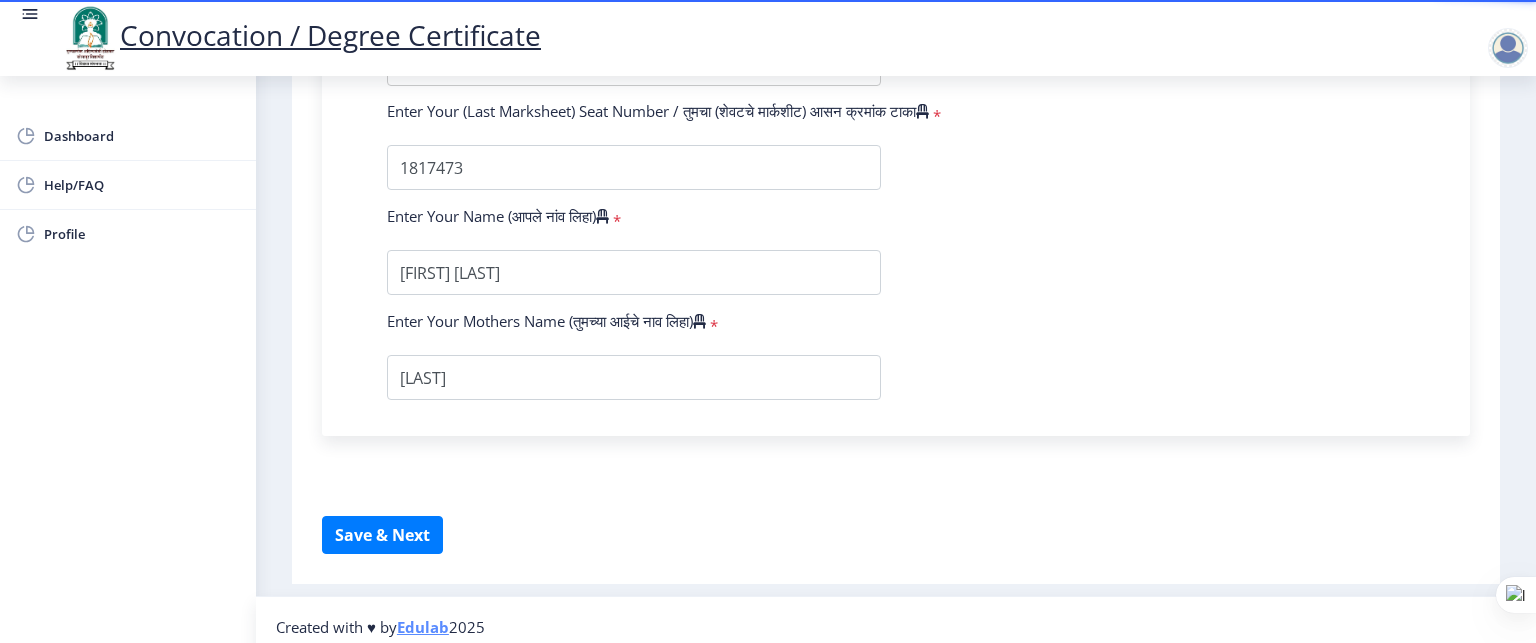 scroll, scrollTop: 1396, scrollLeft: 0, axis: vertical 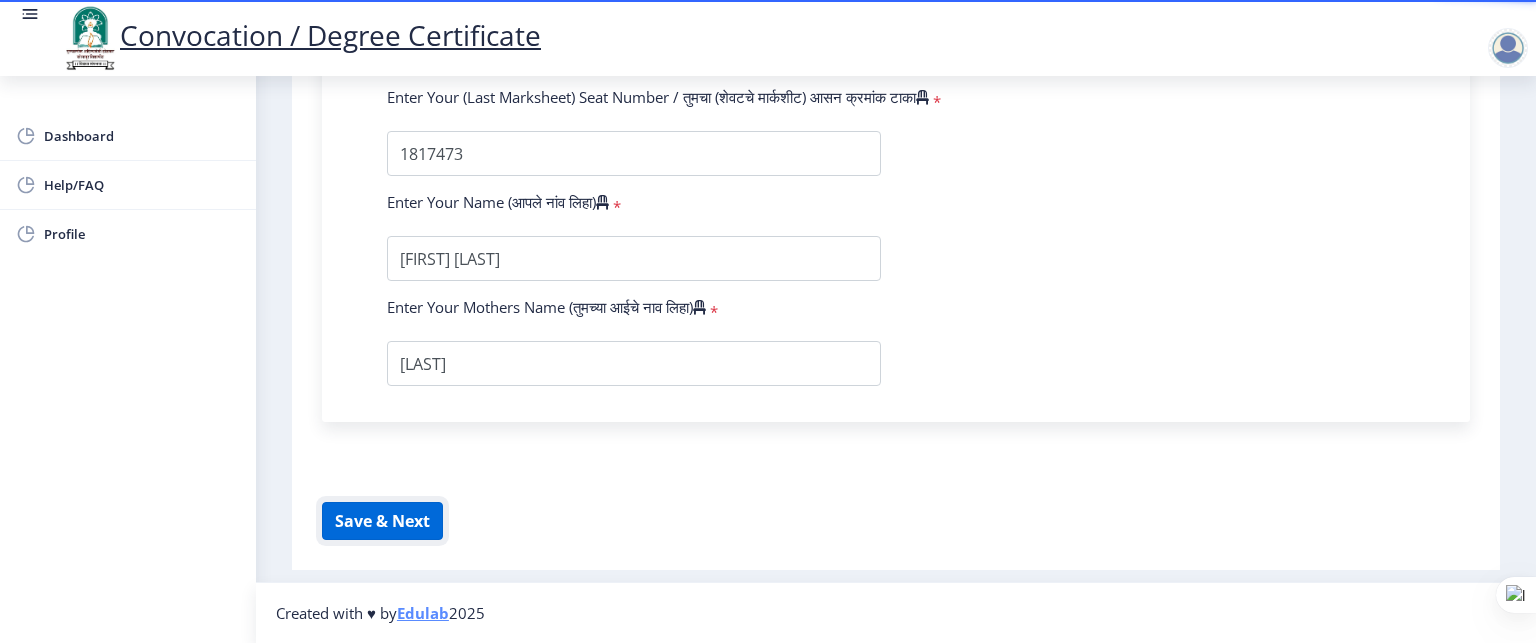 click on "Save & Next" 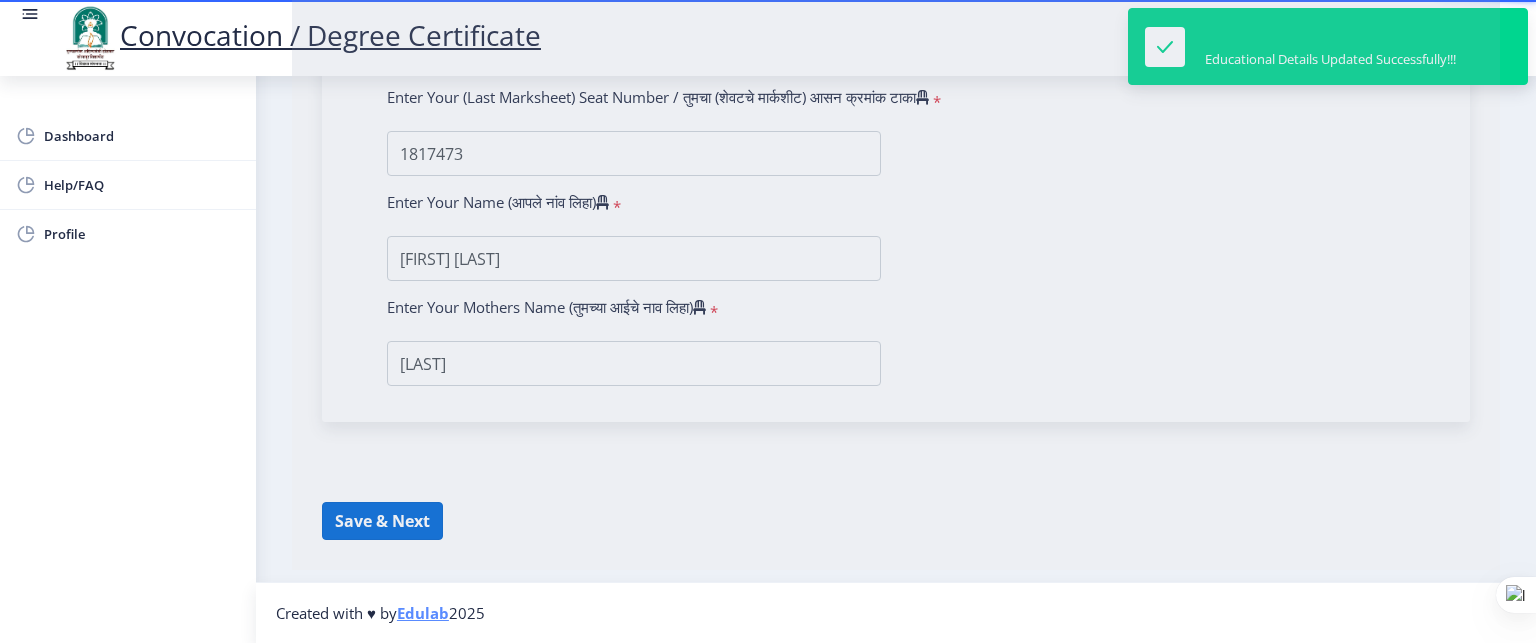 select 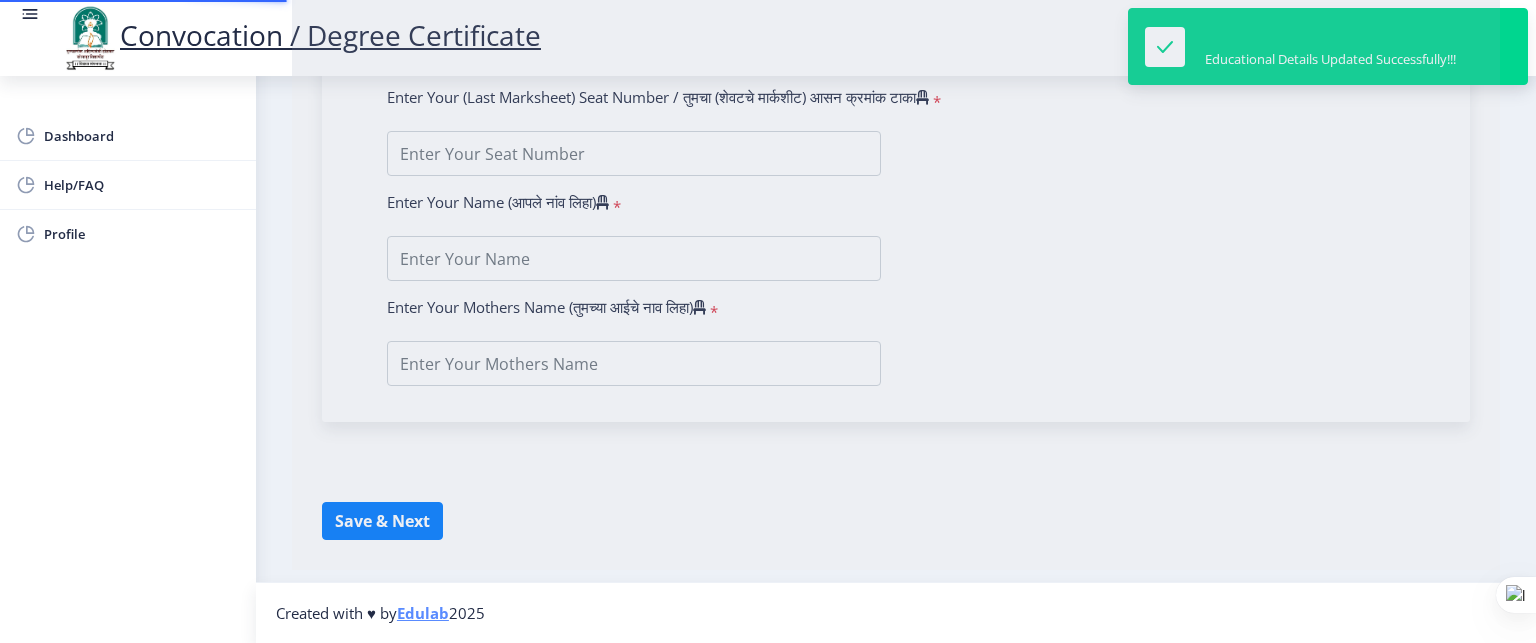 scroll, scrollTop: 0, scrollLeft: 0, axis: both 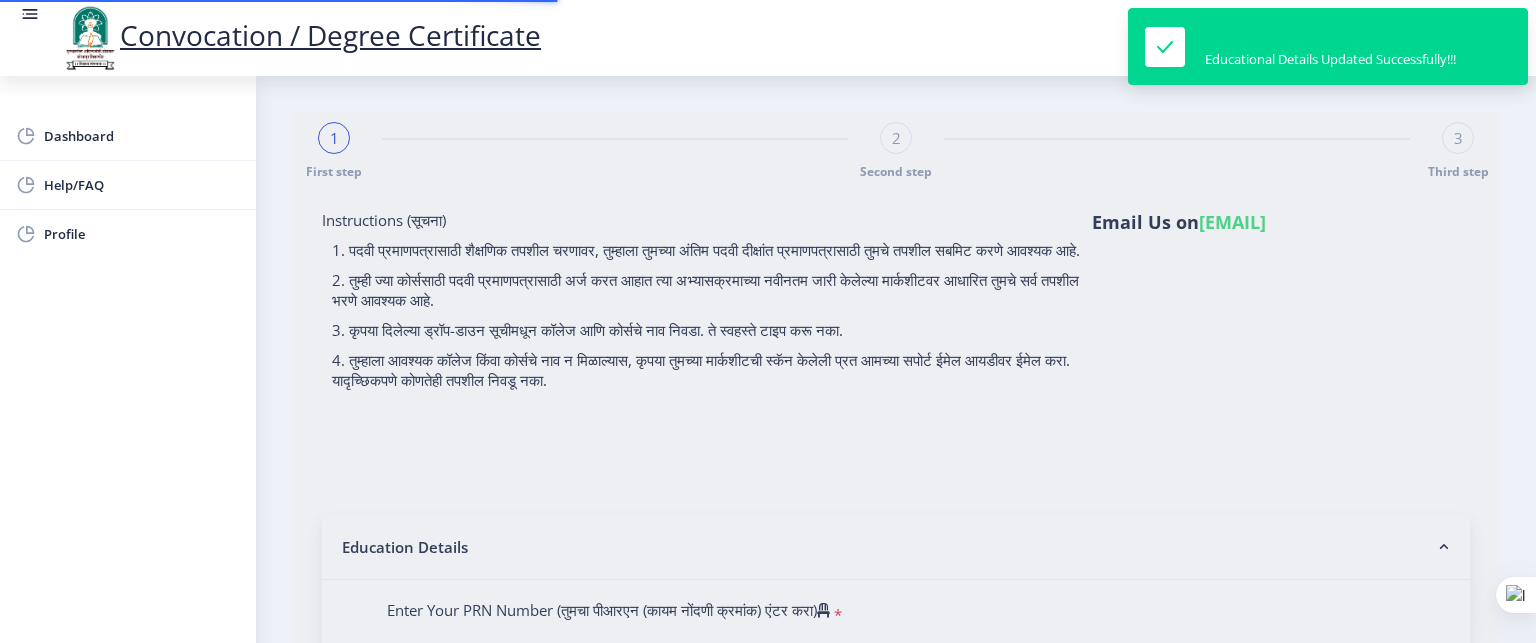 type on "[FIRST] [MIDDLE] [LAST]" 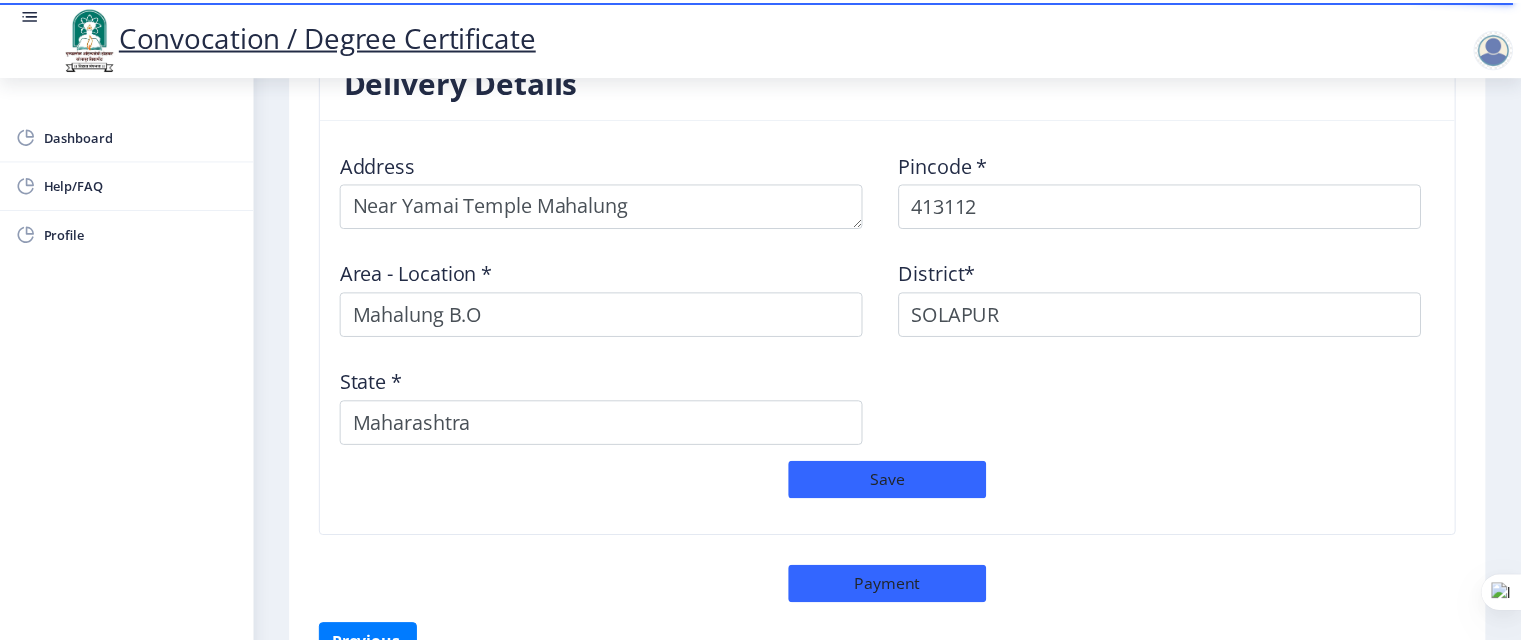 scroll, scrollTop: 1751, scrollLeft: 0, axis: vertical 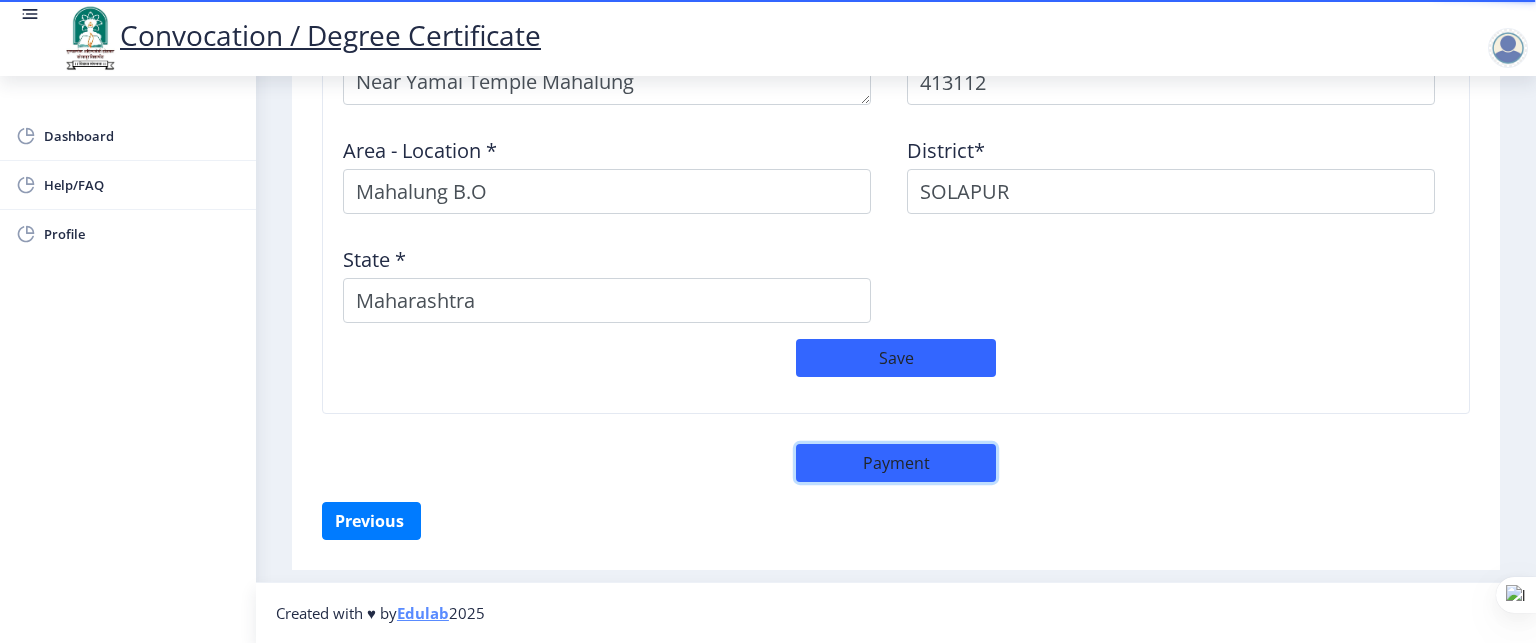 click on "Payment" 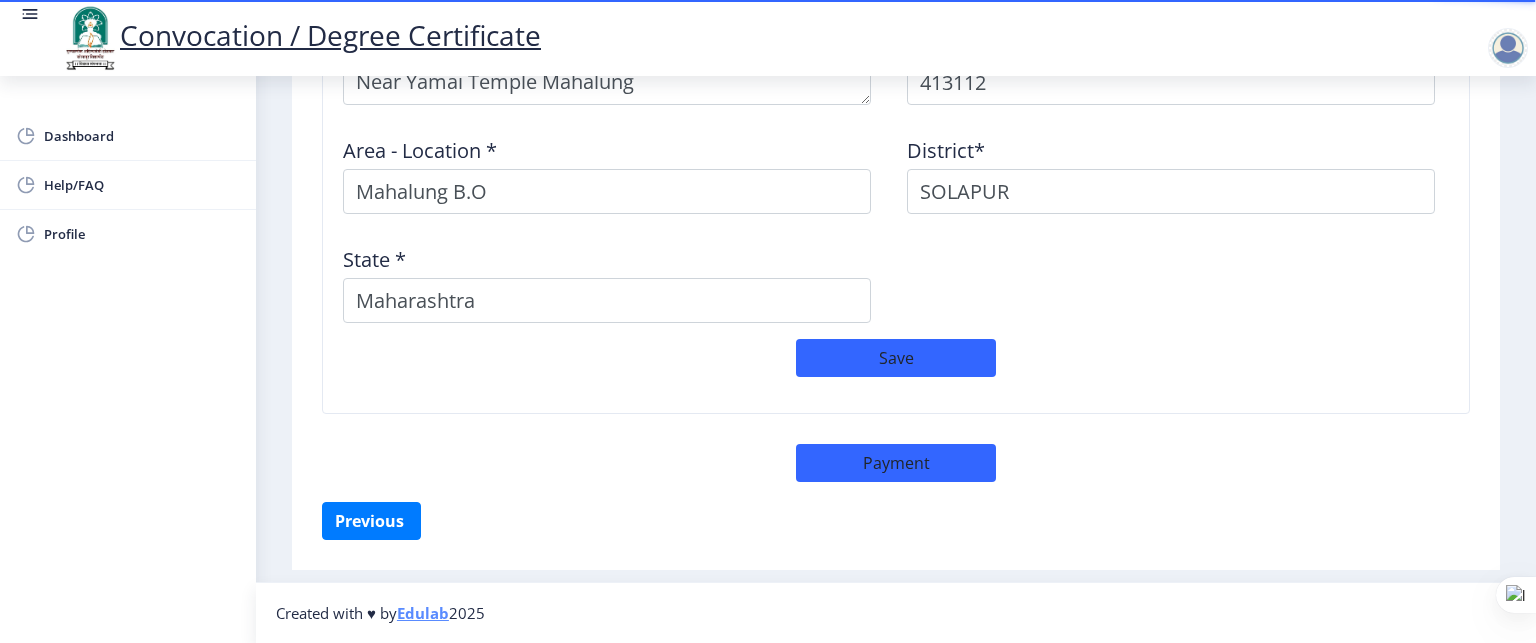 select on "sealed" 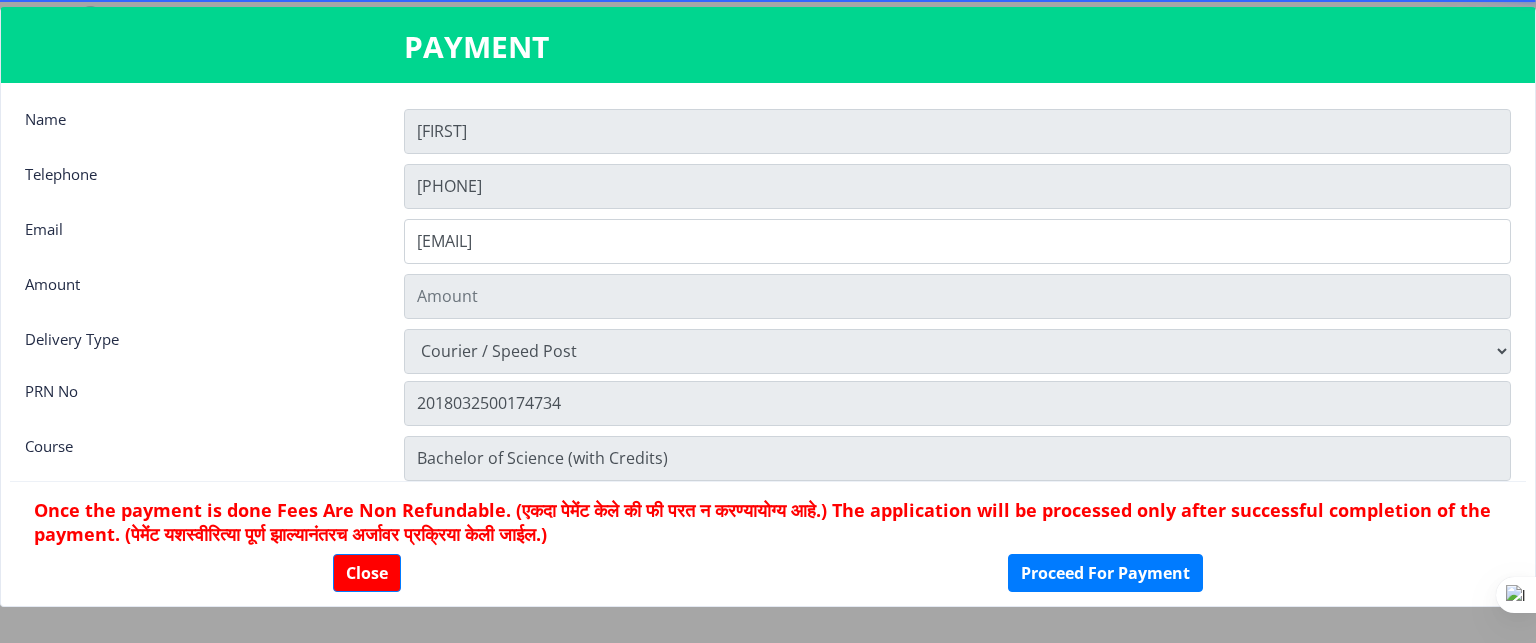scroll, scrollTop: 1750, scrollLeft: 0, axis: vertical 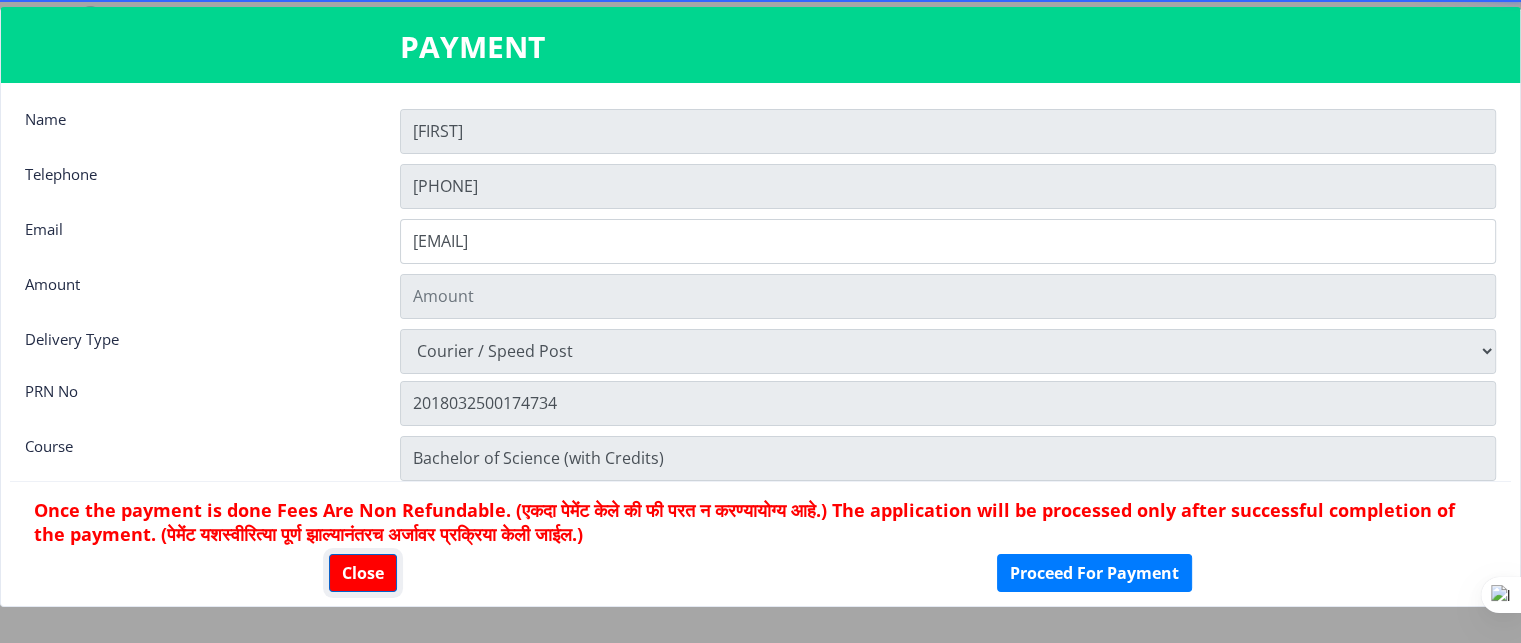 click on "Close" 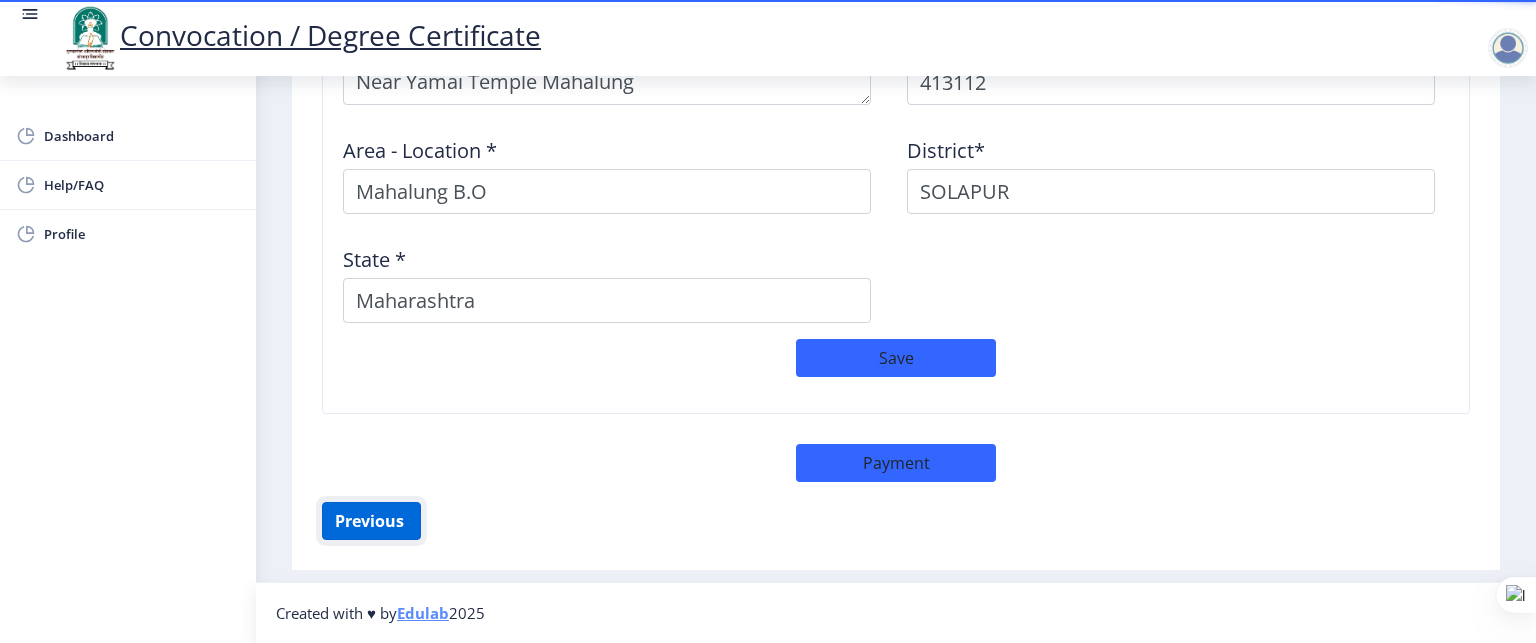 click on "Previous ‍" 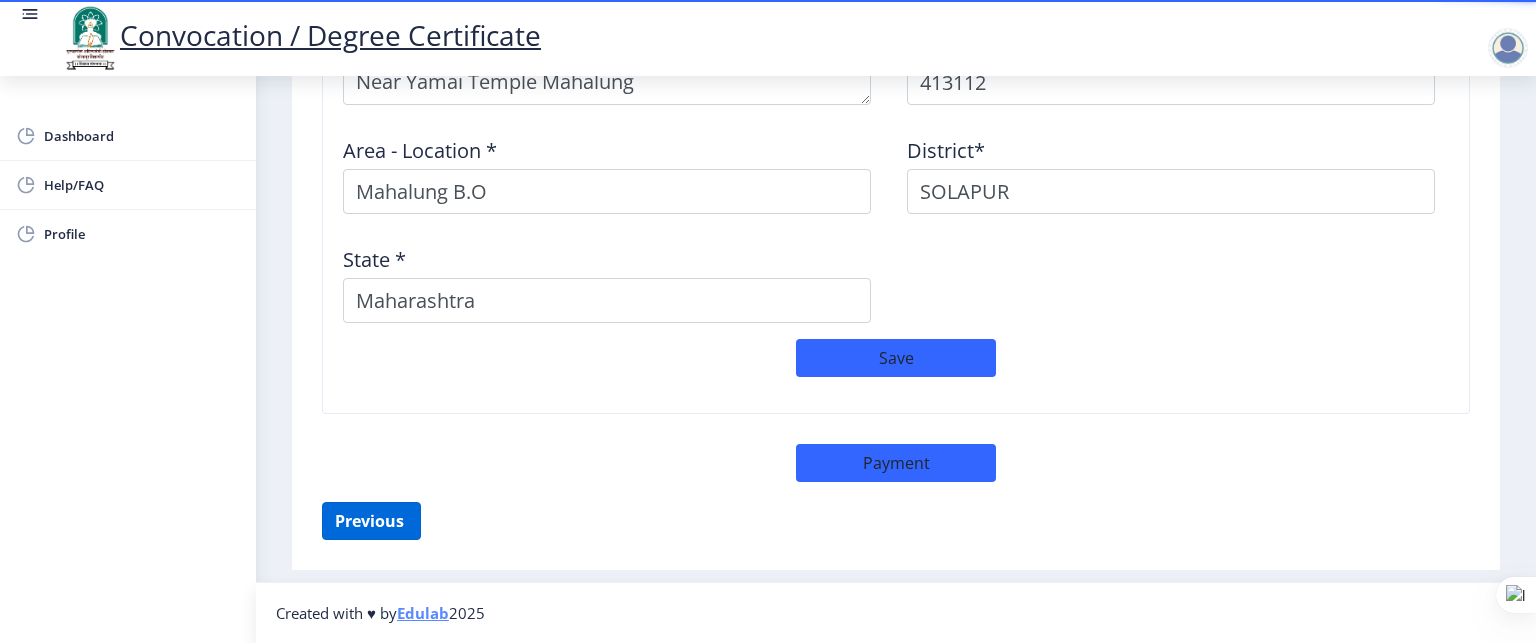 scroll, scrollTop: 304, scrollLeft: 0, axis: vertical 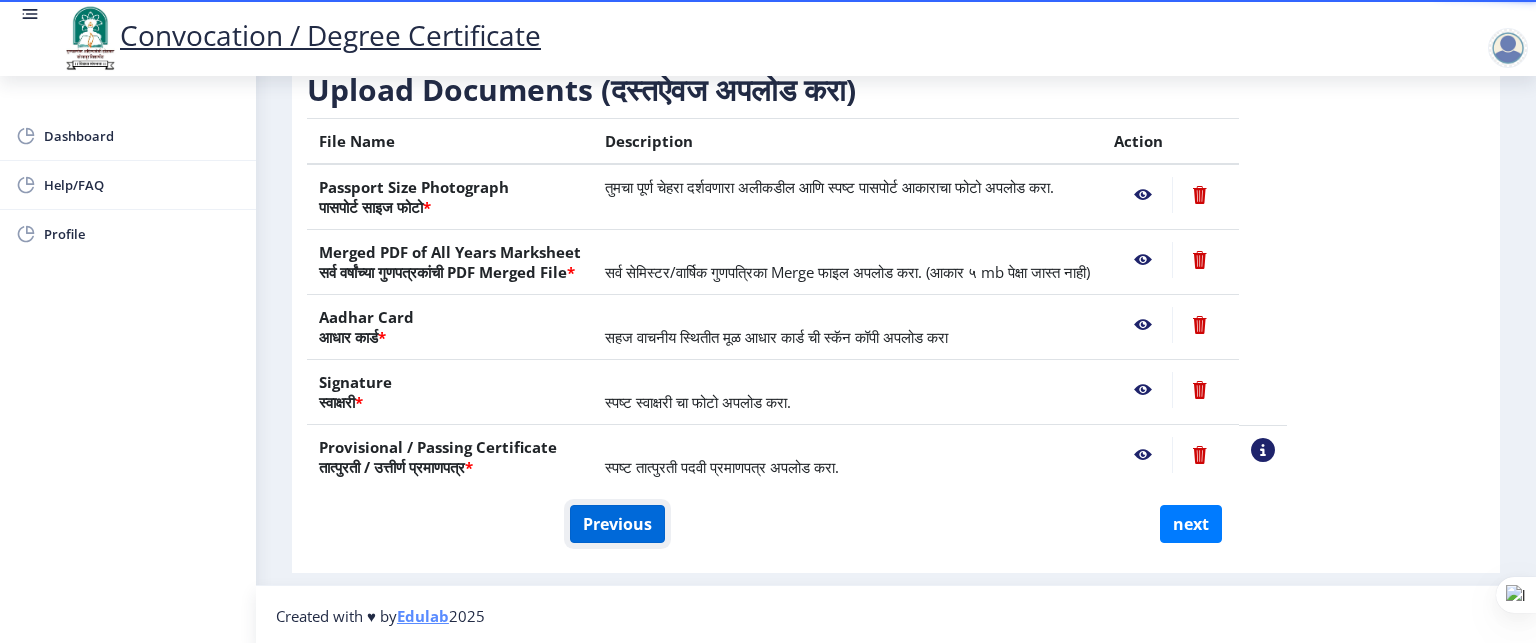 click on "Previous" 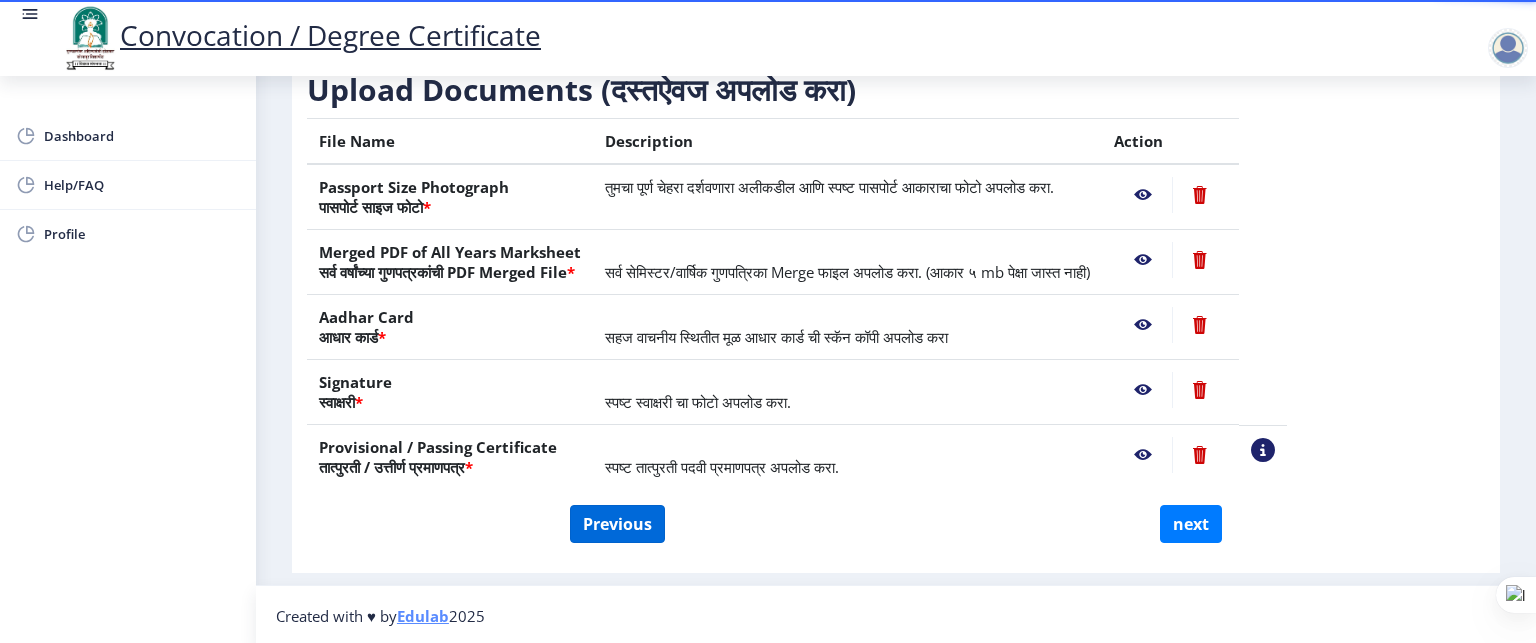 select on "Regular" 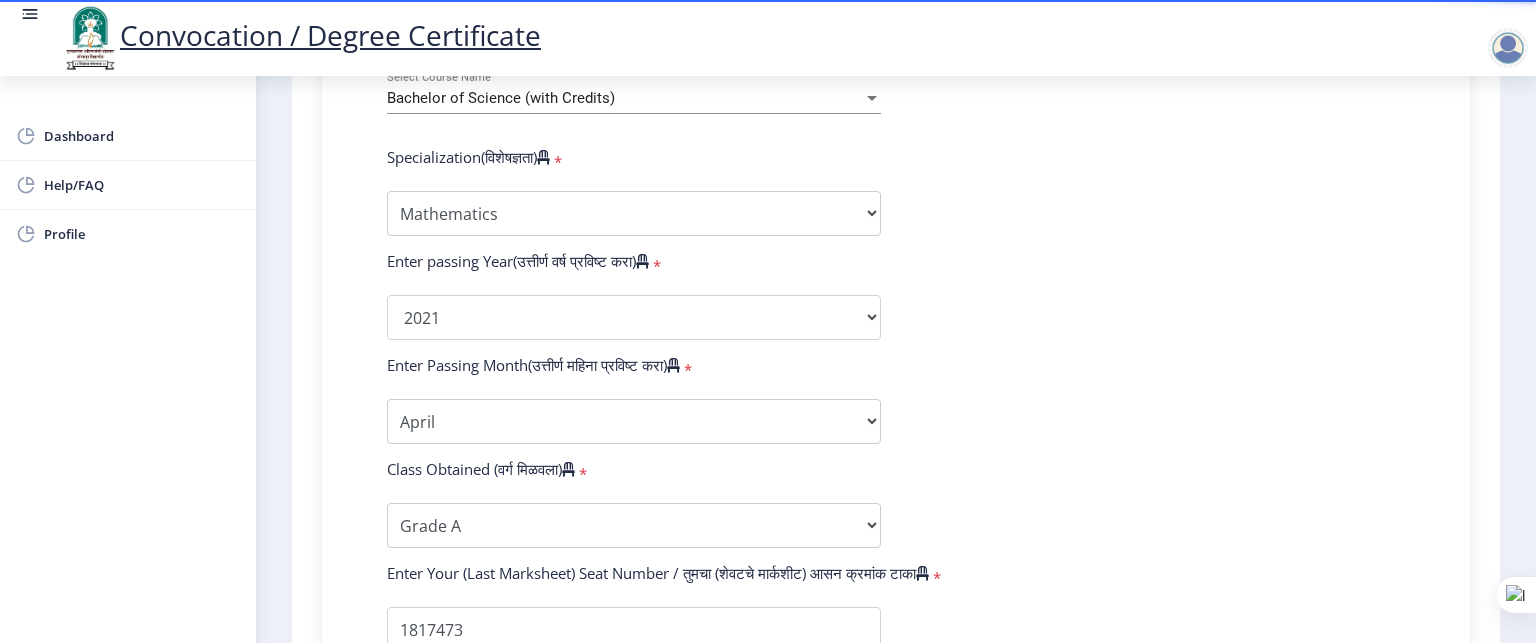 scroll, scrollTop: 956, scrollLeft: 0, axis: vertical 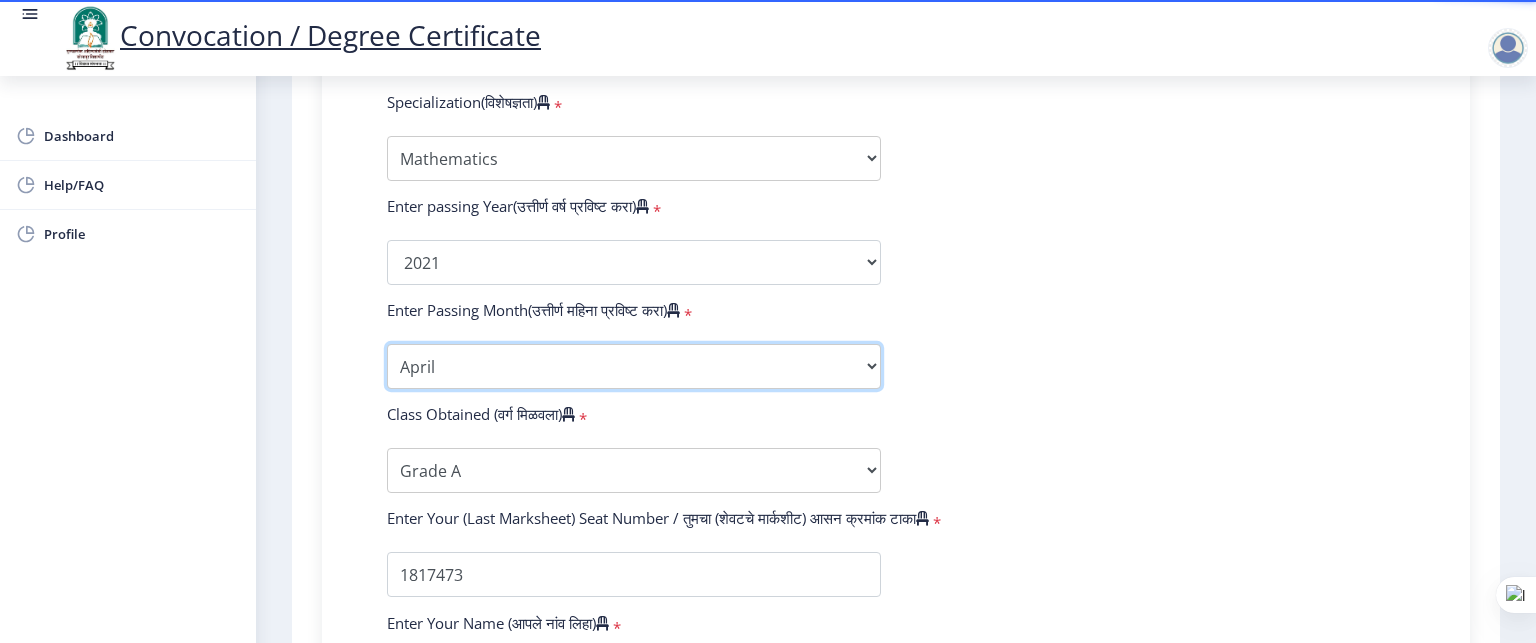 click on "Enter Passing Month March April May October November December" at bounding box center [634, 366] 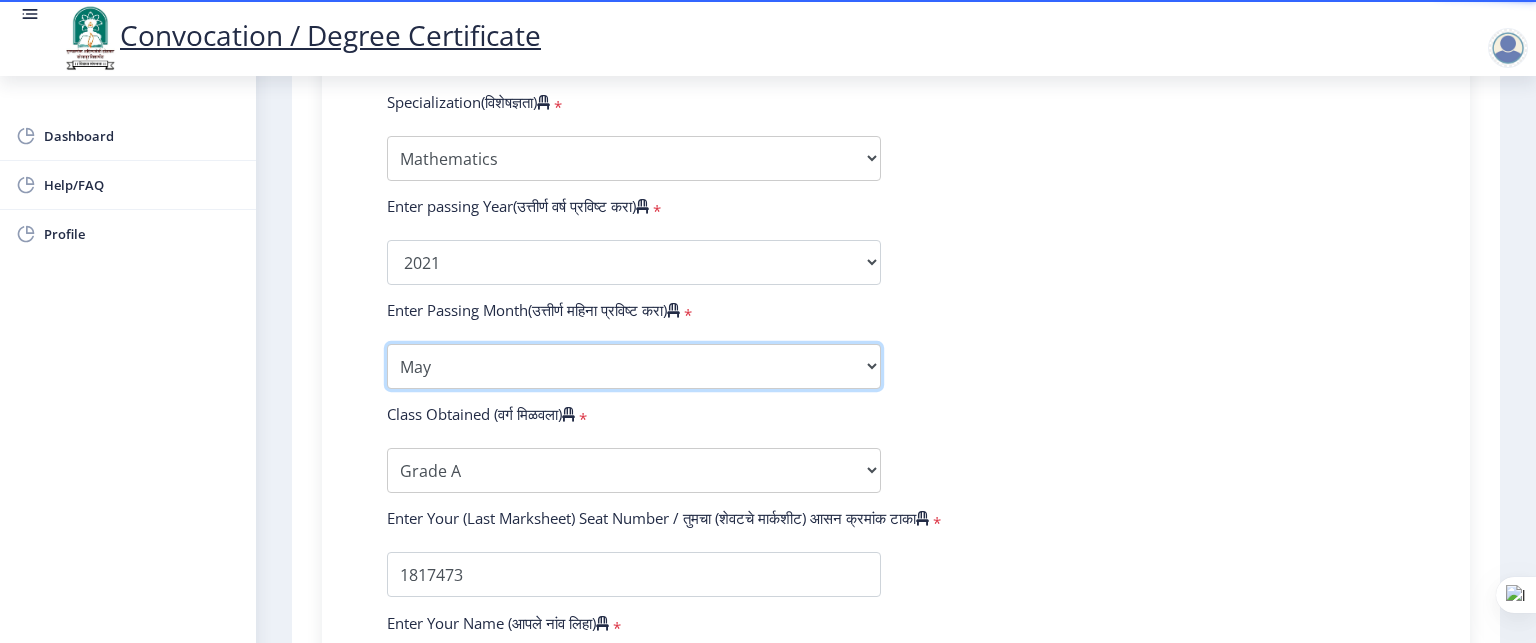 click on "Enter Passing Month March April May October November December" at bounding box center [634, 366] 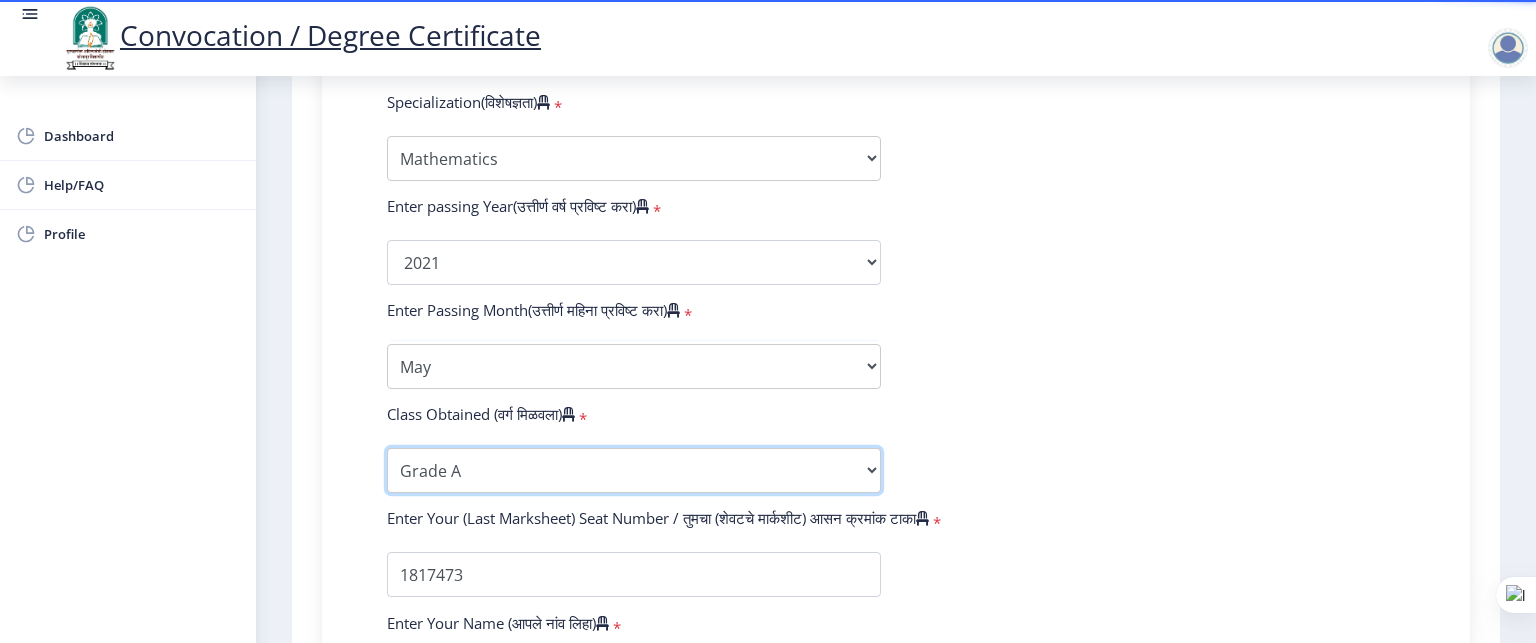 click on "Enter Class Obtained FIRST CLASS WITH DISTINCTION FIRST CLASS HIGHER SECOND CLASS SECOND CLASS PASS CLASS Grade O Grade A+ Grade A Grade B+ Grade B Grade C+ Grade C Grade D Grade E" at bounding box center (634, 470) 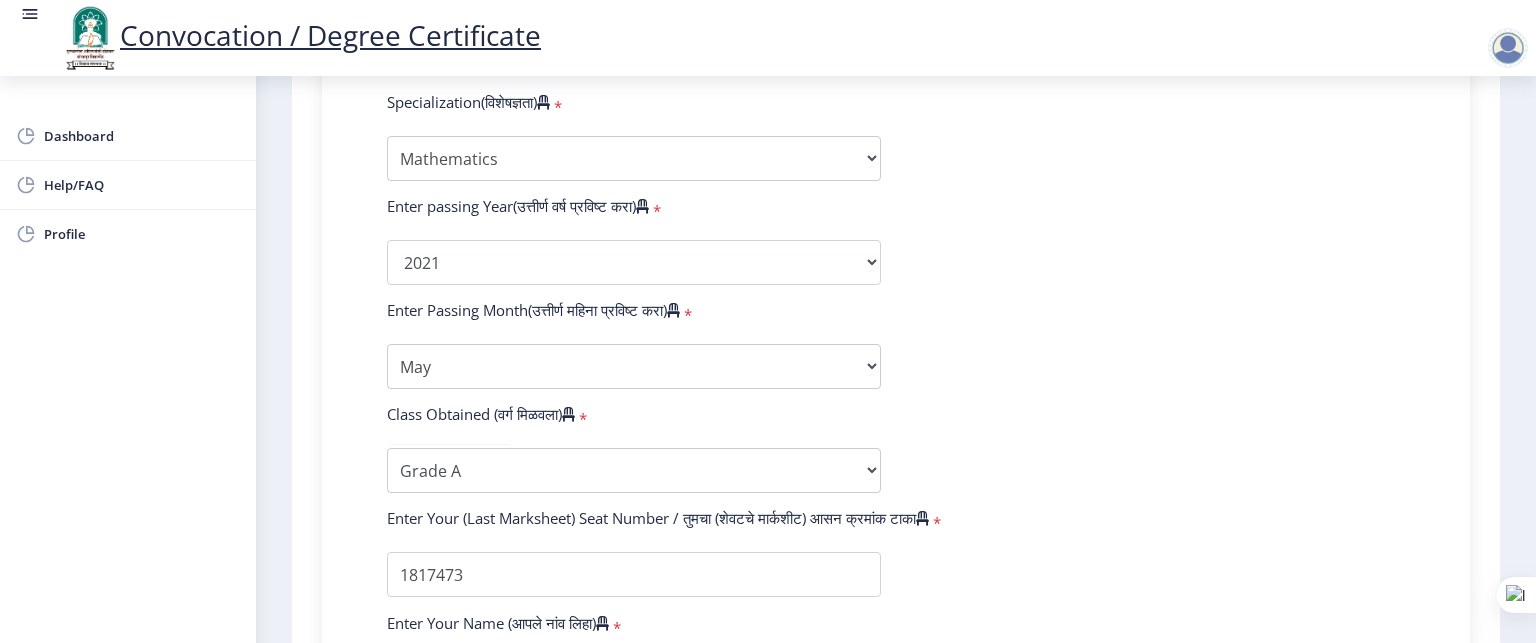 click on "Enter Your PRN Number (तुमचा पीआरएन (कायम नोंदणी क्रमांक) एंटर करा)   * Student Type (विद्यार्थी प्रकार)    * Select Student Type Regular External College Name(कॉलेजचे नाव)   * Shankarrao Mohite Mahavidyalaya Select College Name Course Name(अभ्यासक्रमाचे नाव)   * Bachelor of Science (with Credits) Select Course Name  Specialization(विशेषज्ञता)   * Specialization Botany Chemistry Computer Science Electronics Geology Mathematics Microbiology Physics Statistics Zoology Other Enter passing Year(उत्तीर्ण वर्ष प्रविष्ट करा)   *  2025   2024   2023   2022   2021   2020   2019   2018   2017   2016   2015   2014   2013   2012   2011   2010   2009   2008   2007   2006   2005   2004   2003   2002   2001   2000   1999   1998   1997   1996   1995   1994   1993   1992   1991   1990   1989  * *" 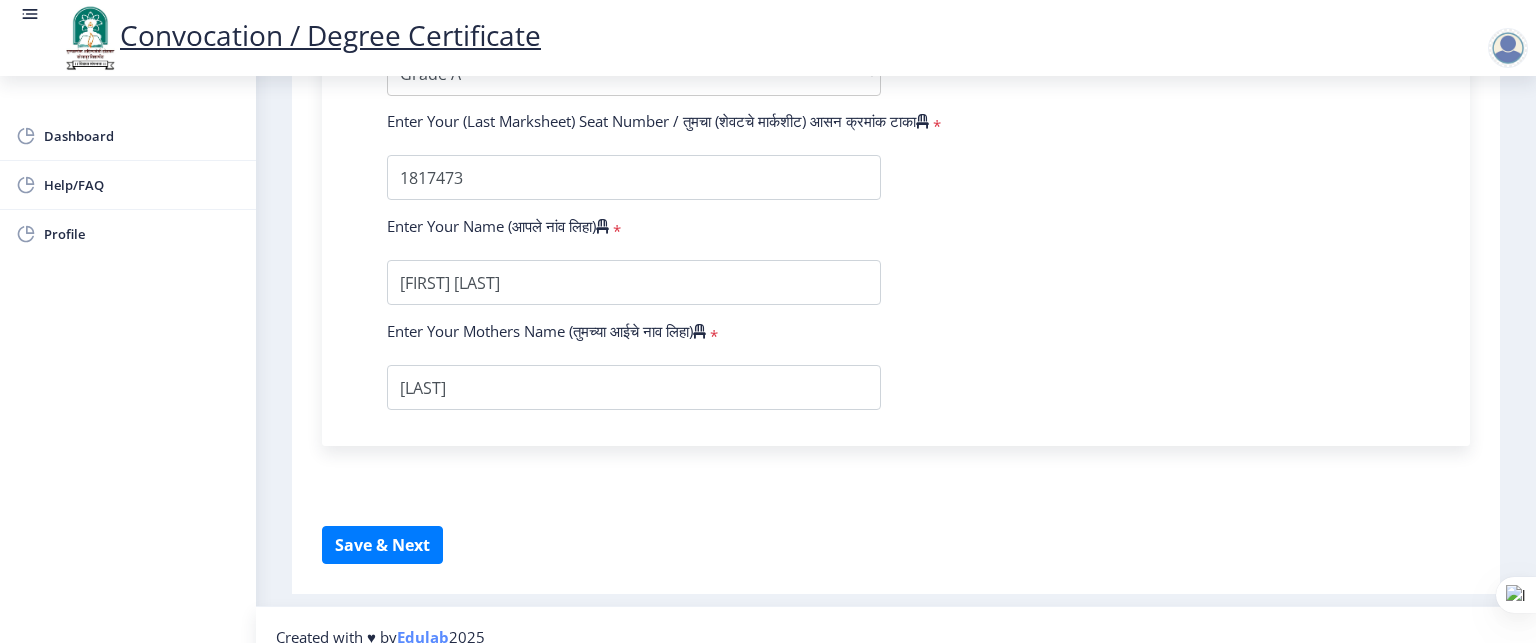 scroll, scrollTop: 1396, scrollLeft: 0, axis: vertical 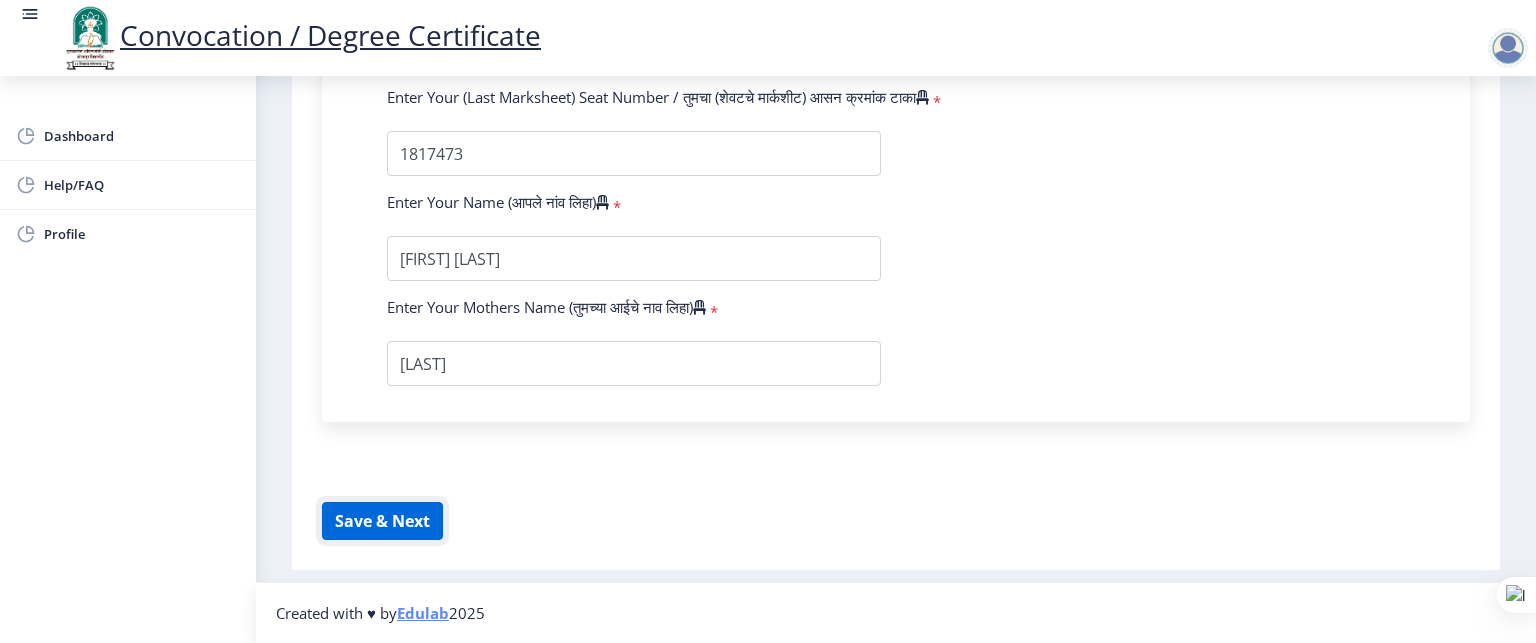 click on "Save & Next" 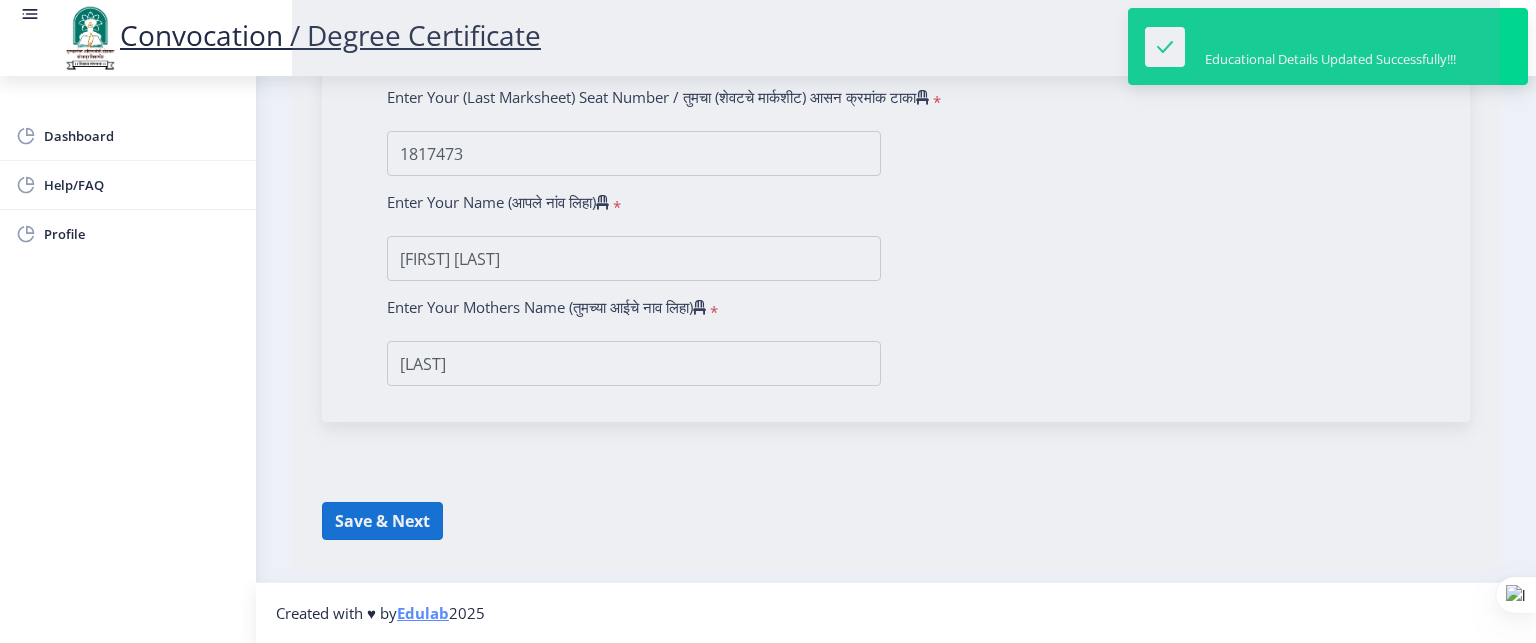 select 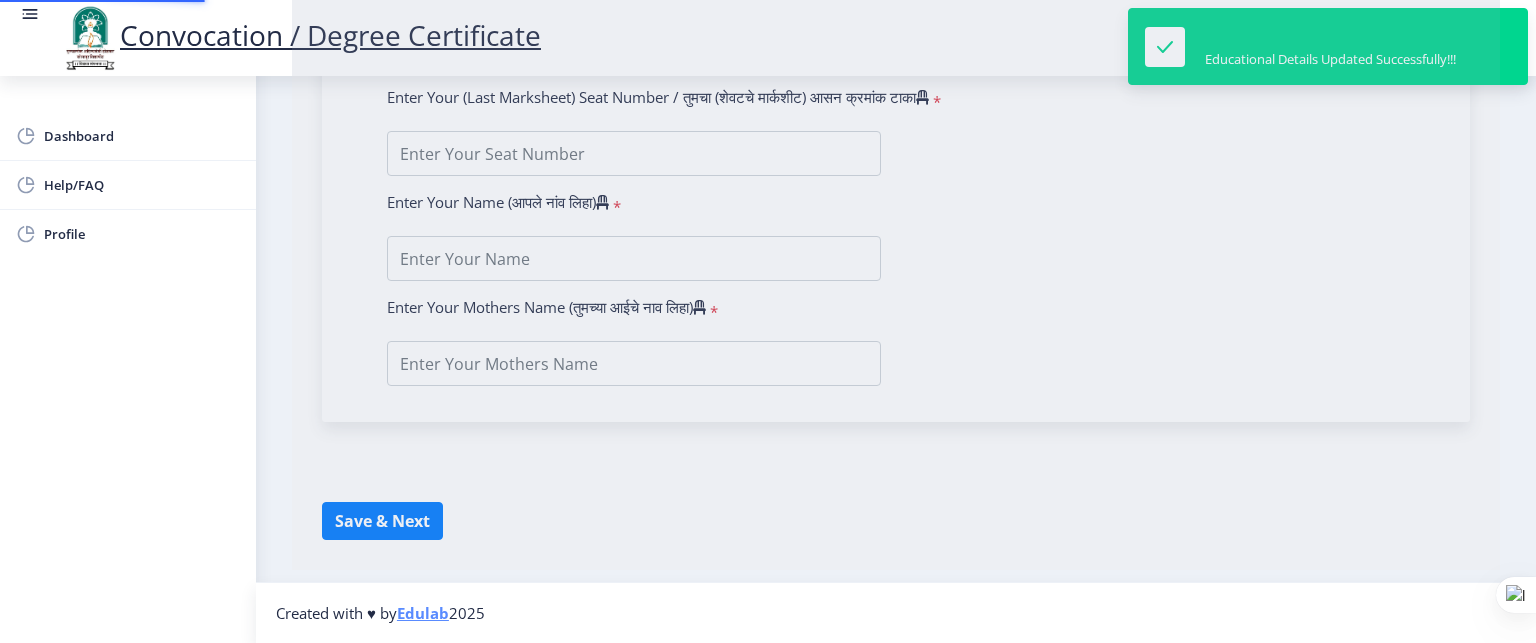 scroll, scrollTop: 0, scrollLeft: 0, axis: both 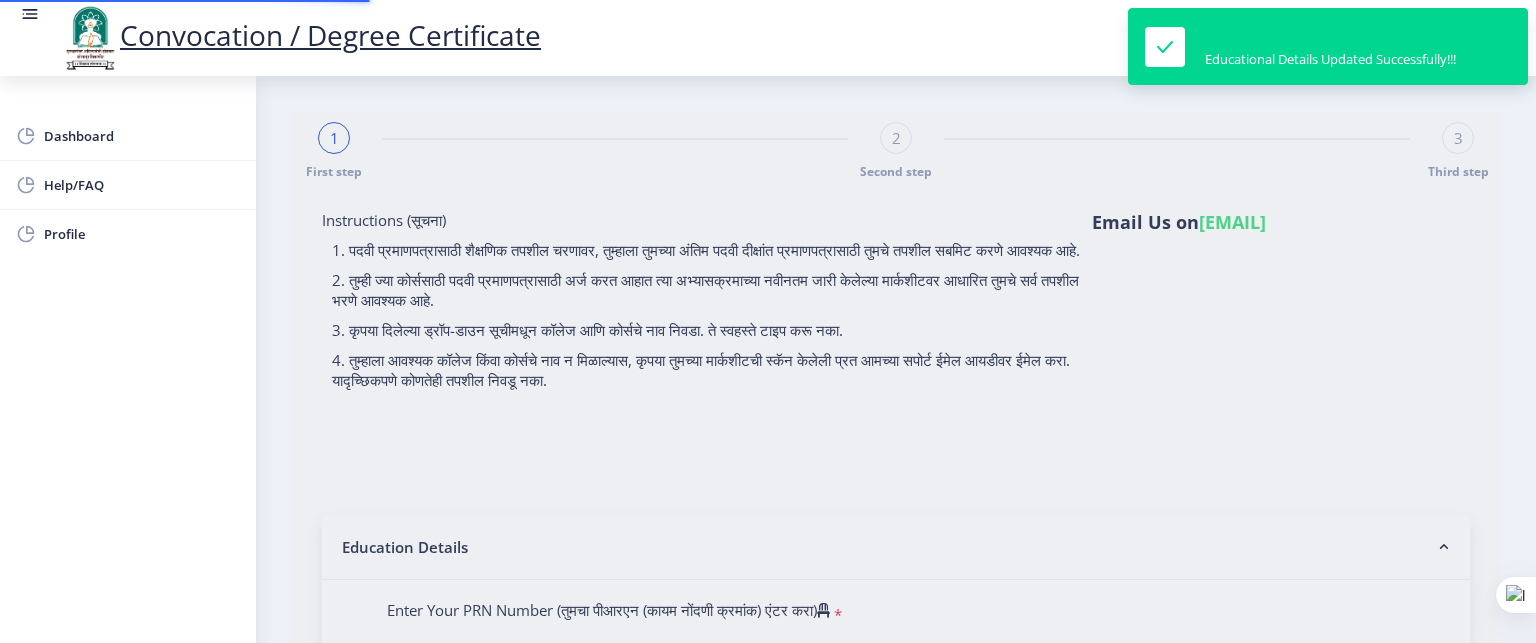 type on "[FIRST] [MIDDLE] [LAST]" 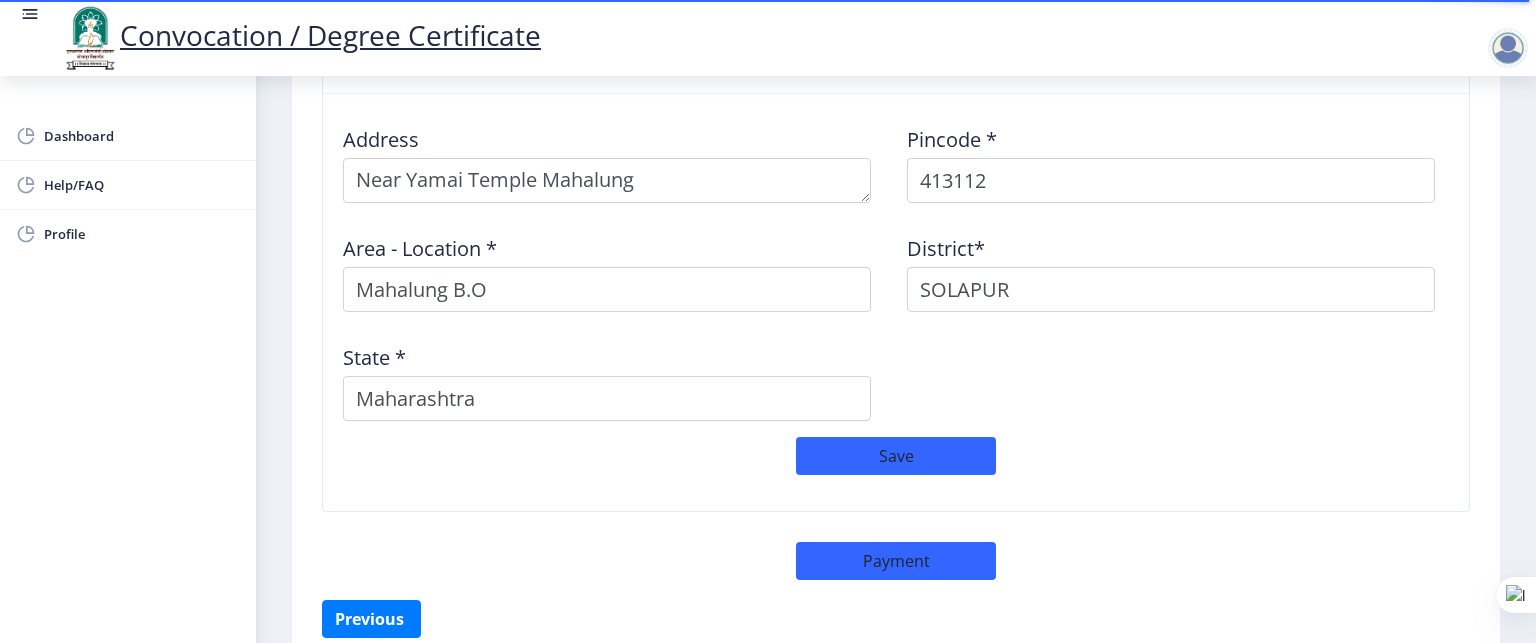 scroll, scrollTop: 1640, scrollLeft: 0, axis: vertical 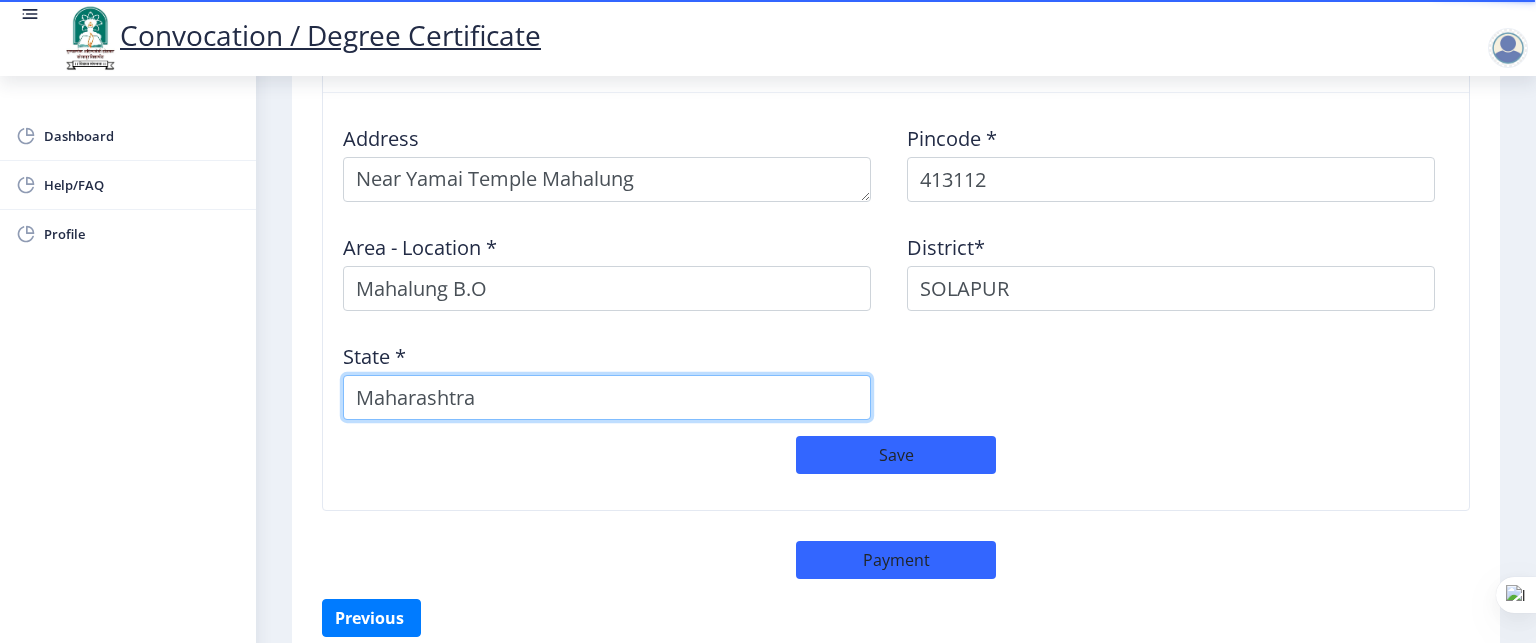 click on "Maharashtra" at bounding box center (607, 397) 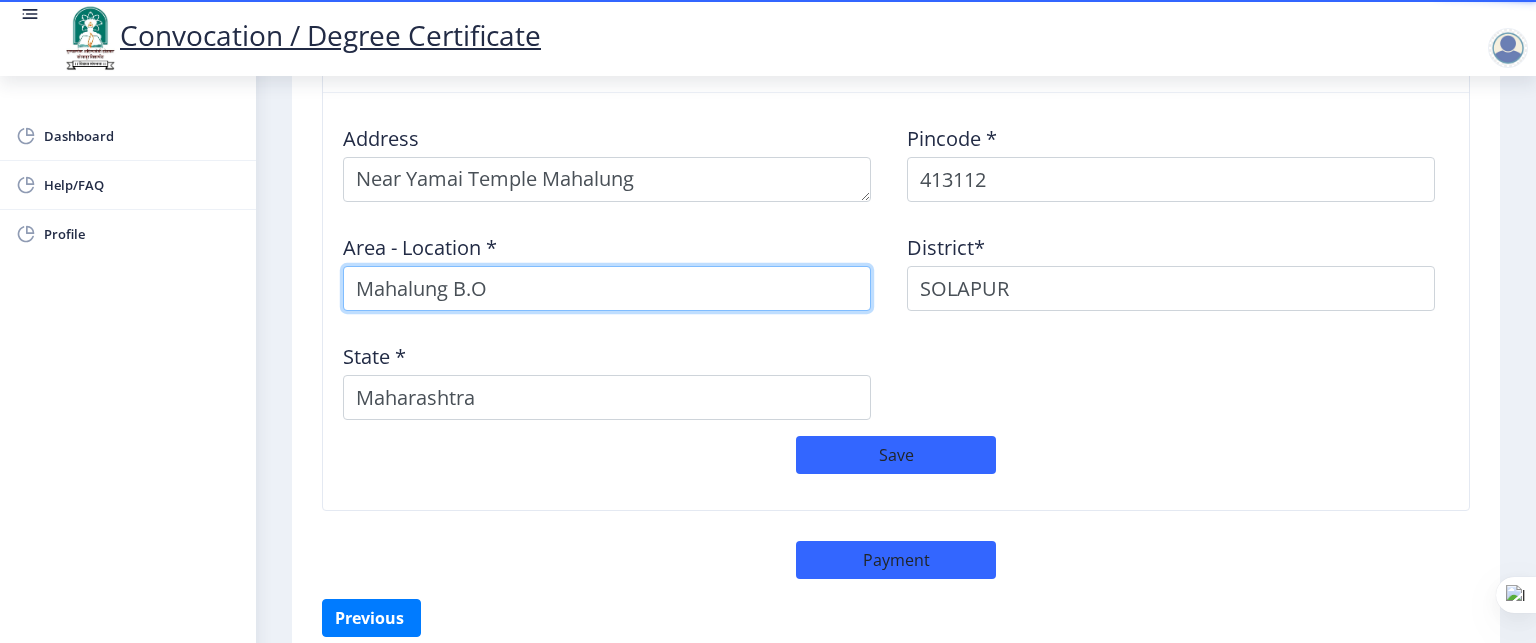 click on "Mahalung B.O" at bounding box center [607, 288] 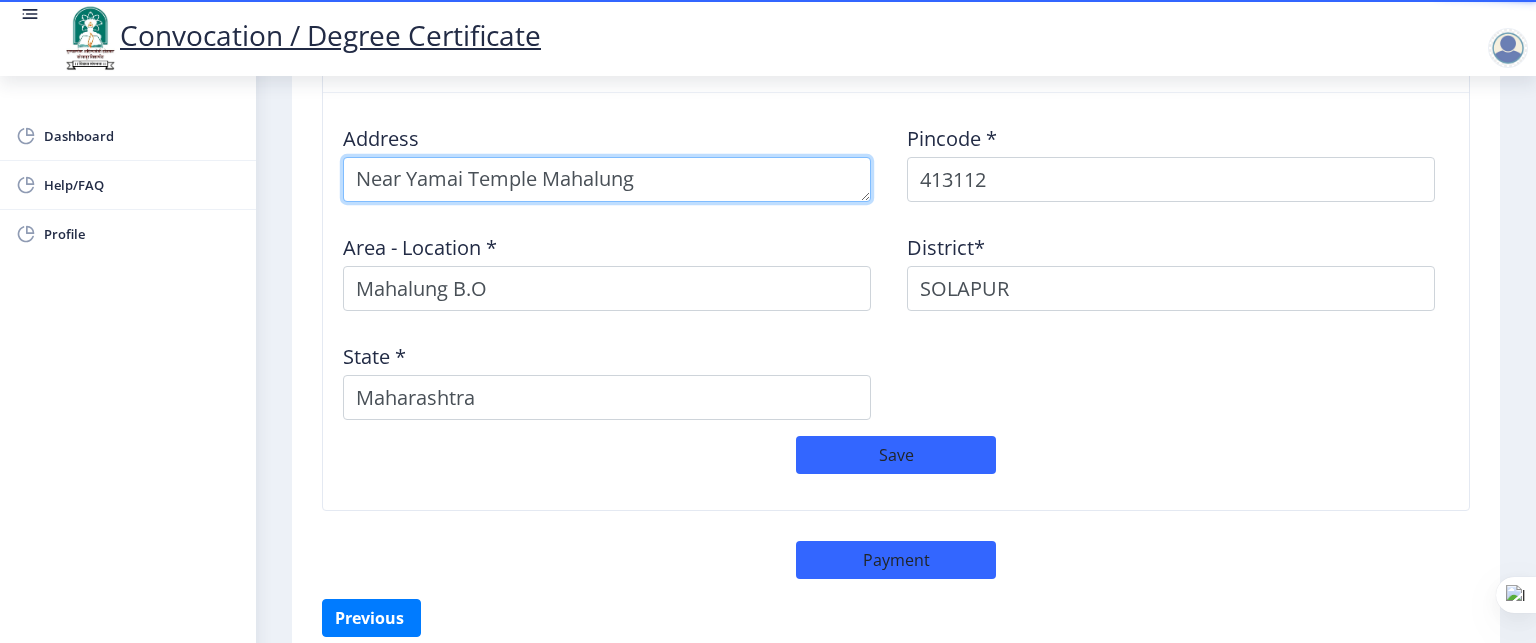 click at bounding box center (607, 179) 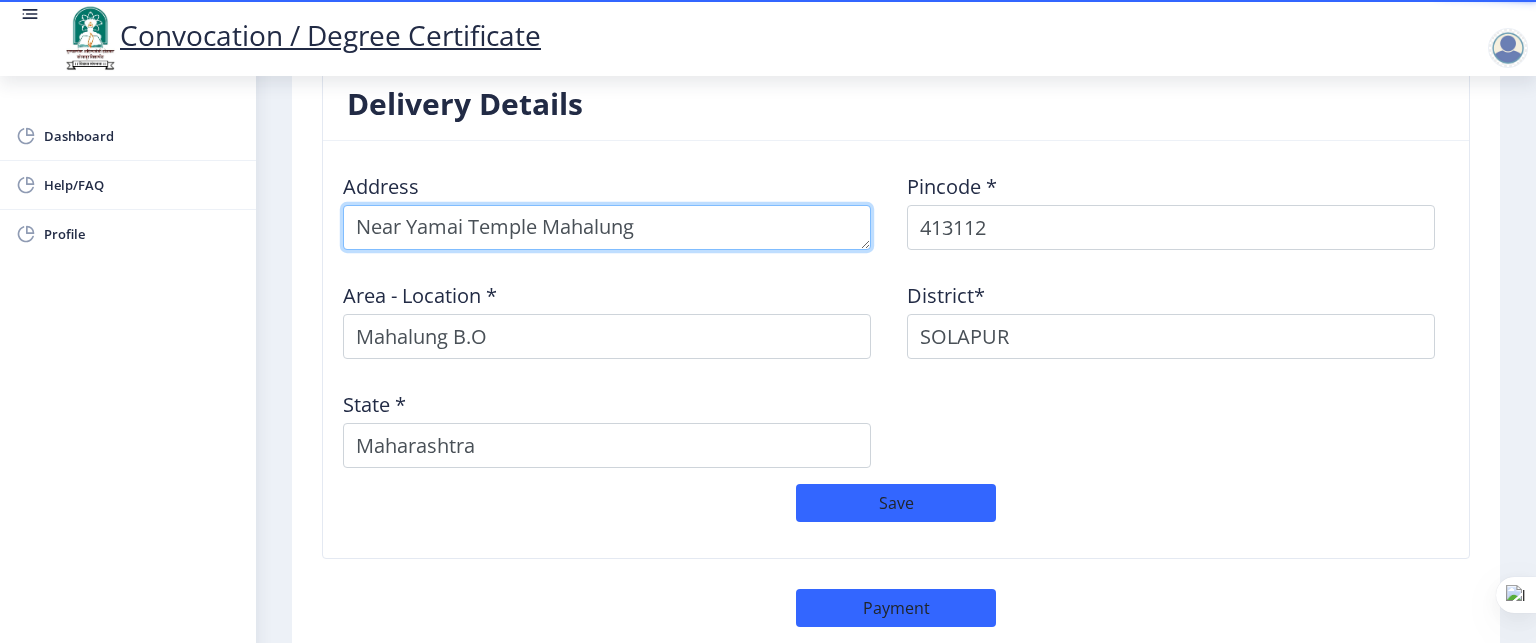 scroll, scrollTop: 1588, scrollLeft: 0, axis: vertical 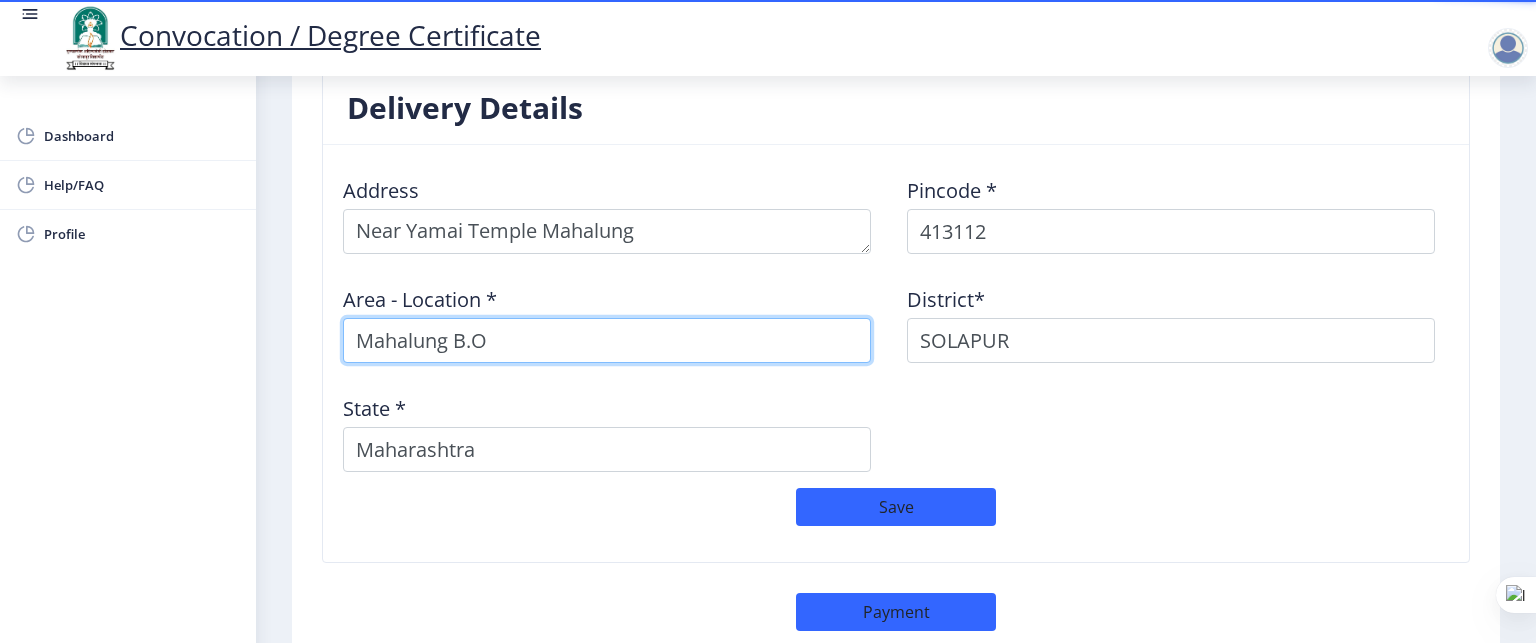 click on "Mahalung B.O" at bounding box center (607, 340) 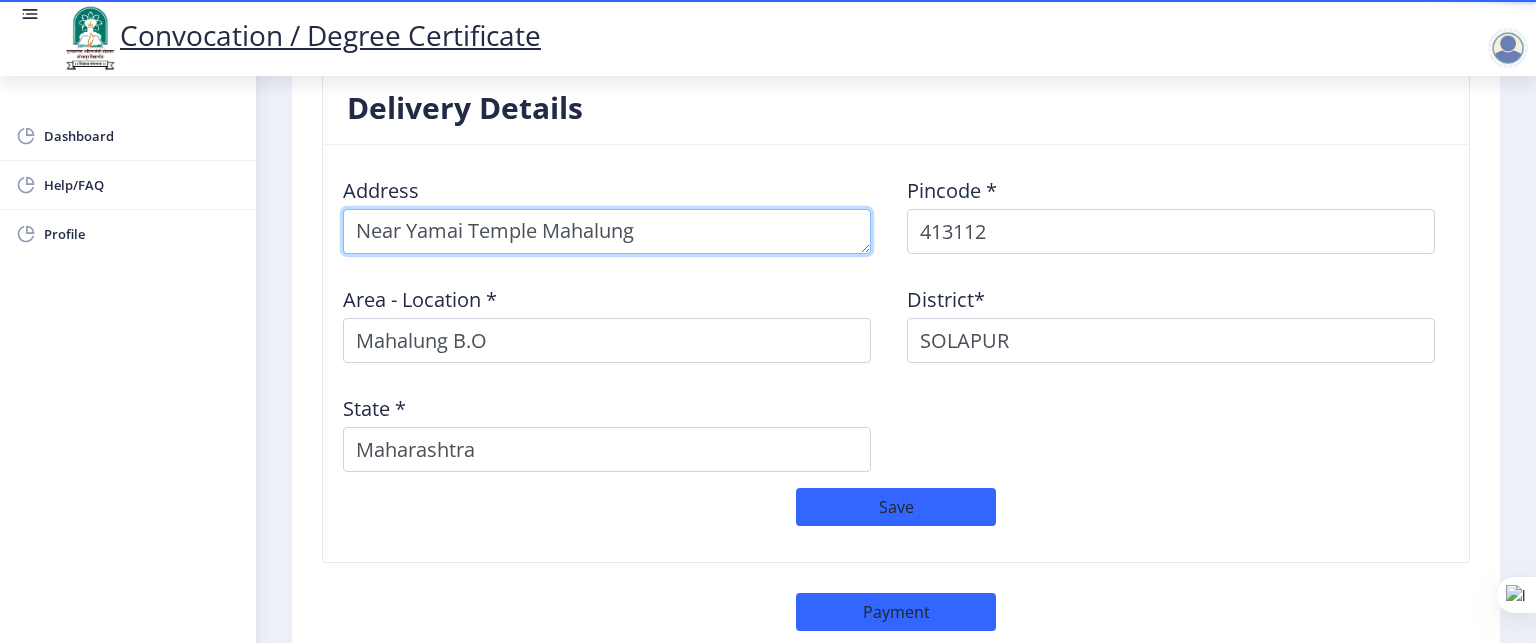 click at bounding box center (607, 231) 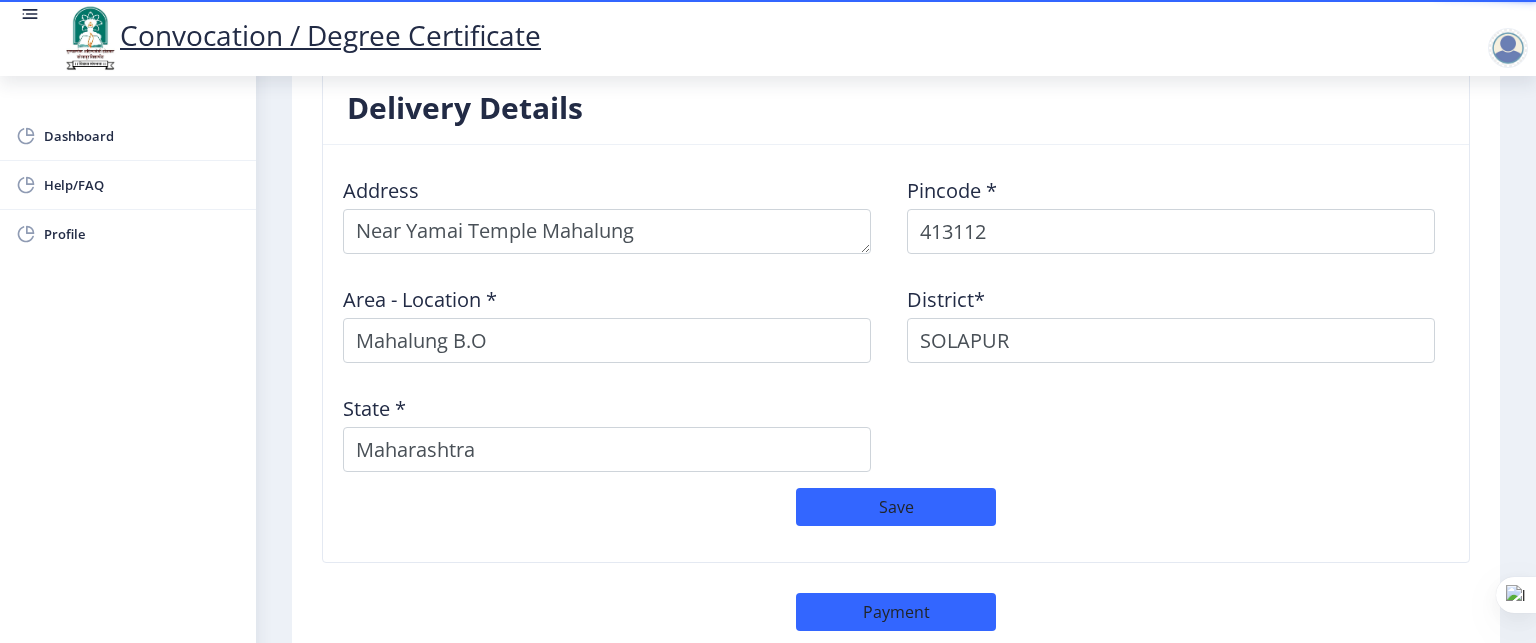 click 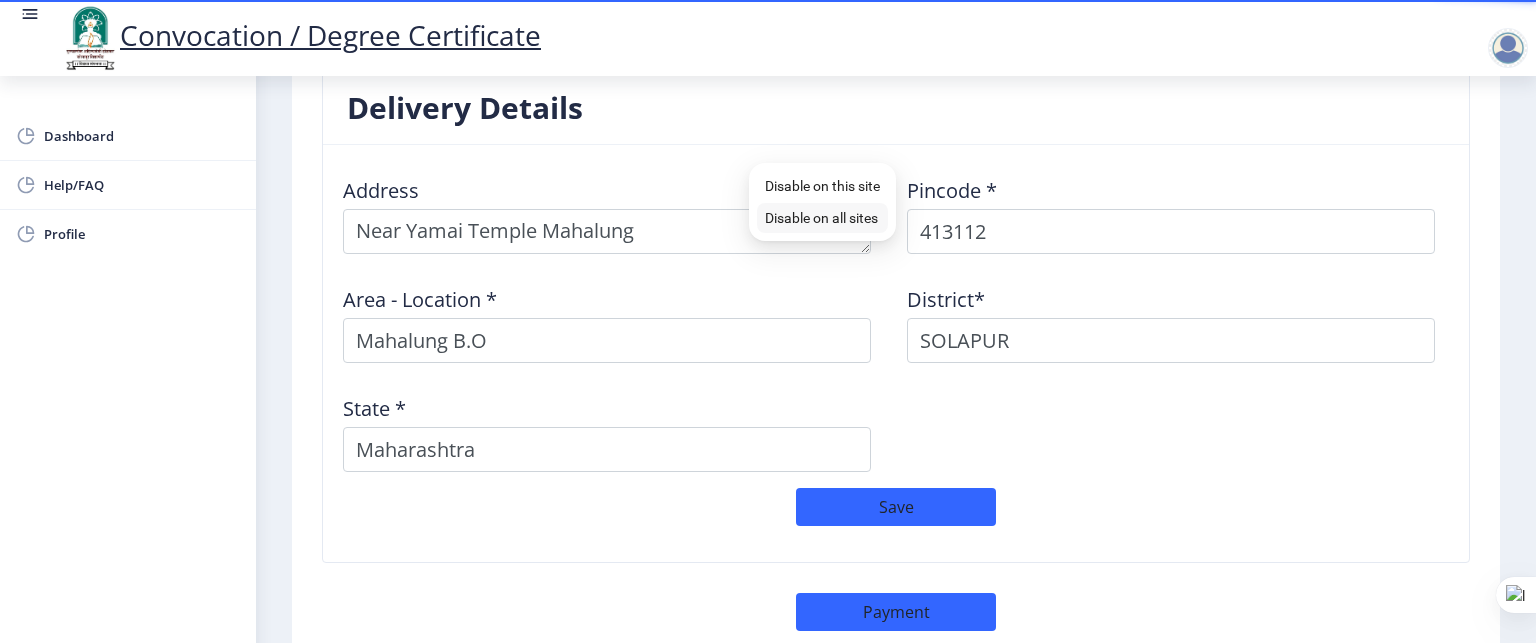 click on "Disable on all sites" at bounding box center (821, 218) 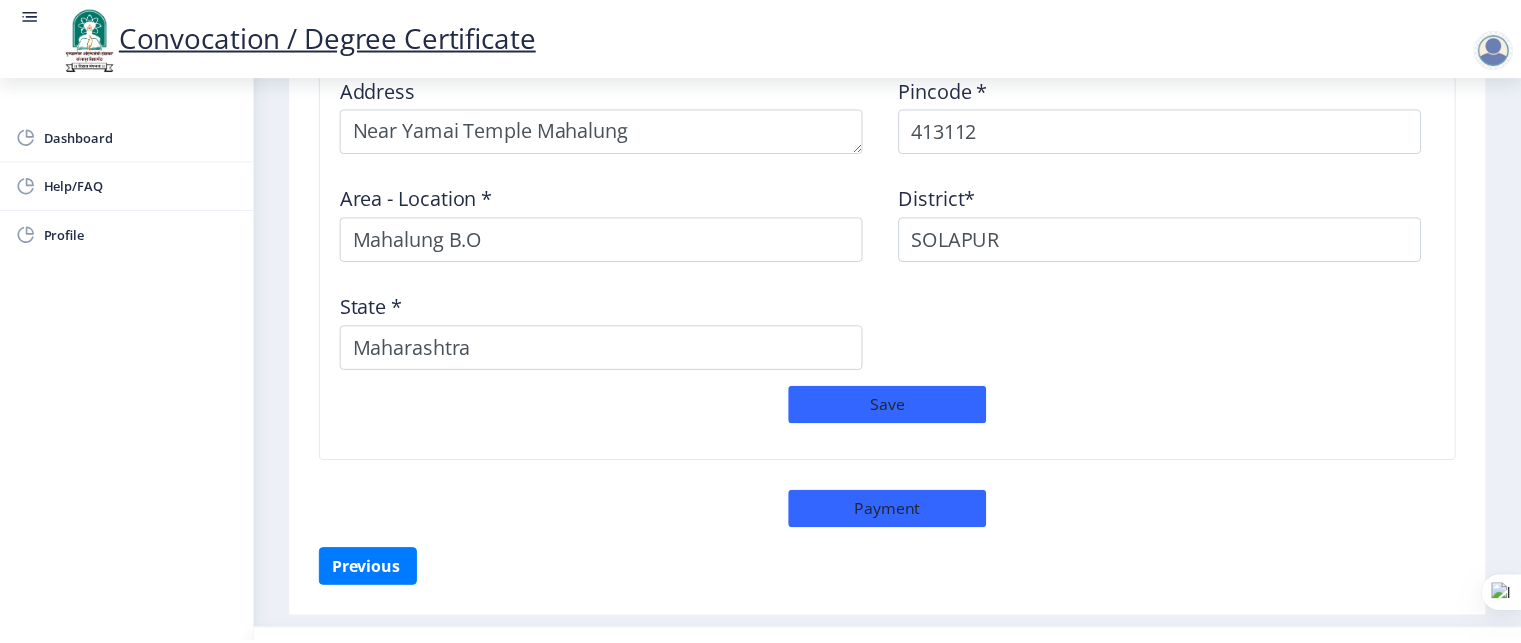 scroll, scrollTop: 1751, scrollLeft: 0, axis: vertical 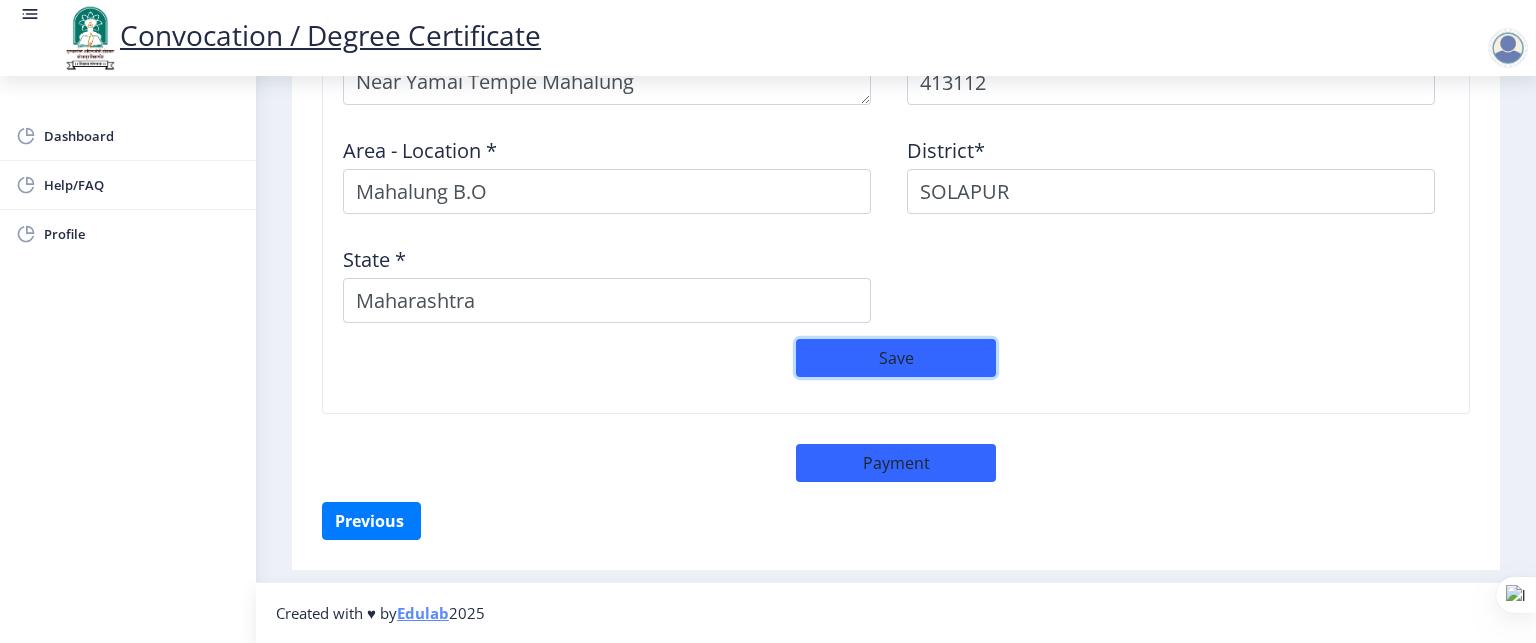click on "Save" 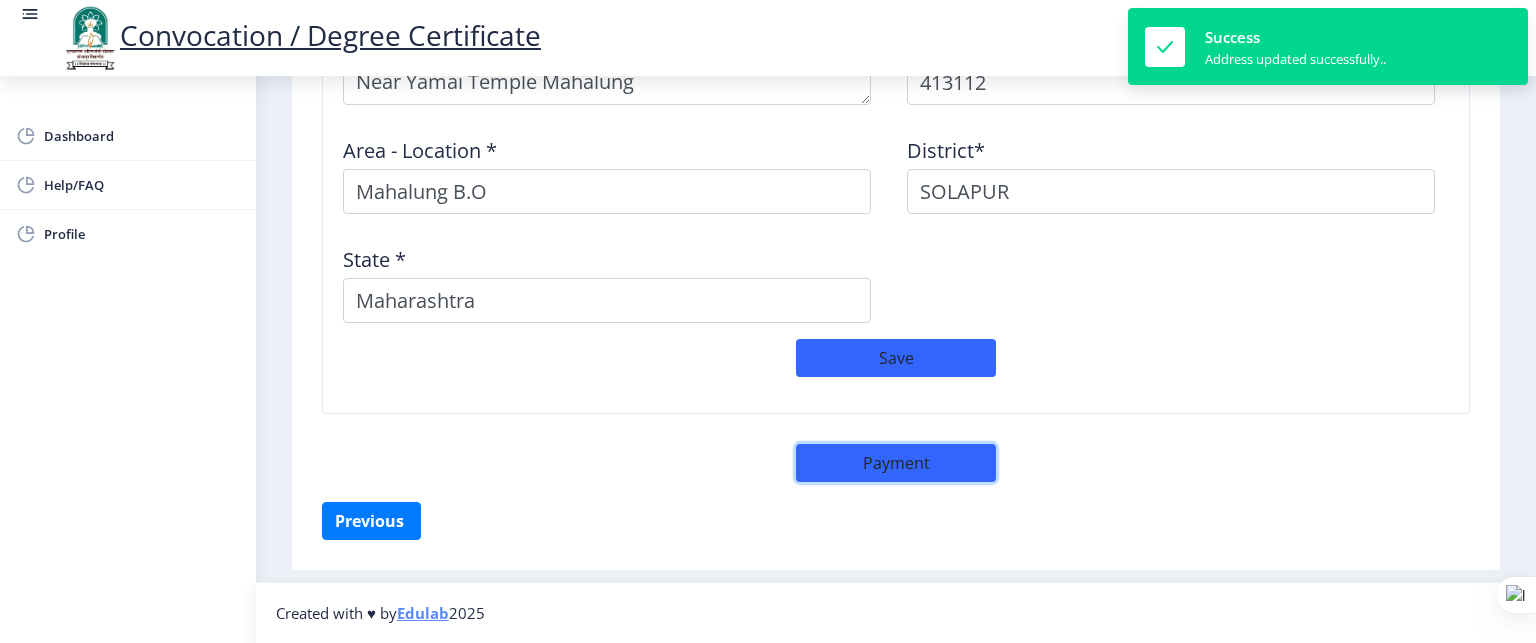 click on "Payment" 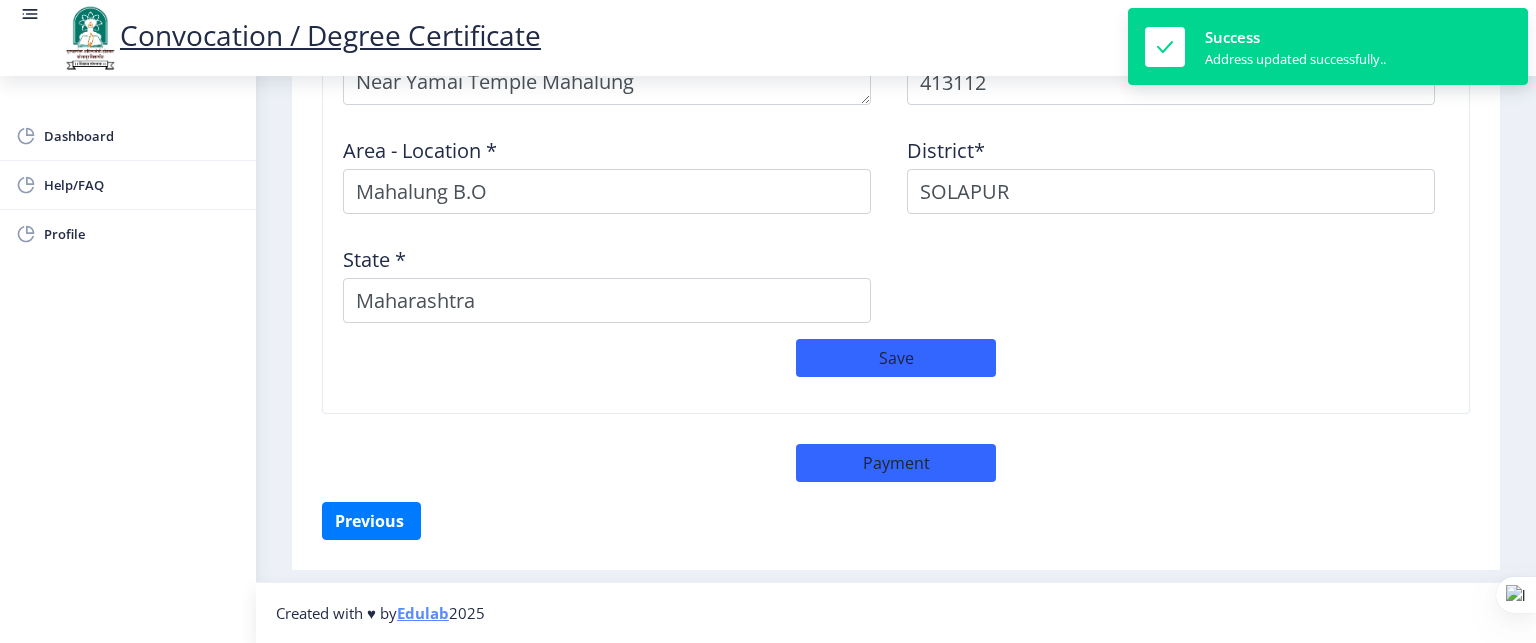 select on "sealed" 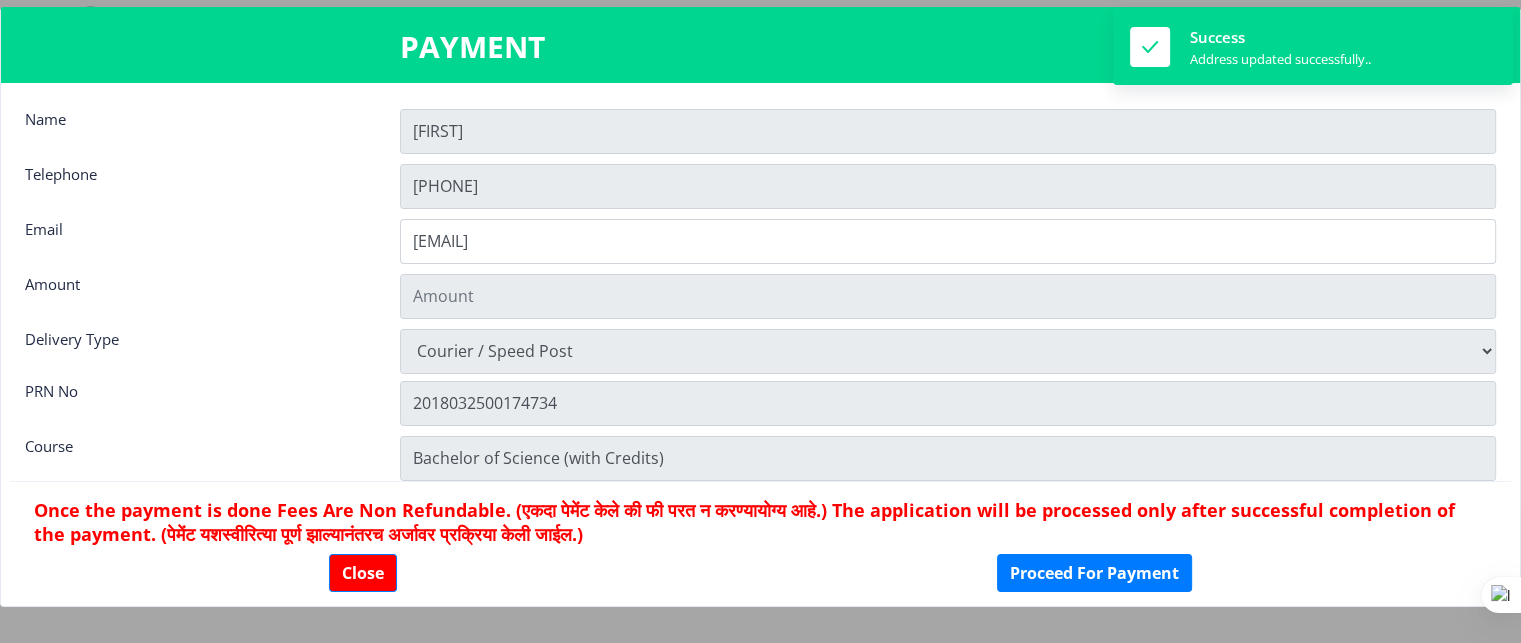 scroll, scrollTop: 1750, scrollLeft: 0, axis: vertical 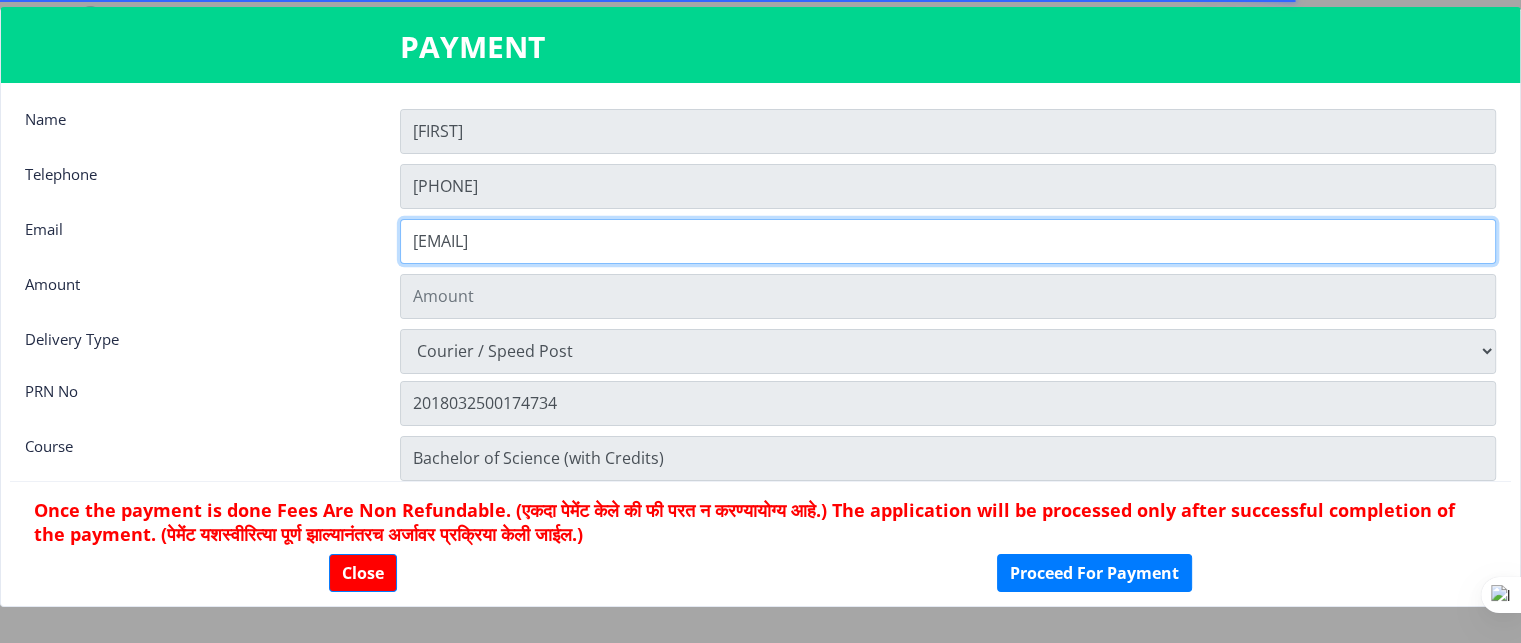 click on "[USERNAME]@[DOMAIN]" 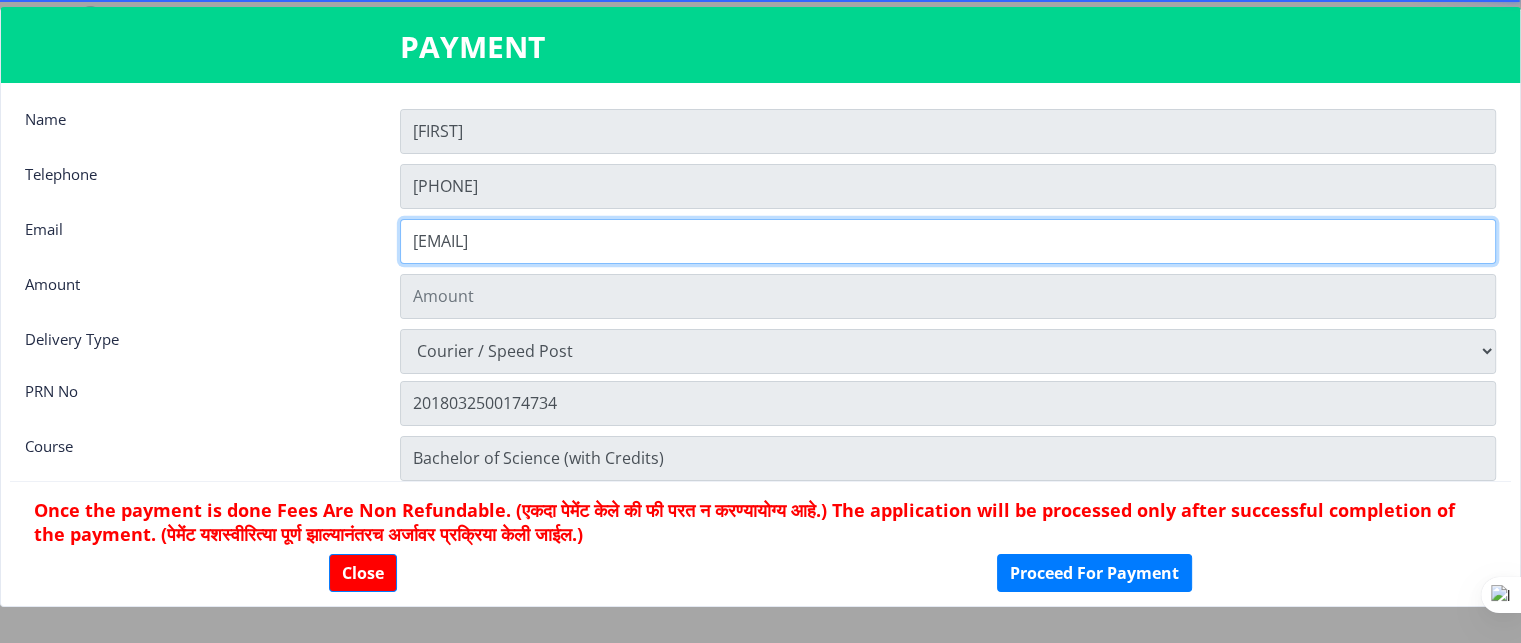 click on "[USERNAME]@[DOMAIN]" 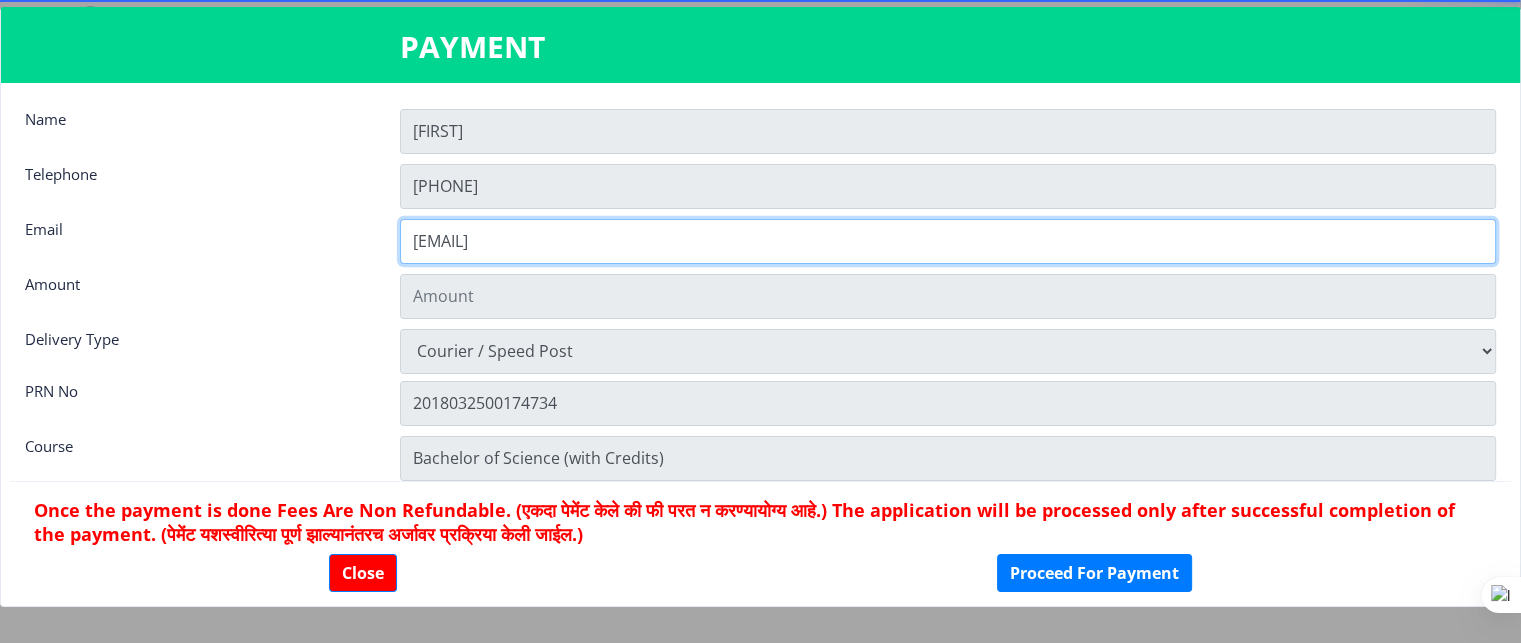 click on "[USERNAME]@[DOMAIN]" 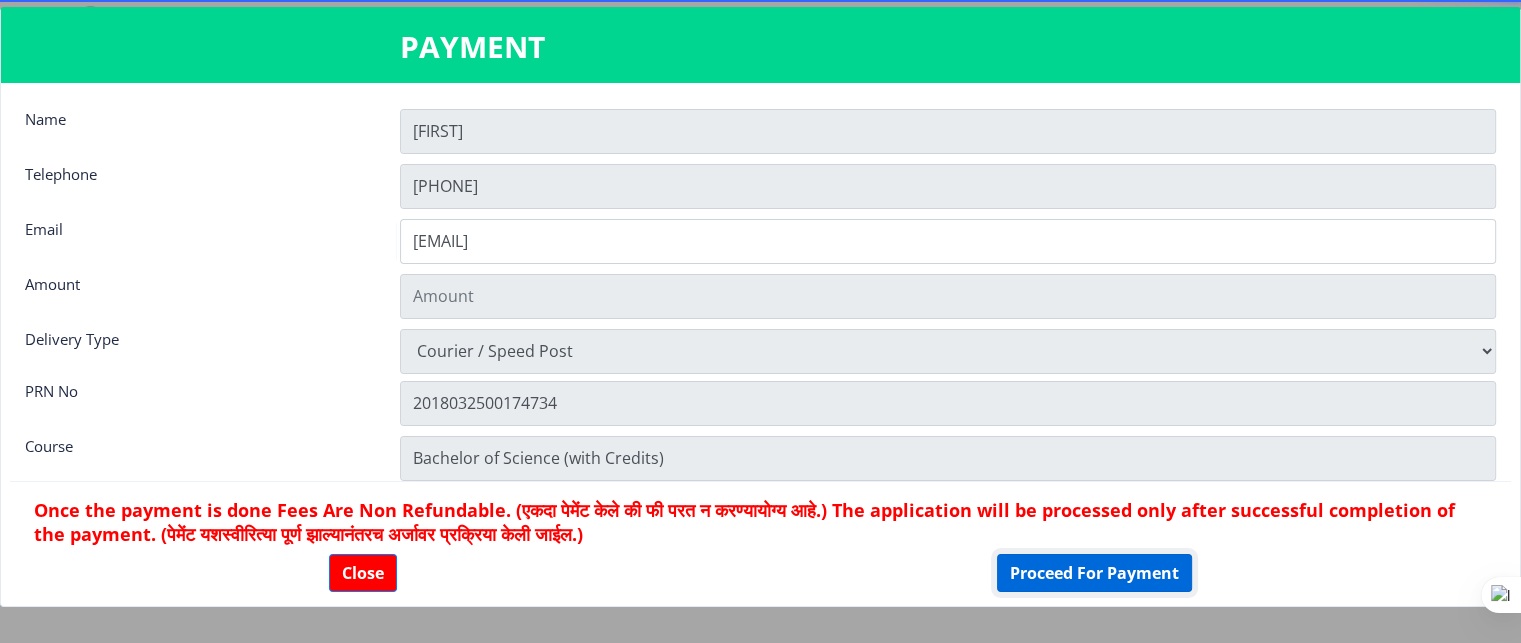 click on "Proceed For Payment" 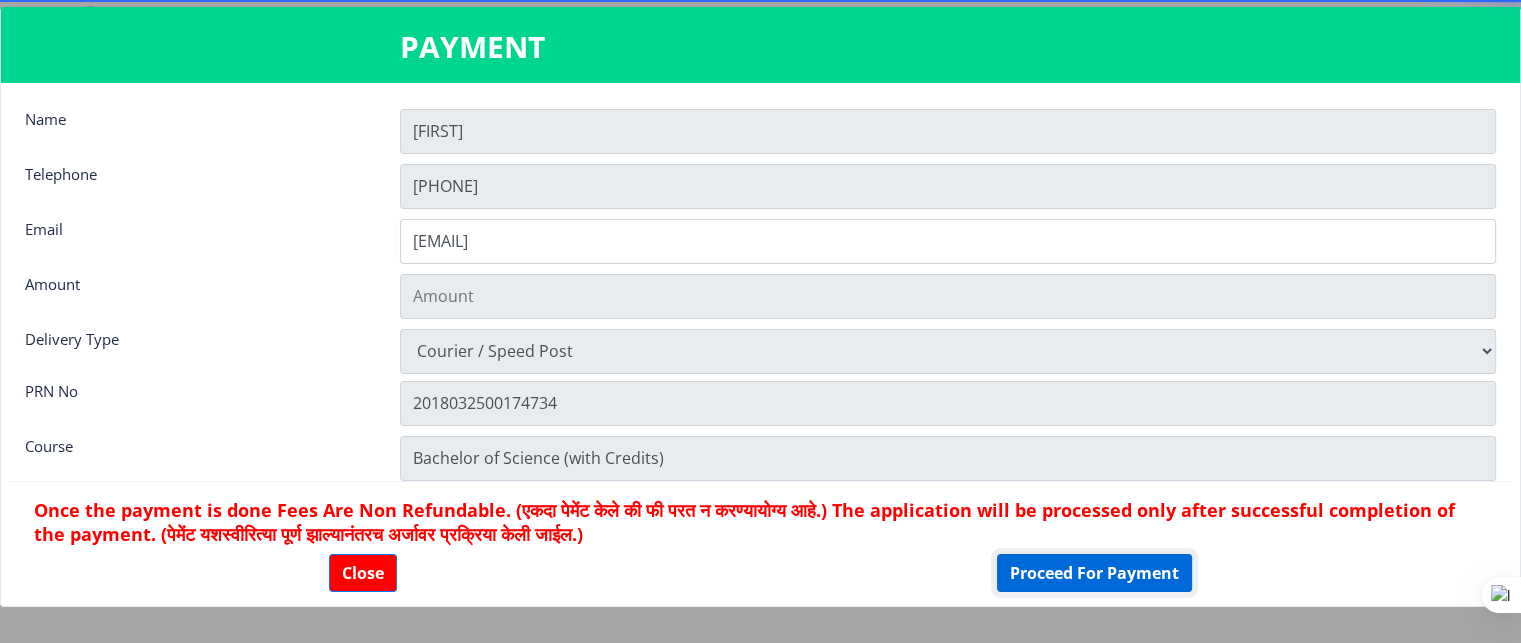 click on "Proceed For Payment" 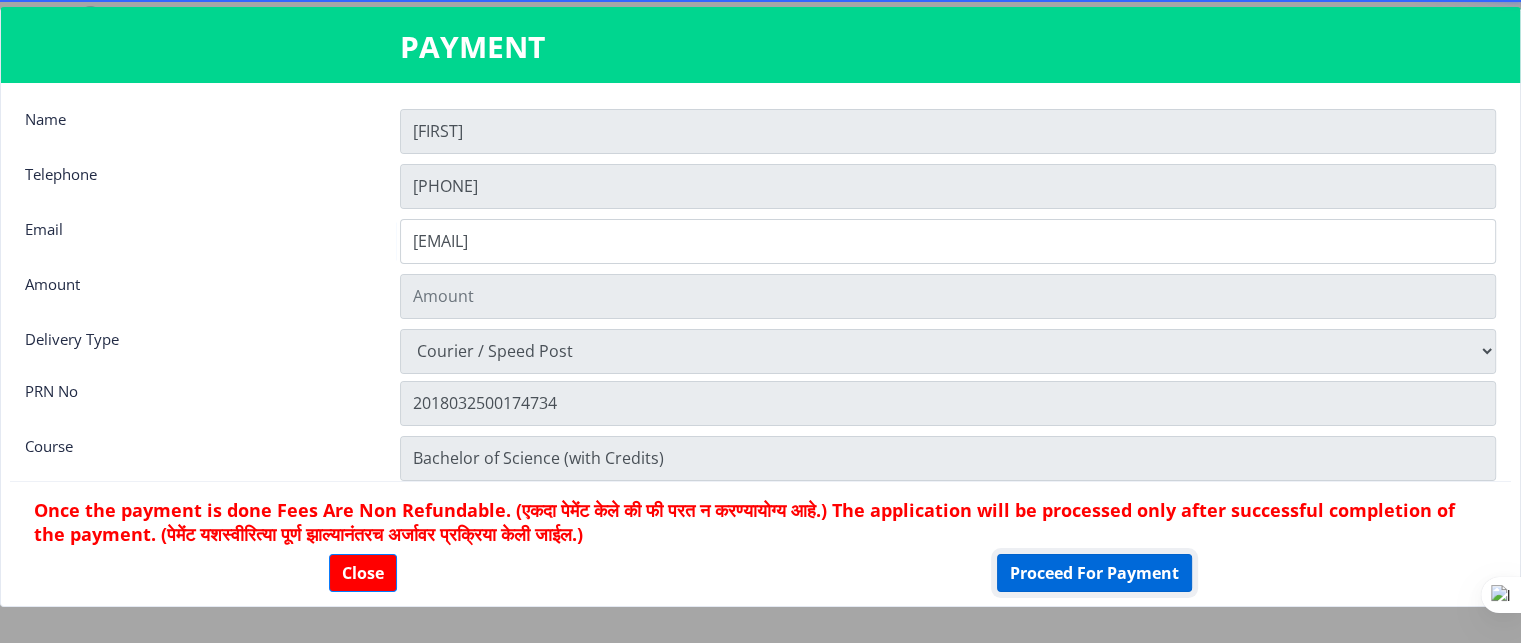 click on "Proceed For Payment" 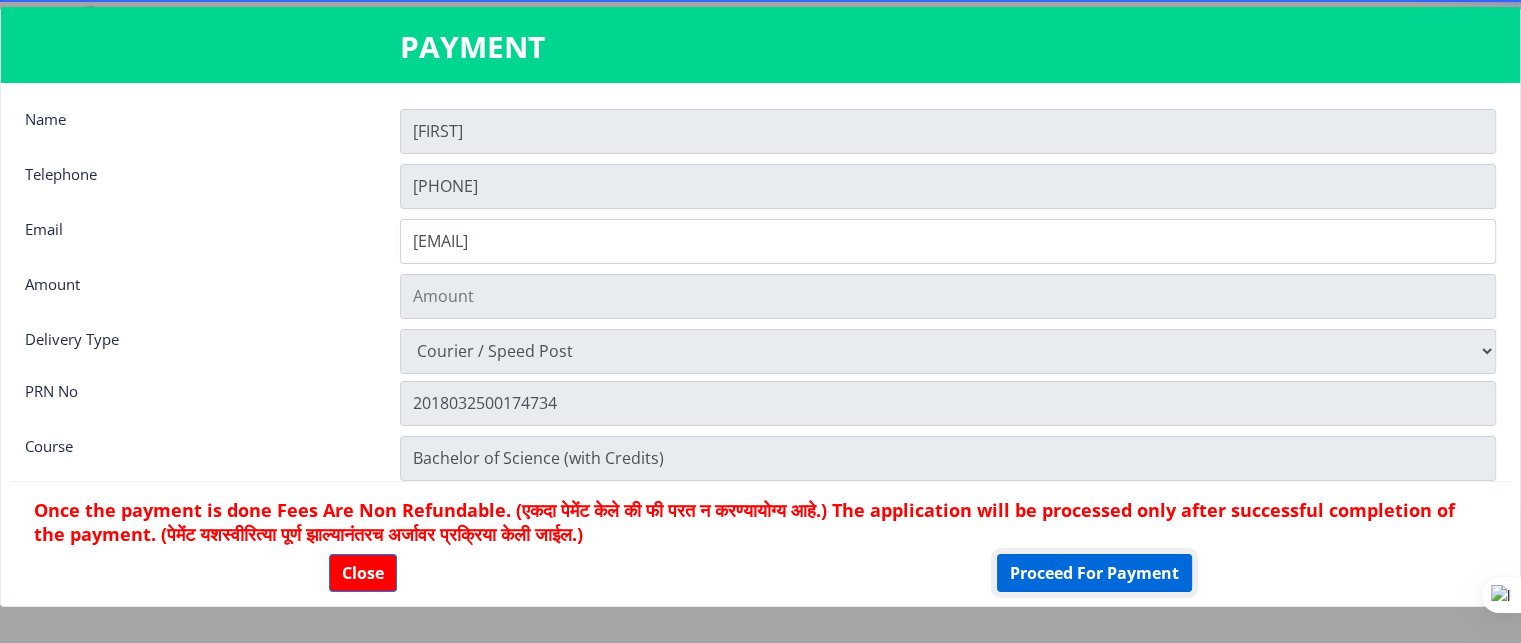 click on "Proceed For Payment" 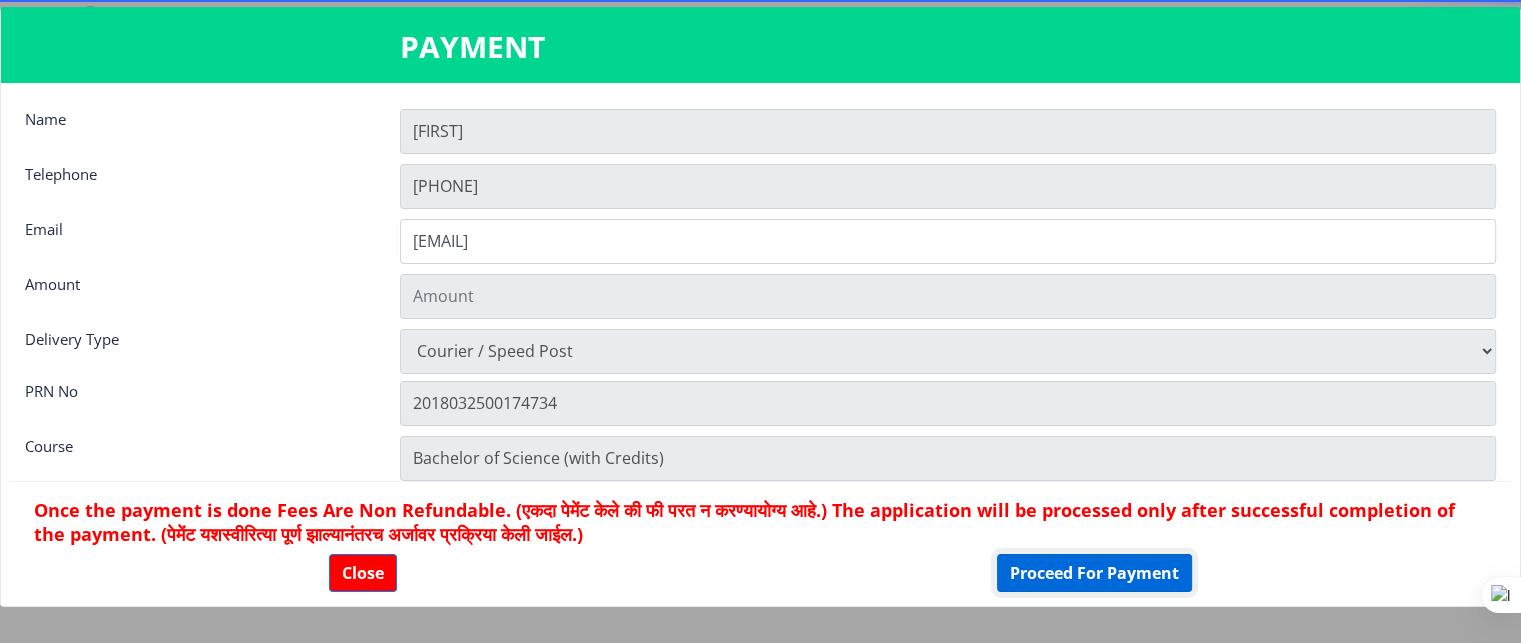 click on "Proceed For Payment" 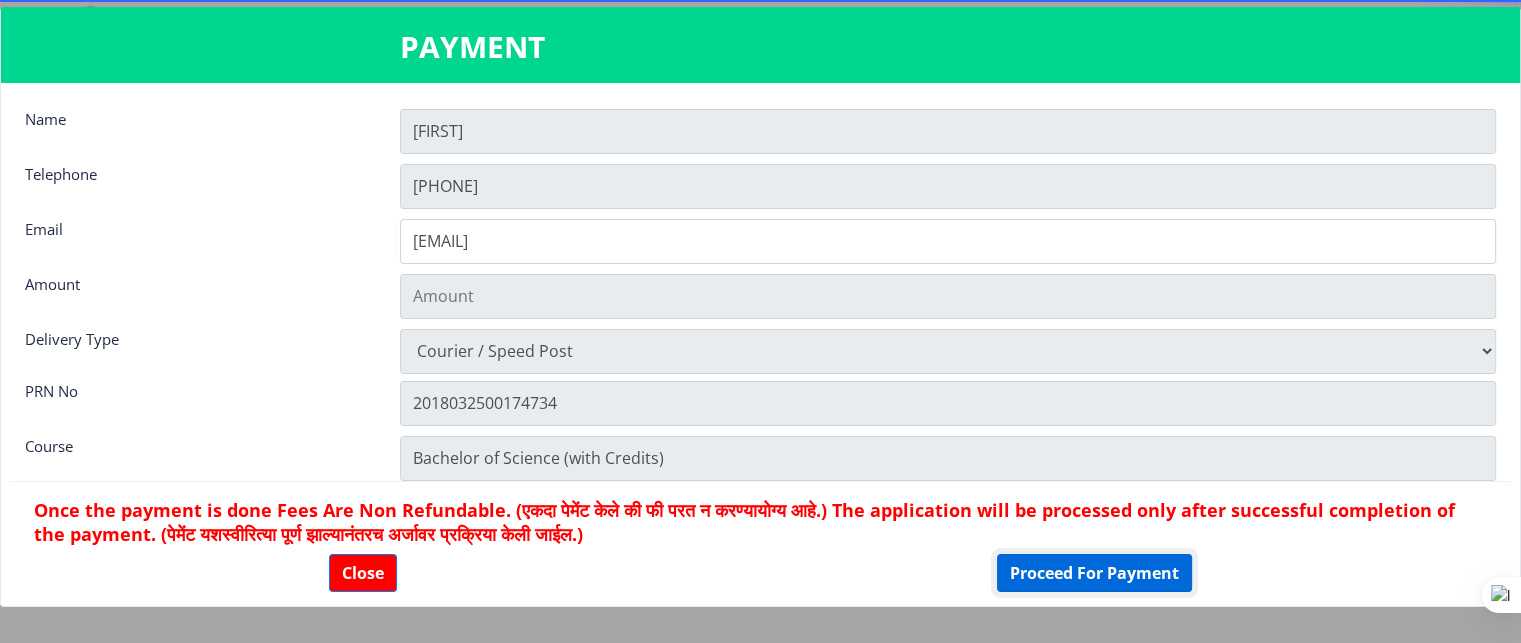 click on "Proceed For Payment" 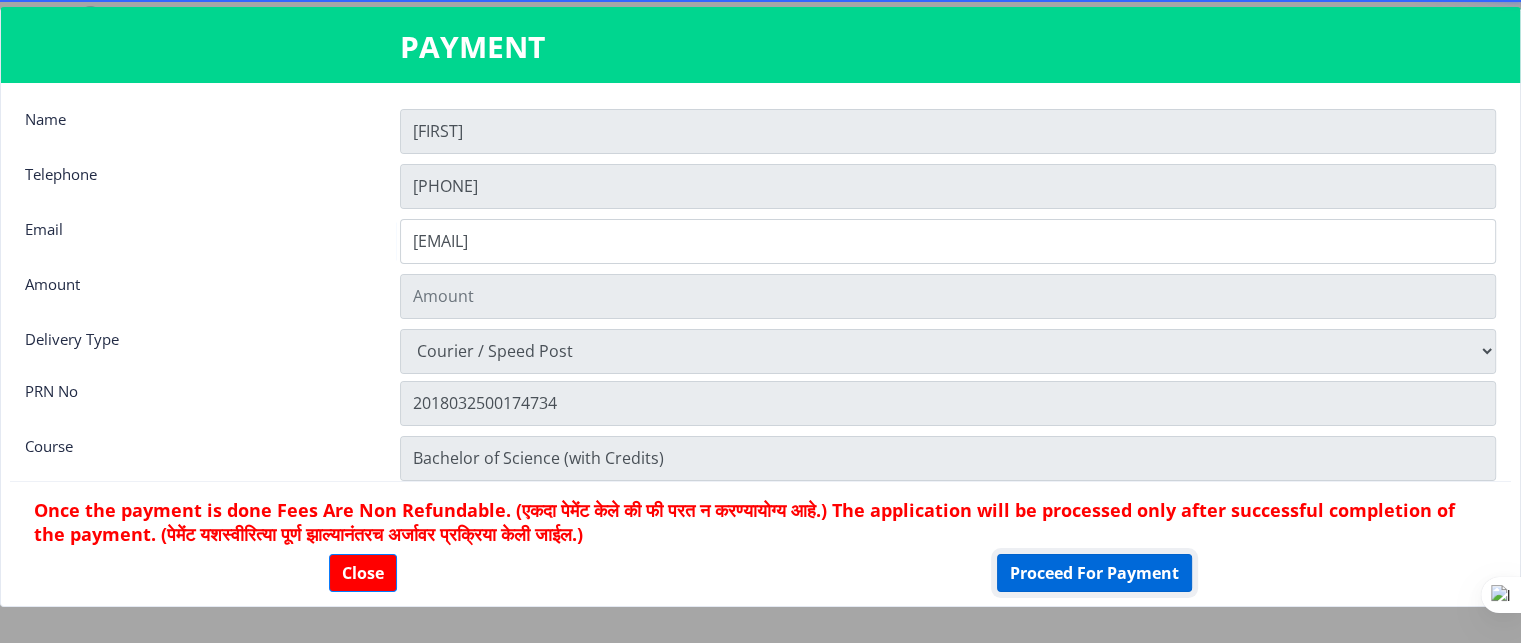 click on "Proceed For Payment" 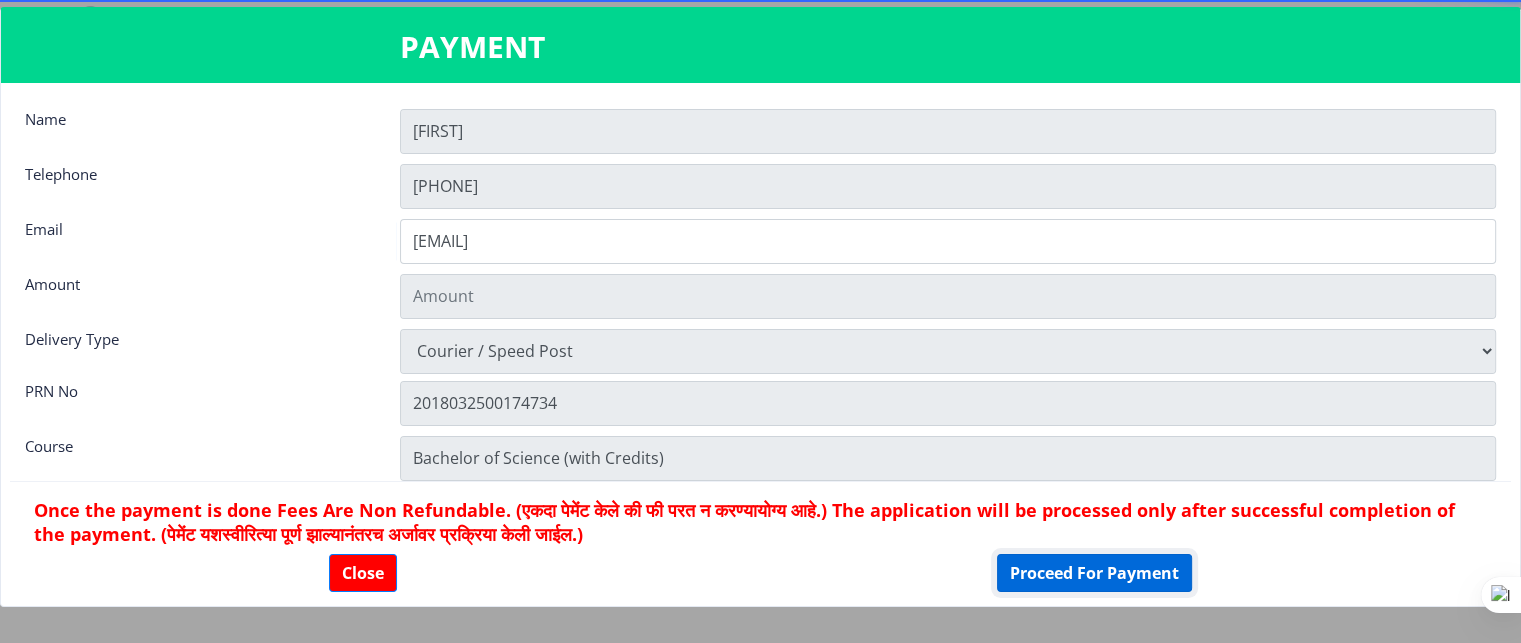 click on "Proceed For Payment" 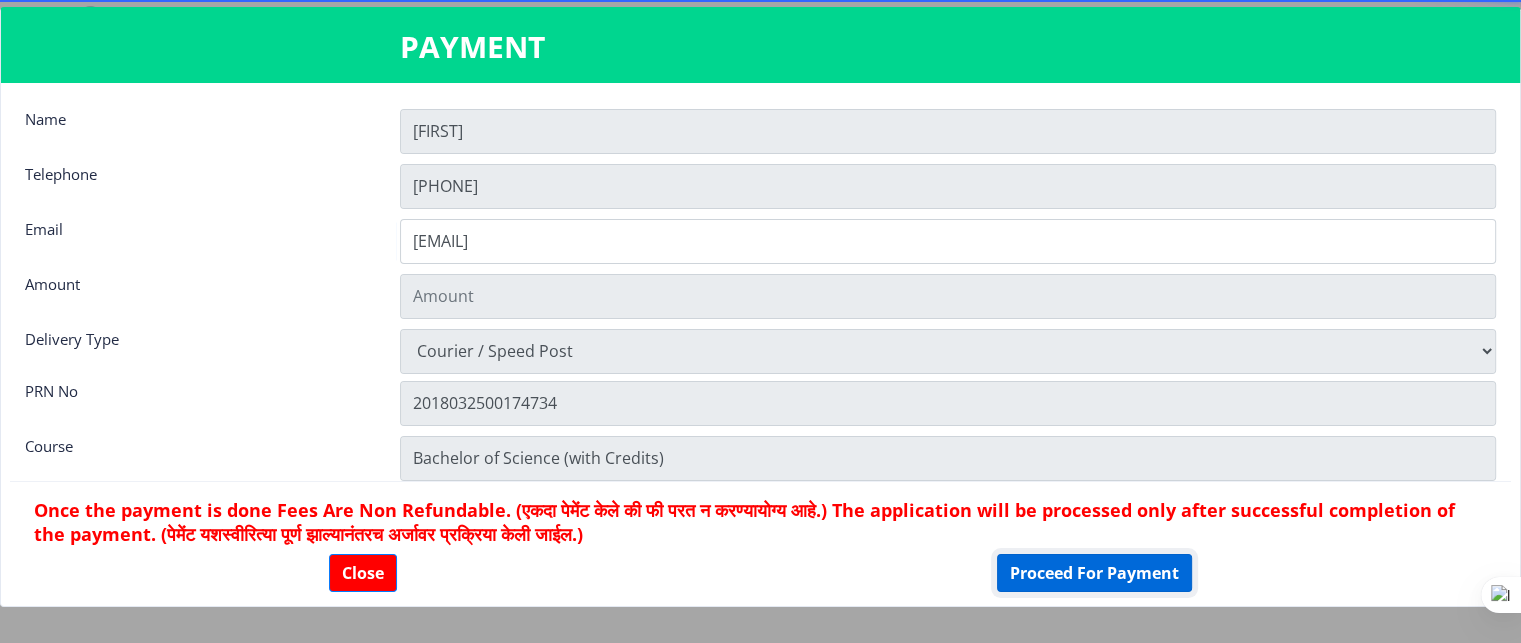 click on "Proceed For Payment" 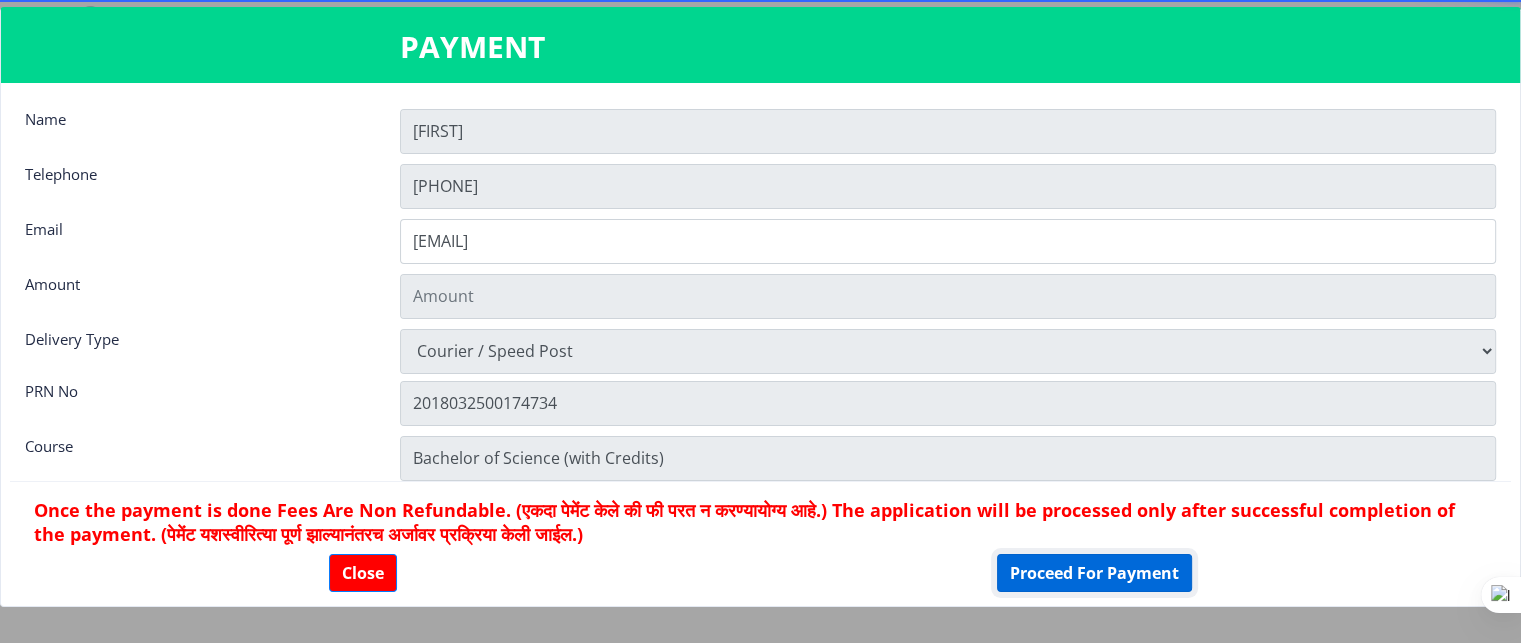 click on "Proceed For Payment" 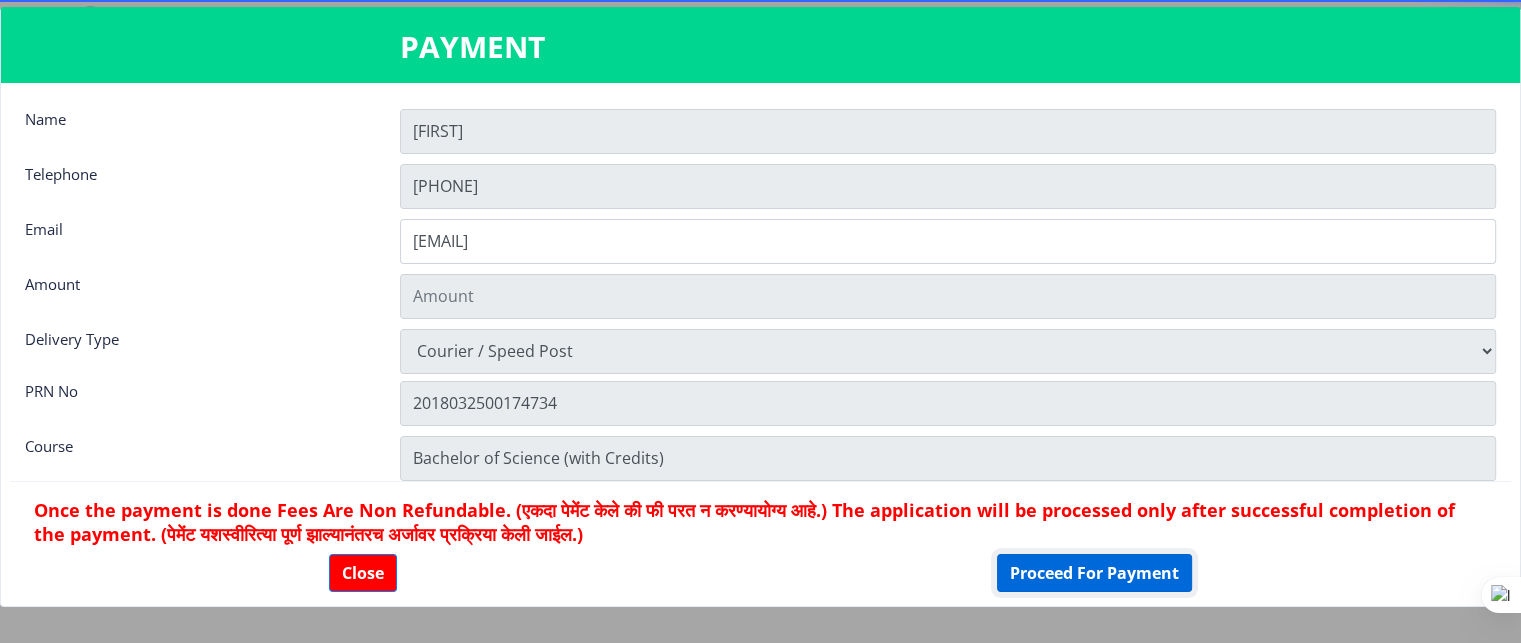 click on "Proceed For Payment" 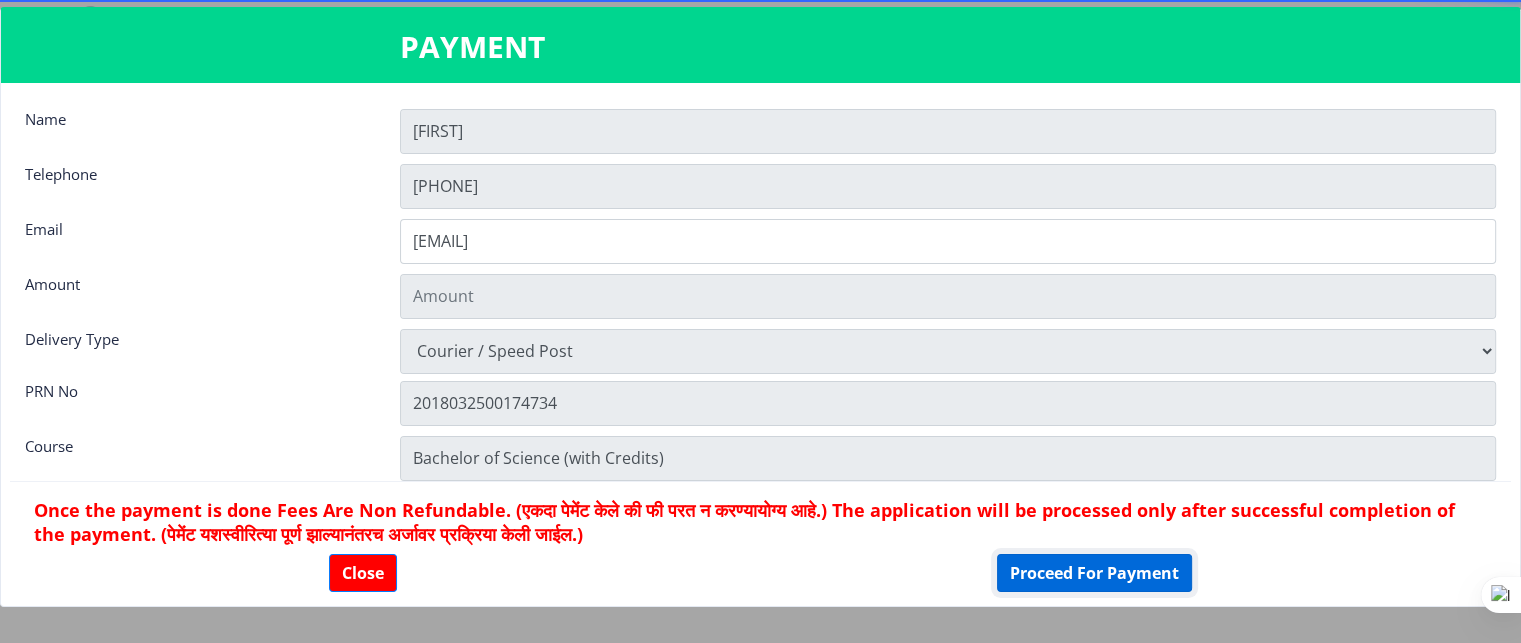 click on "Proceed For Payment" 